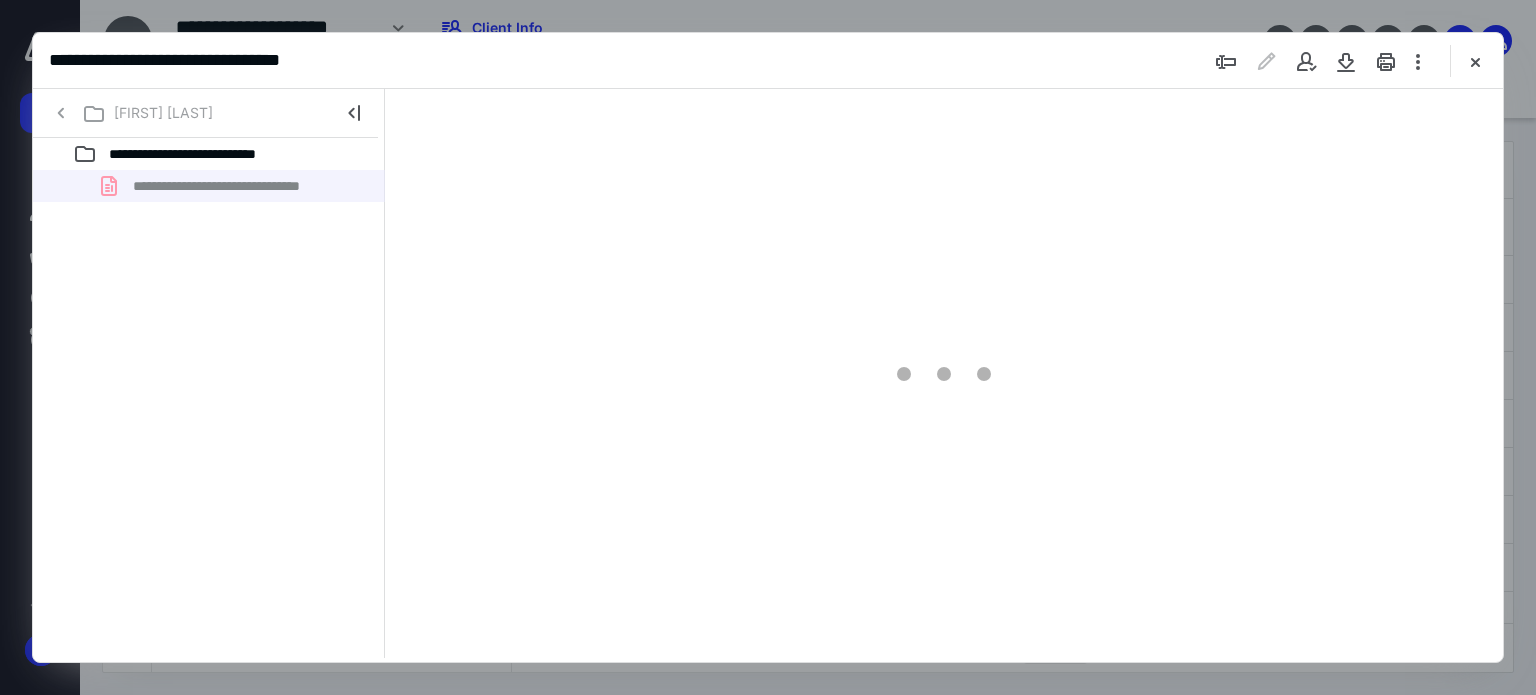 scroll, scrollTop: 0, scrollLeft: 0, axis: both 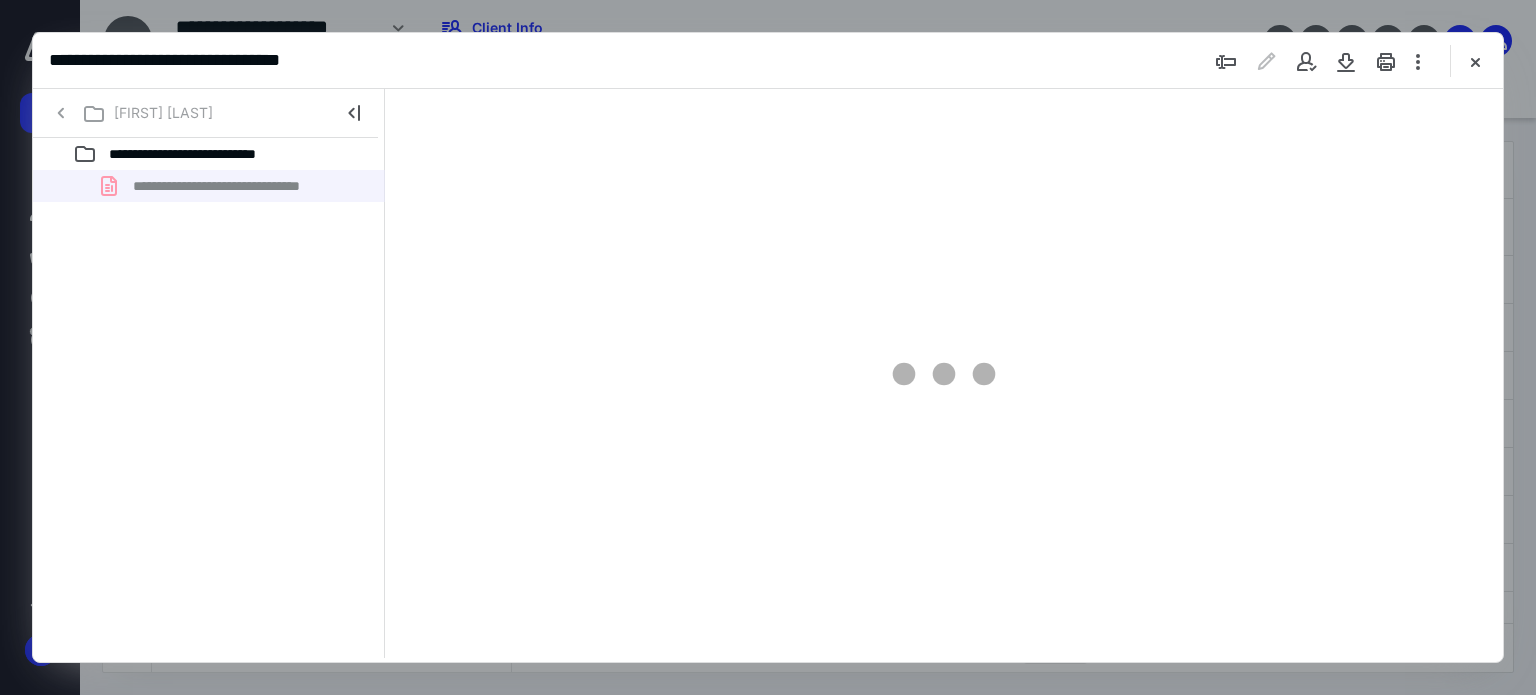 type on "62" 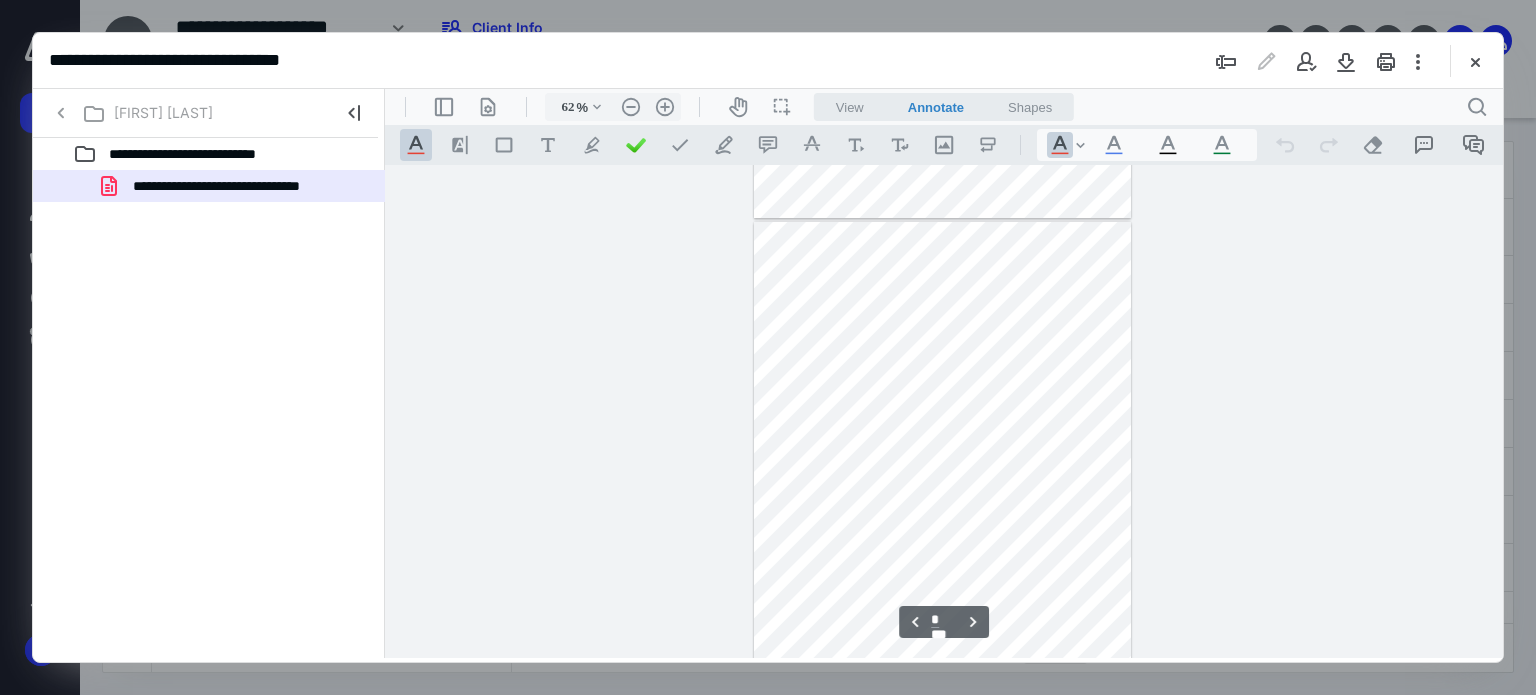 scroll, scrollTop: 432, scrollLeft: 0, axis: vertical 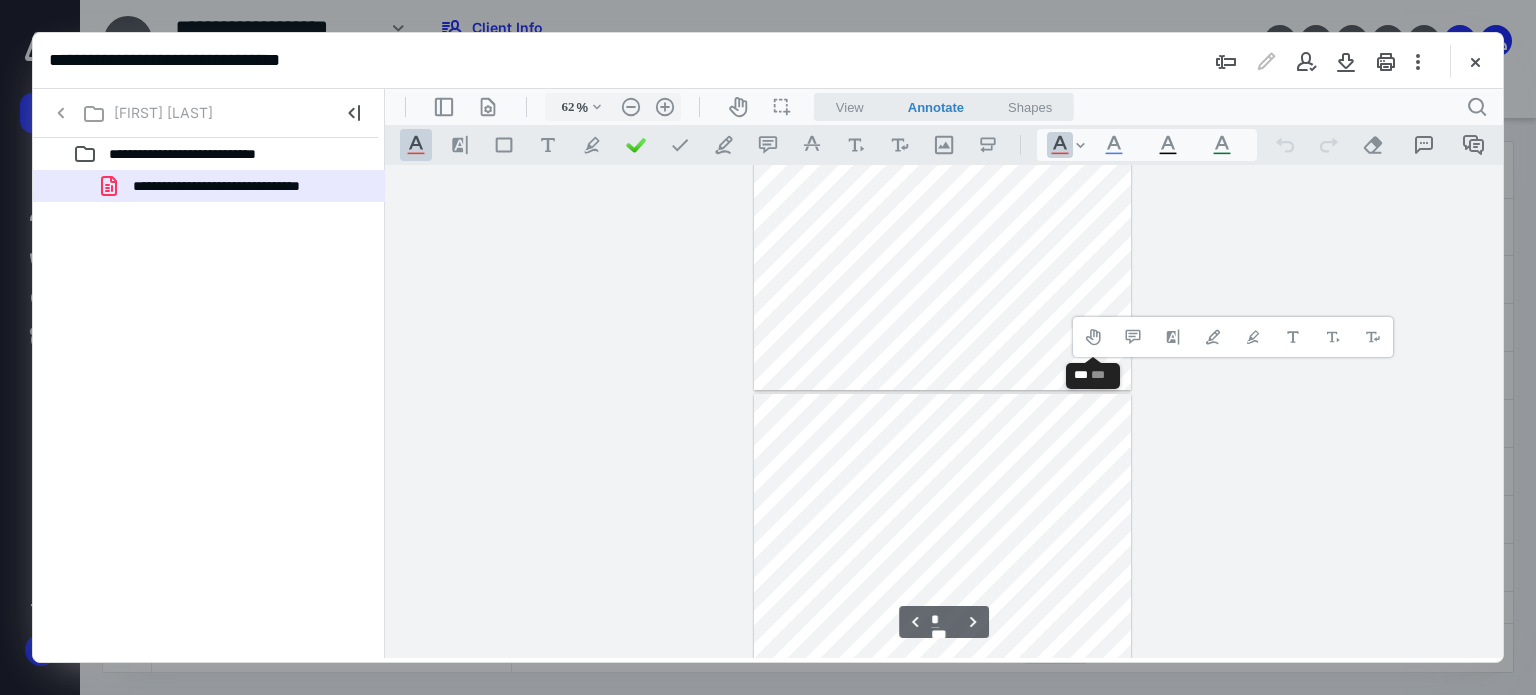 type on "*" 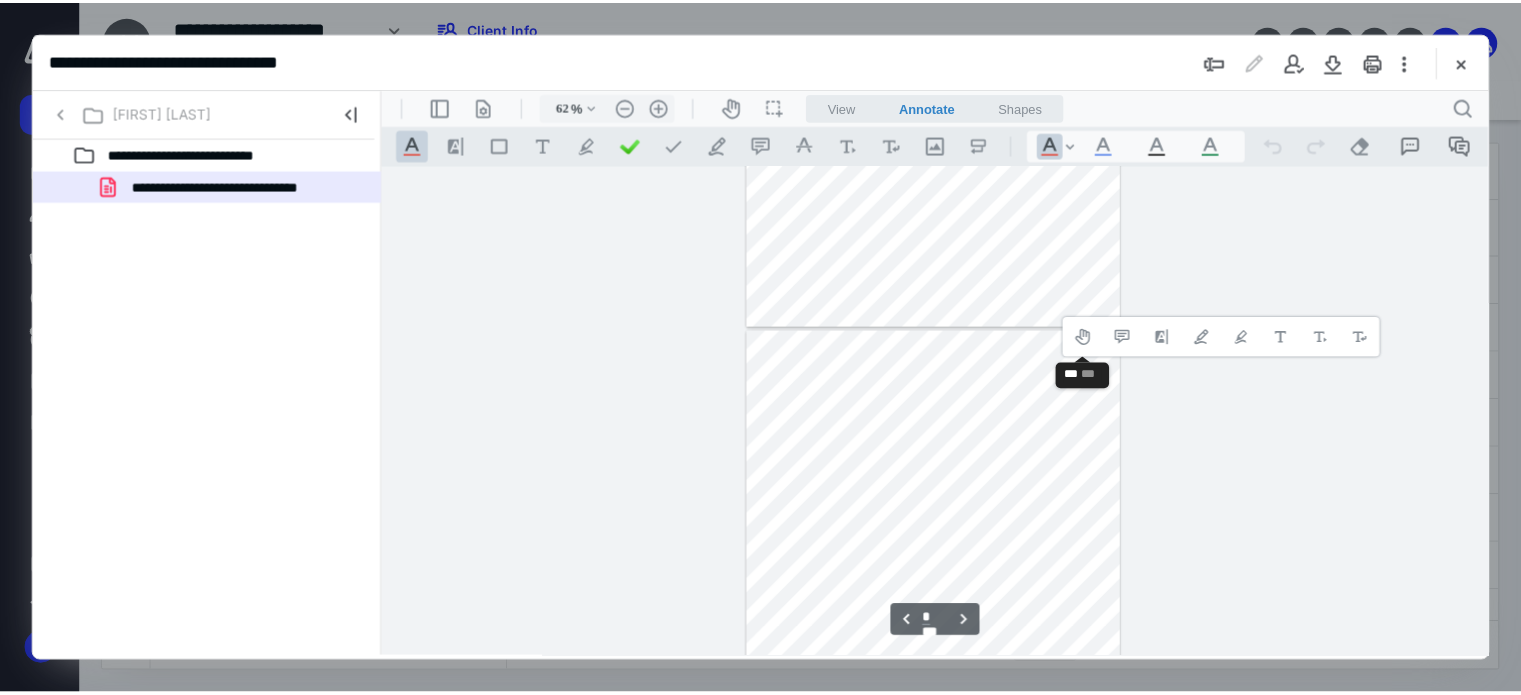 scroll, scrollTop: 1342, scrollLeft: 0, axis: vertical 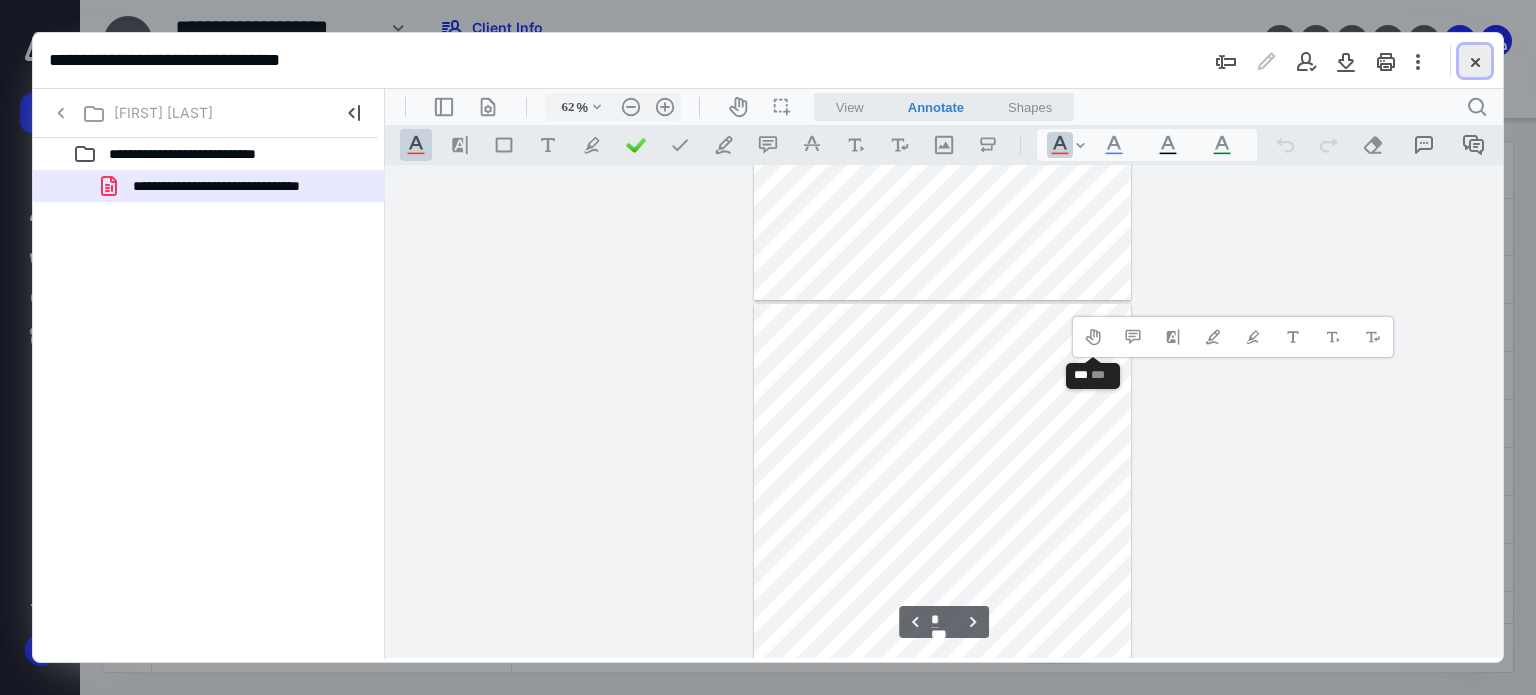 click at bounding box center (1475, 61) 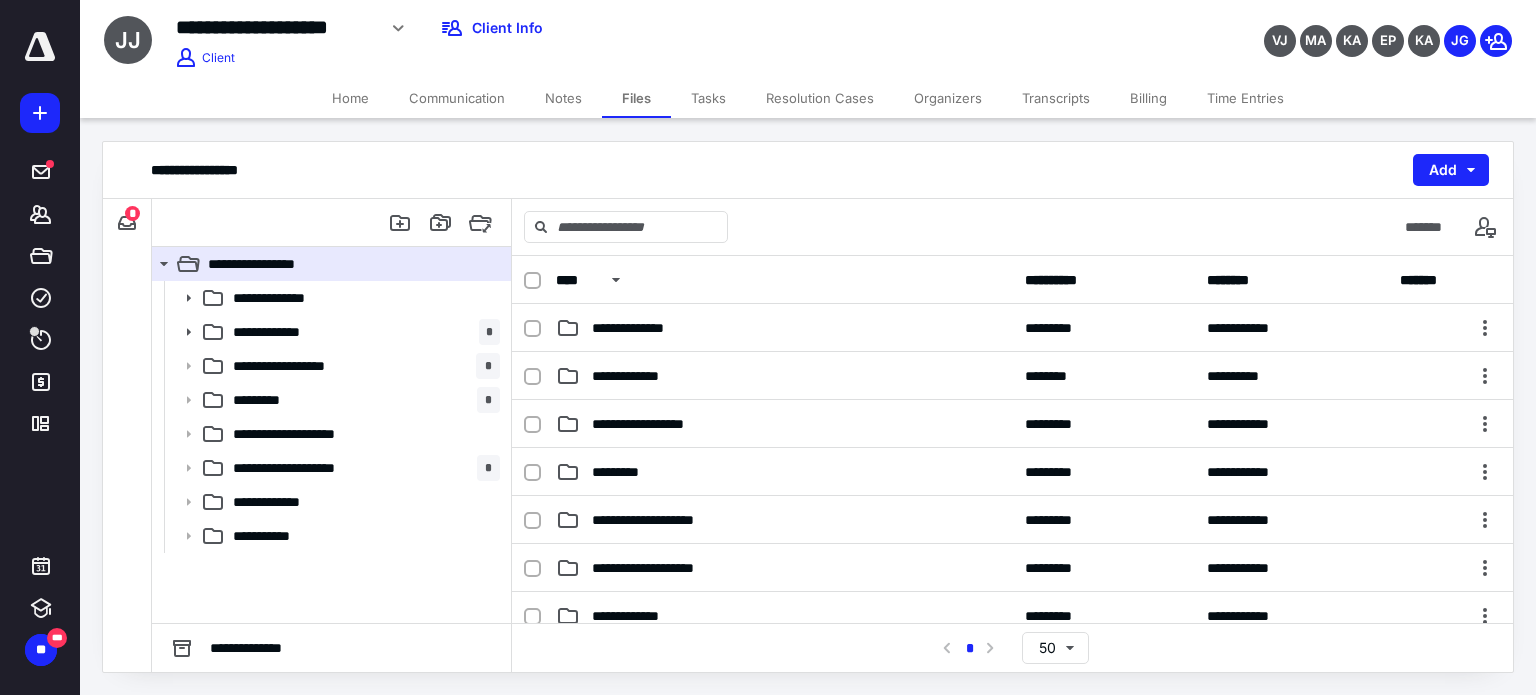 click on "Notes" at bounding box center (563, 98) 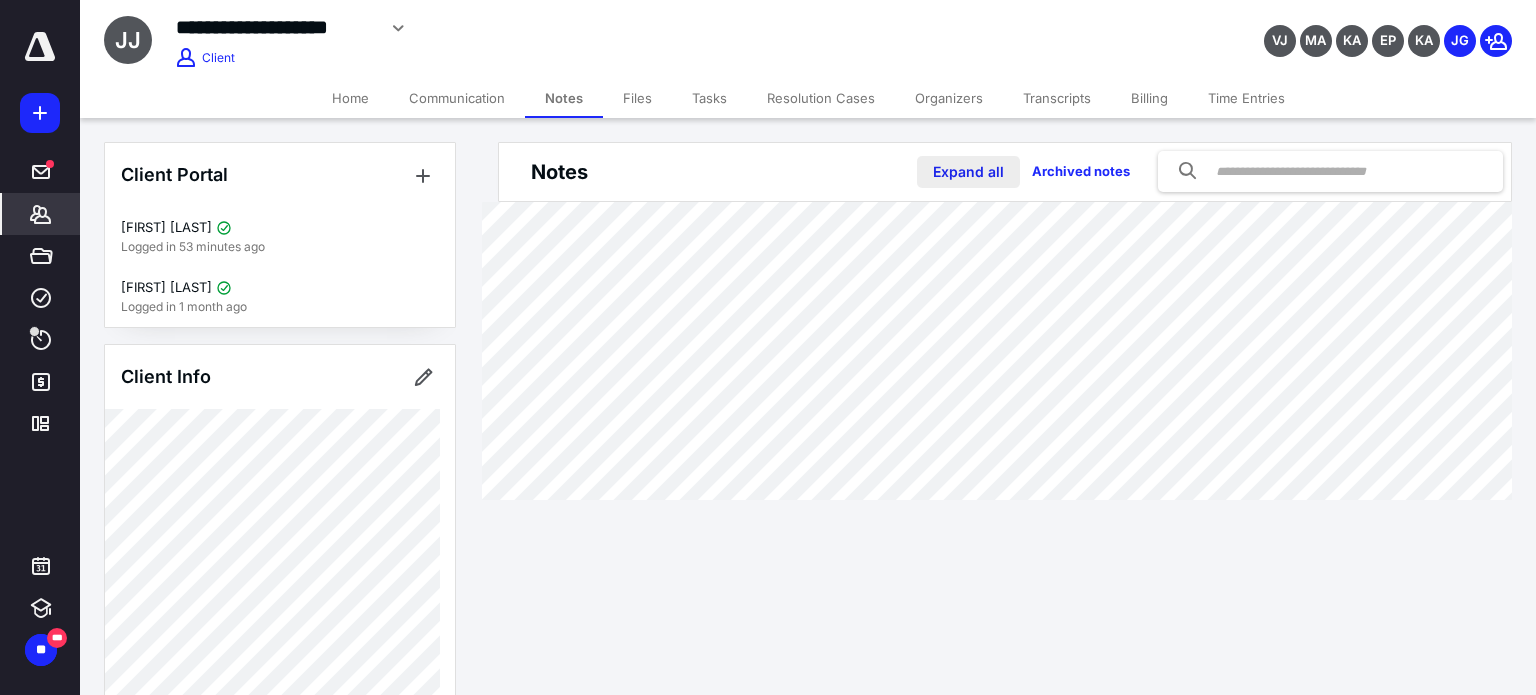 click on "Expand all" at bounding box center [968, 172] 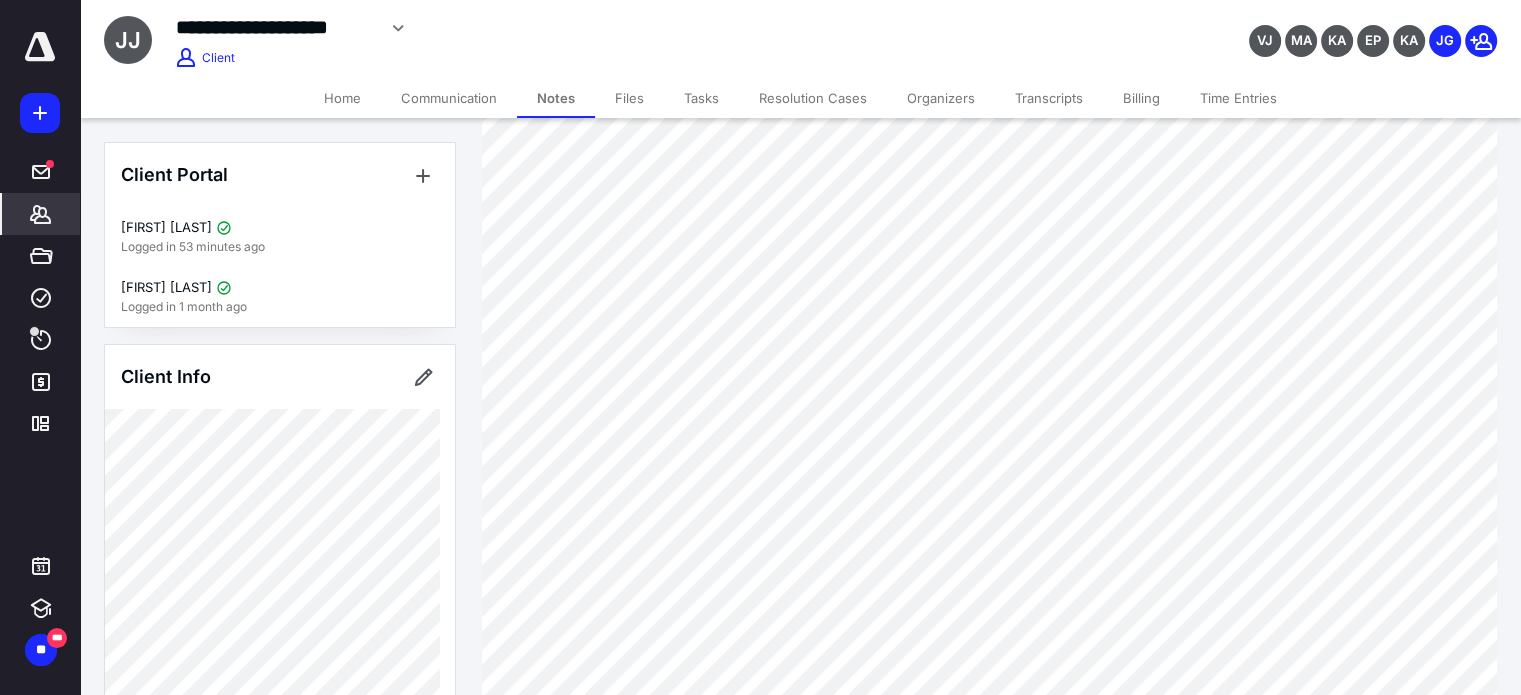 scroll, scrollTop: 771, scrollLeft: 0, axis: vertical 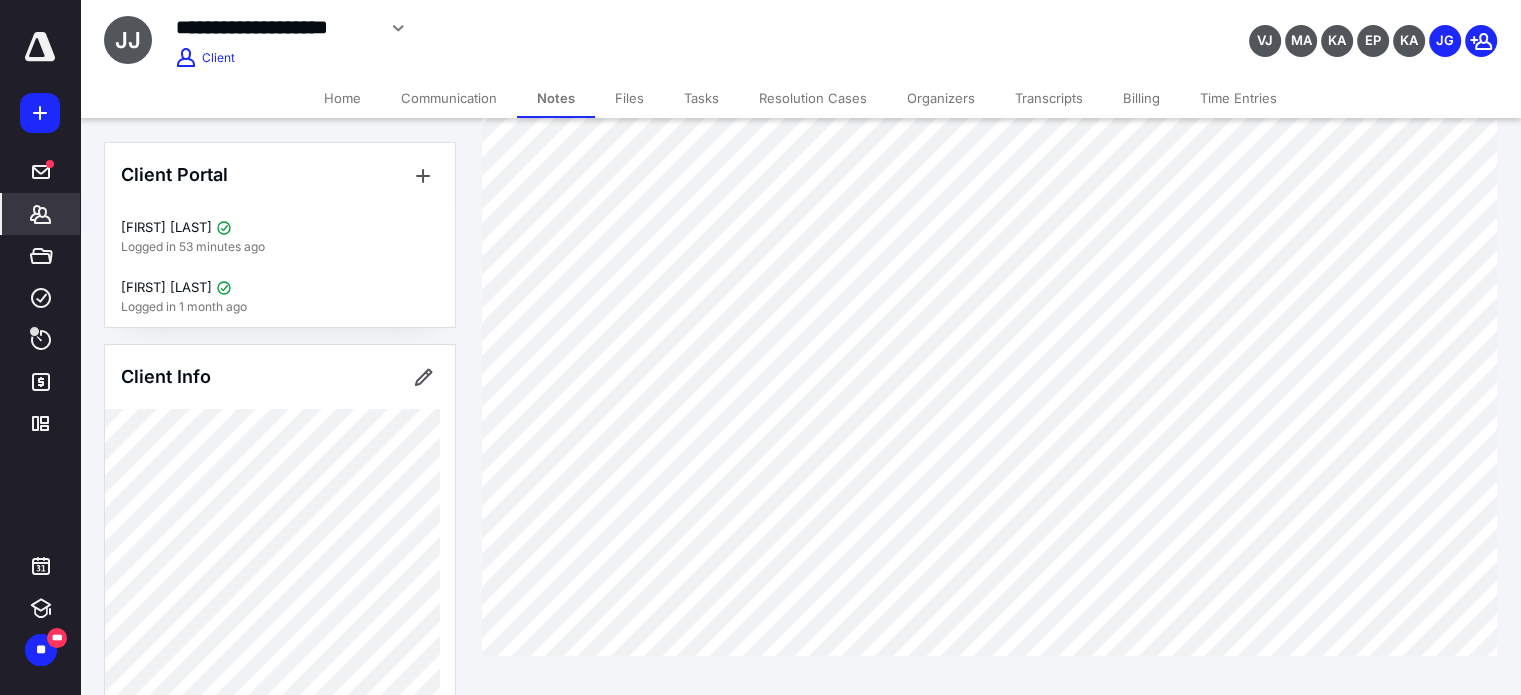 click 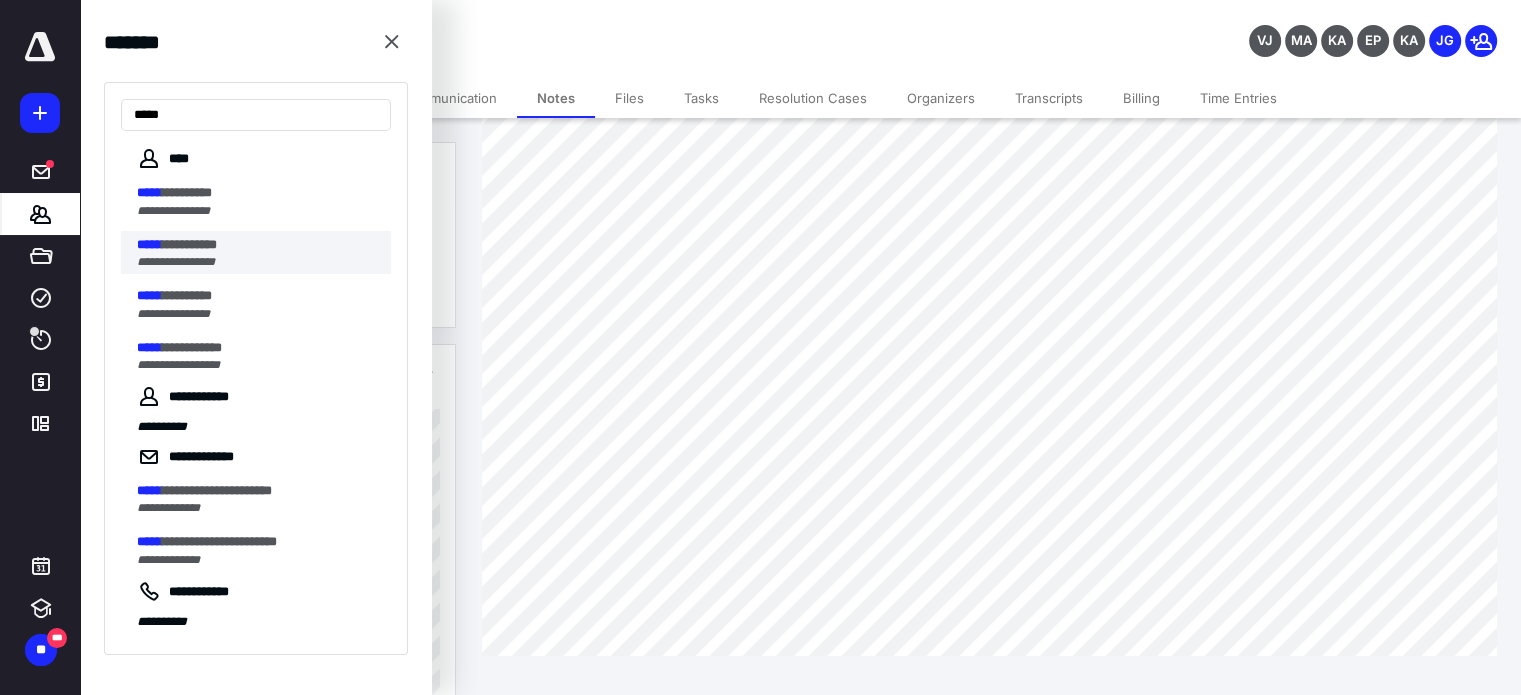 type on "*****" 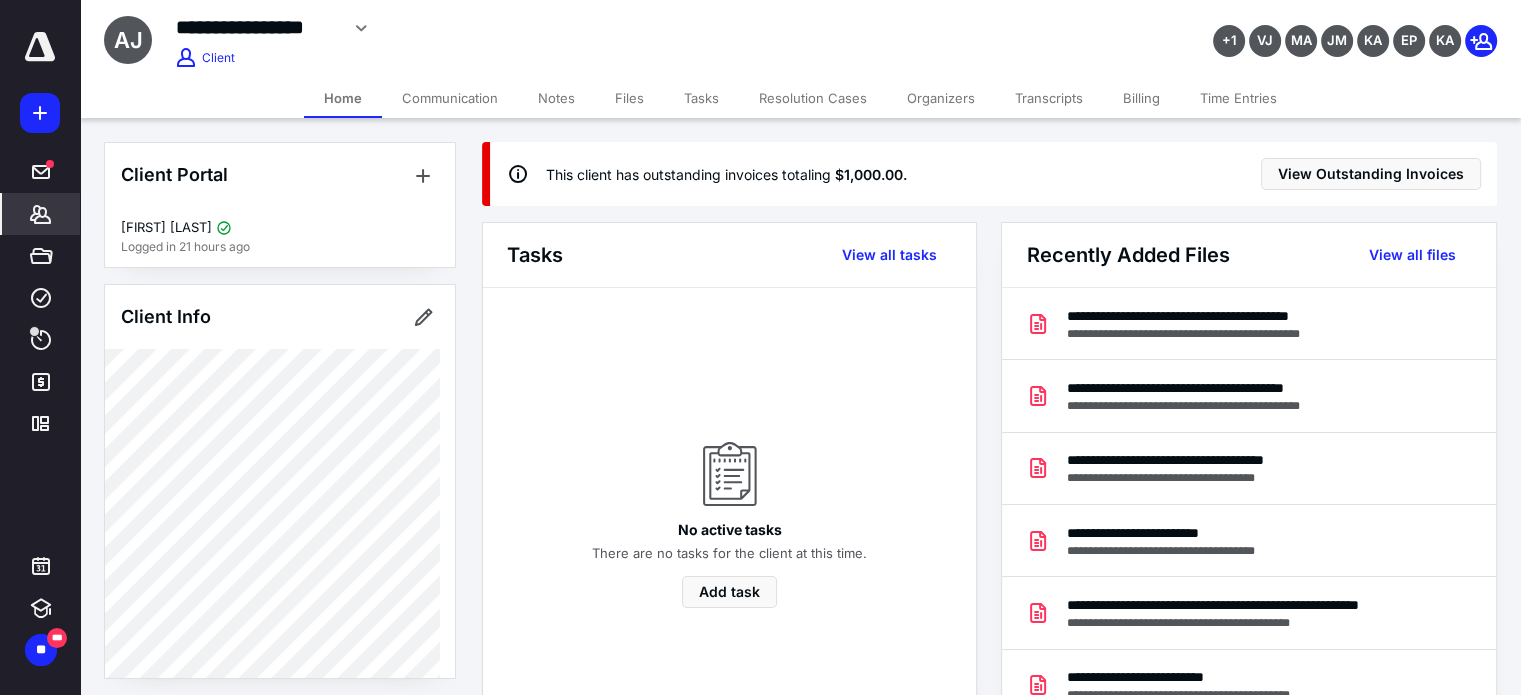 click on "Notes" at bounding box center (556, 98) 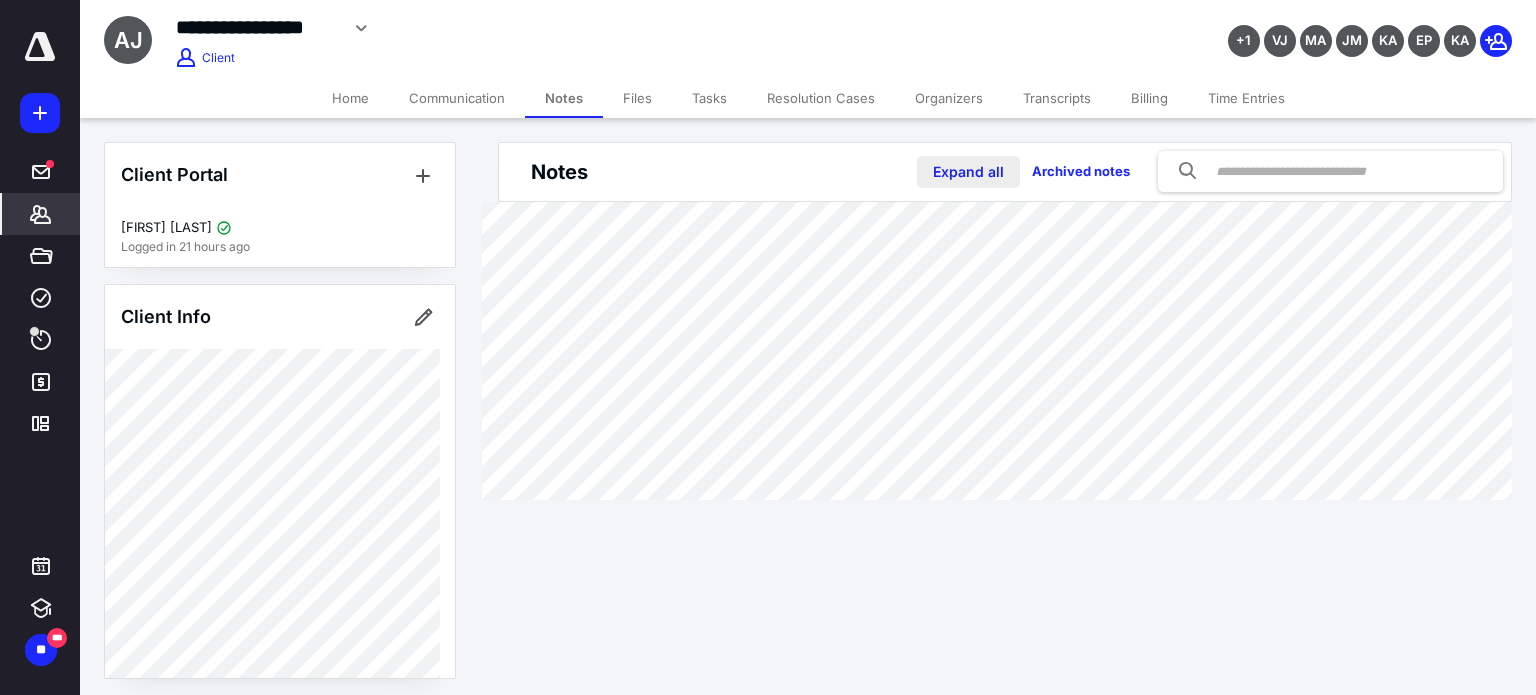 click on "Expand all" at bounding box center (968, 172) 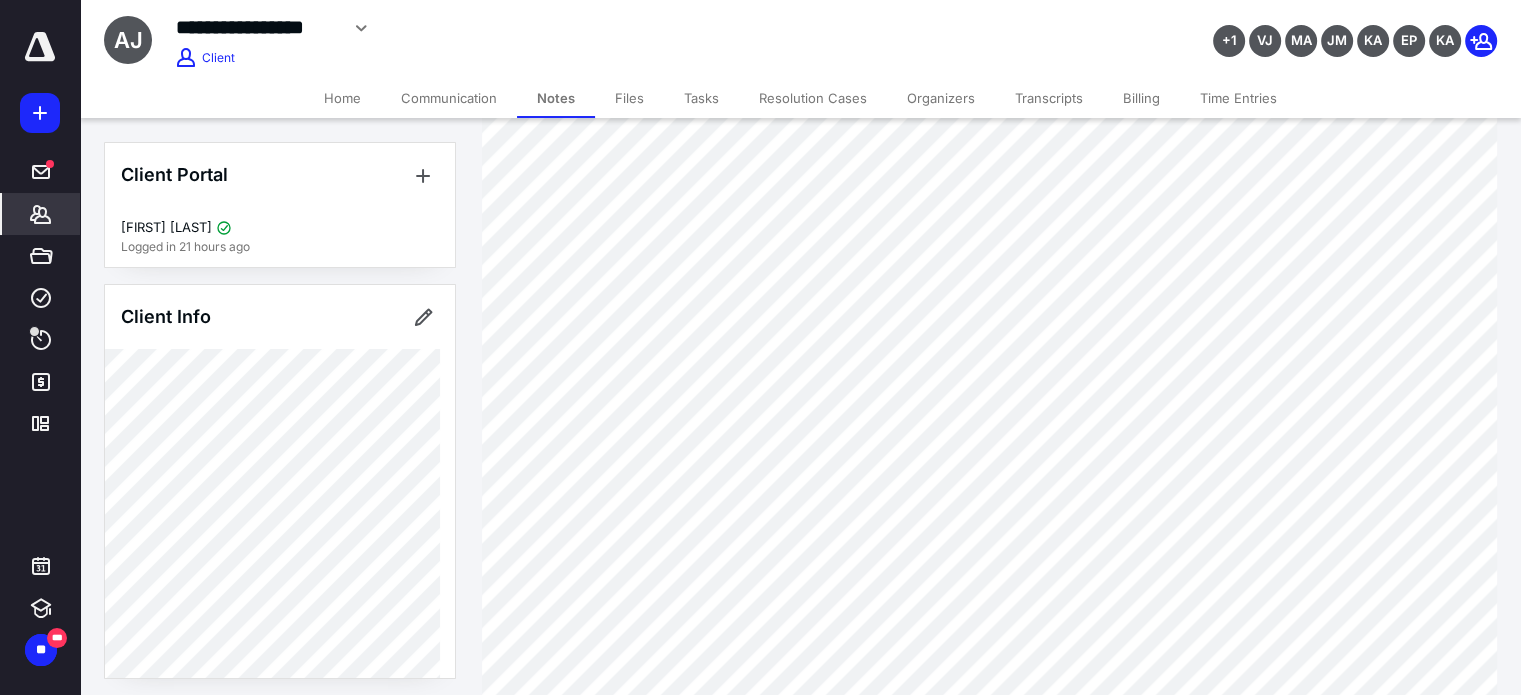 scroll, scrollTop: 1532, scrollLeft: 0, axis: vertical 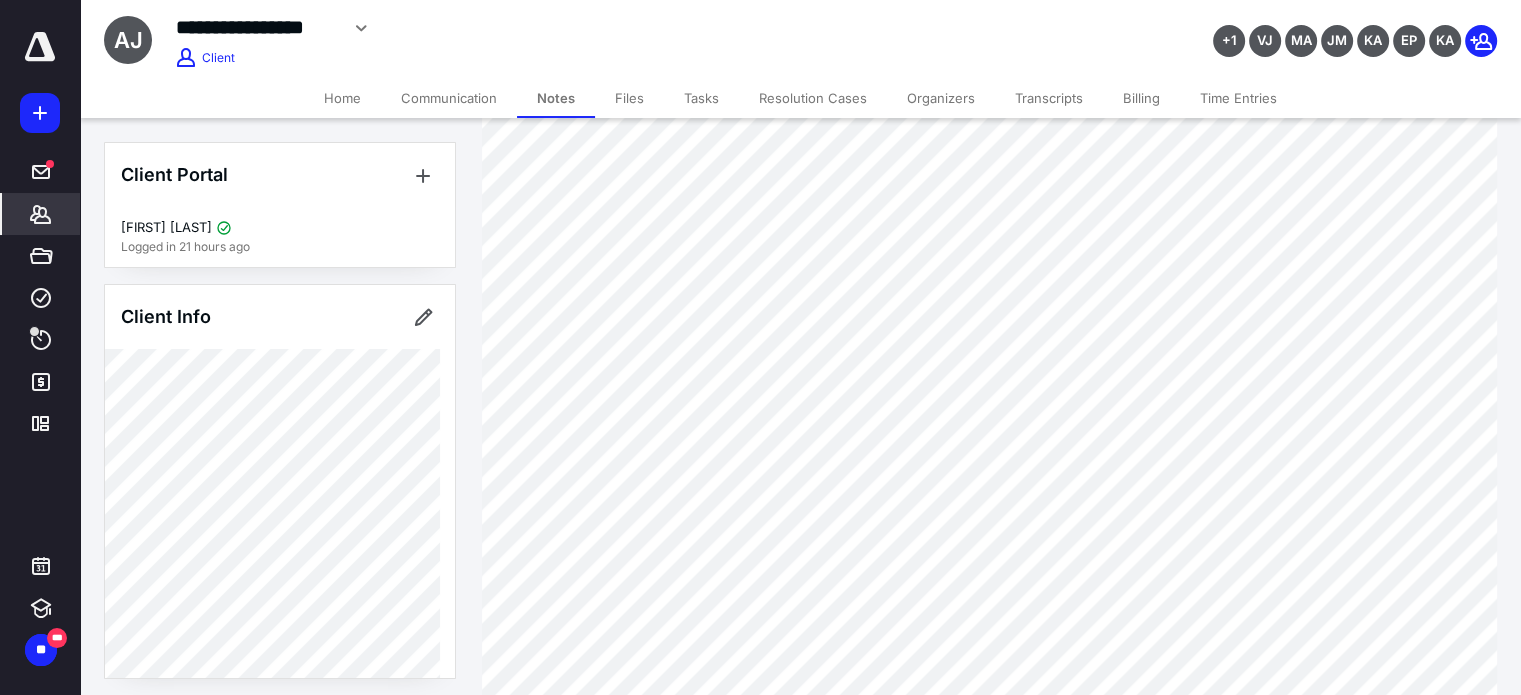 click on "Billing" at bounding box center (1141, 98) 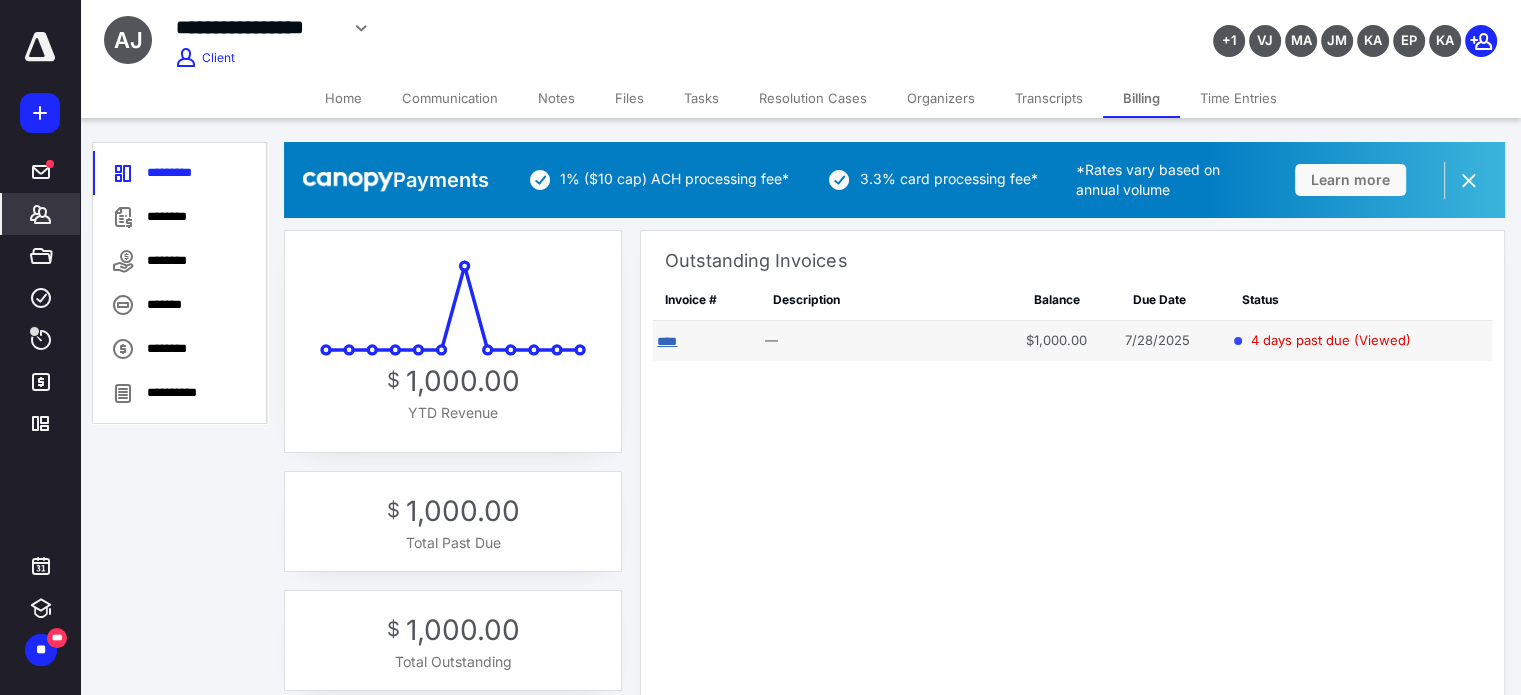 click on "****" at bounding box center (667, 341) 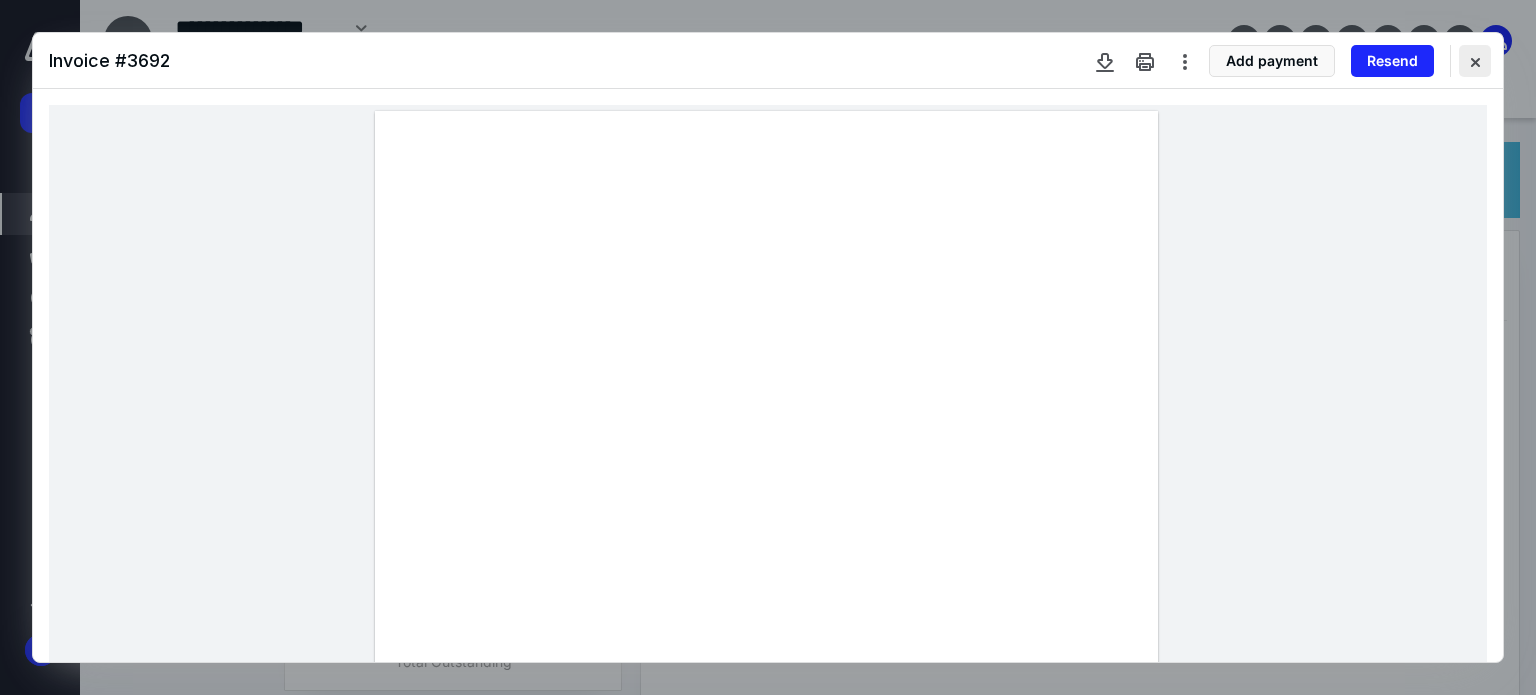 click at bounding box center (1475, 61) 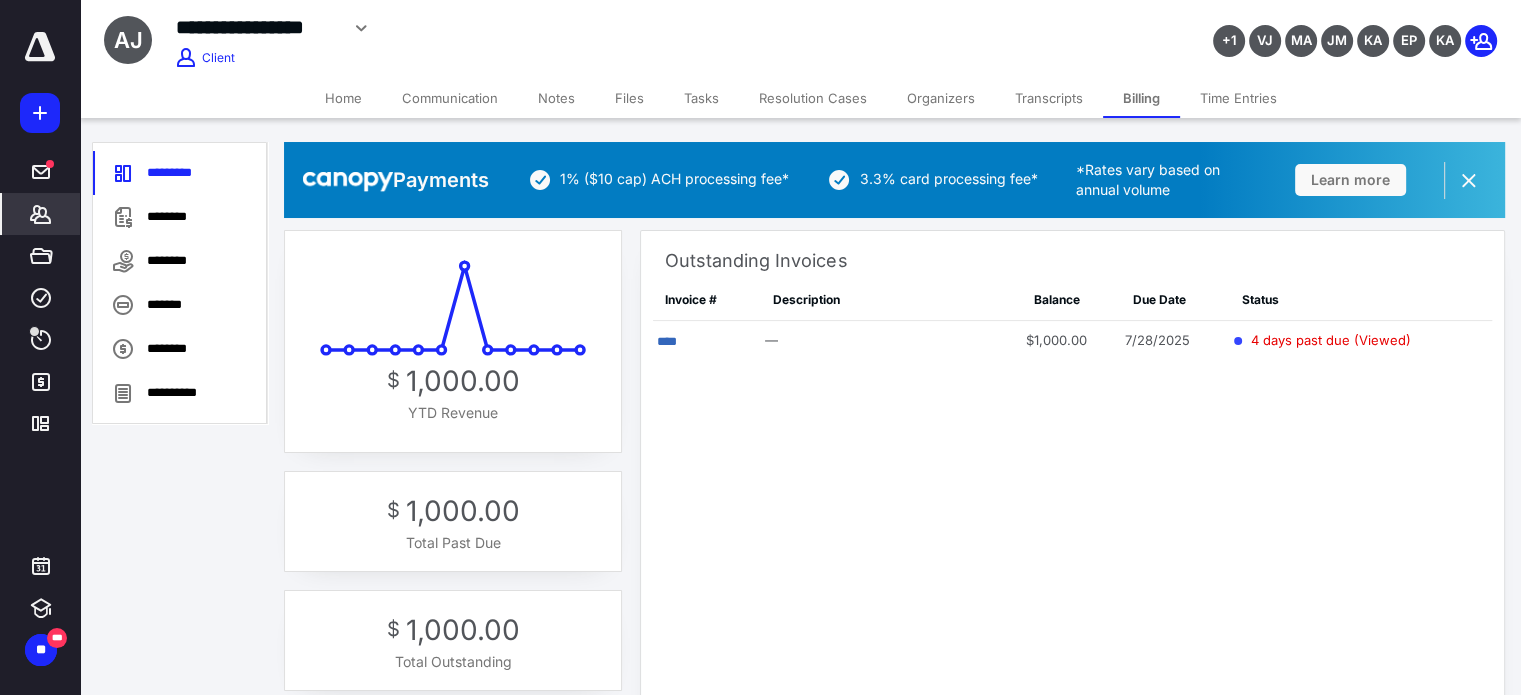 click on "Notes" at bounding box center (556, 98) 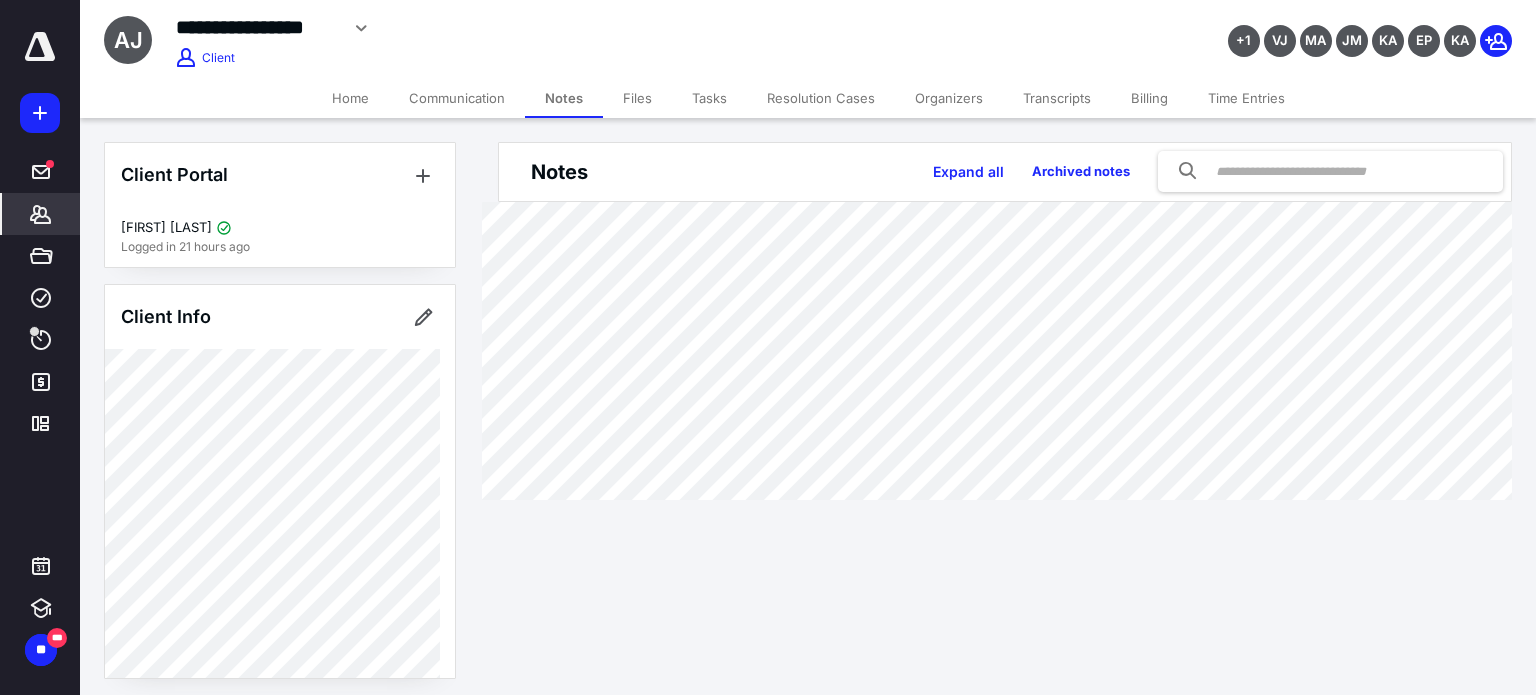 click on "Expand all Archived notes" at bounding box center [1210, 171] 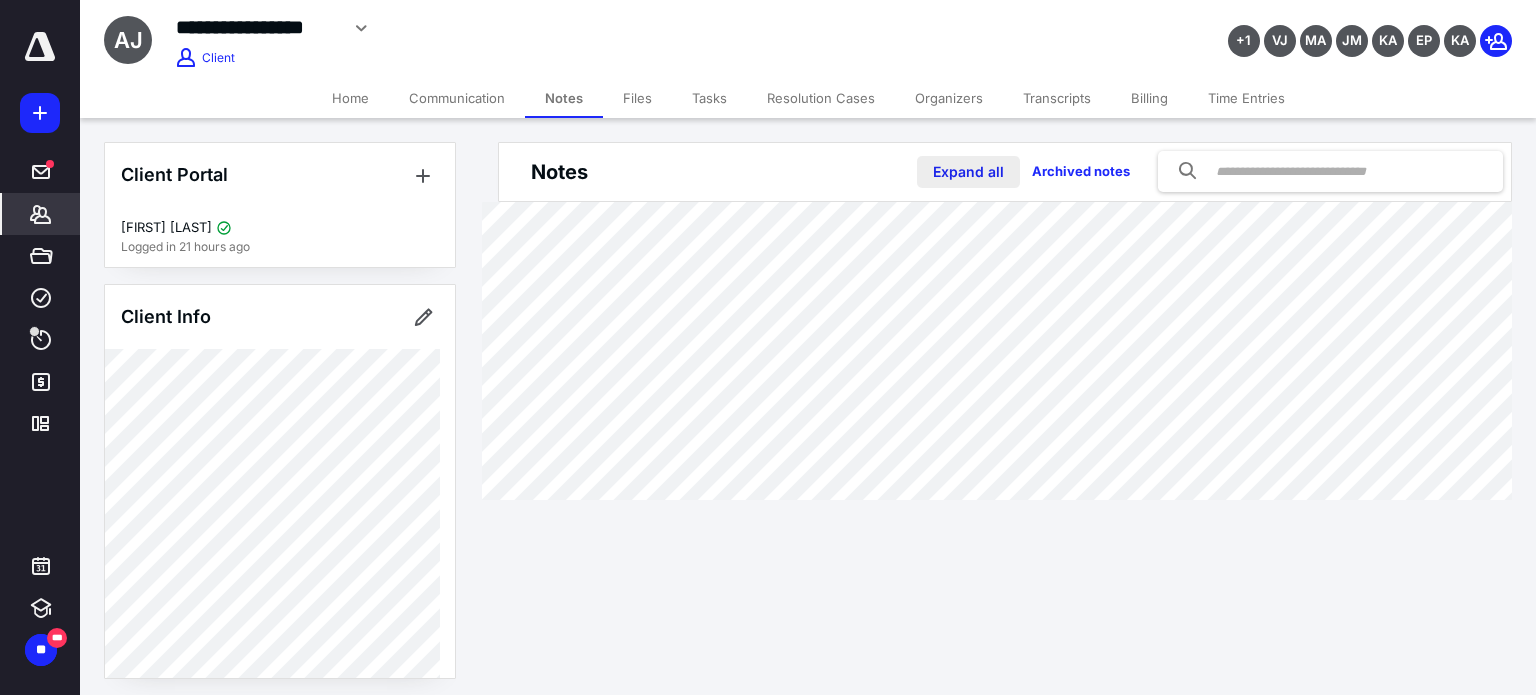 click on "Expand all" at bounding box center [968, 172] 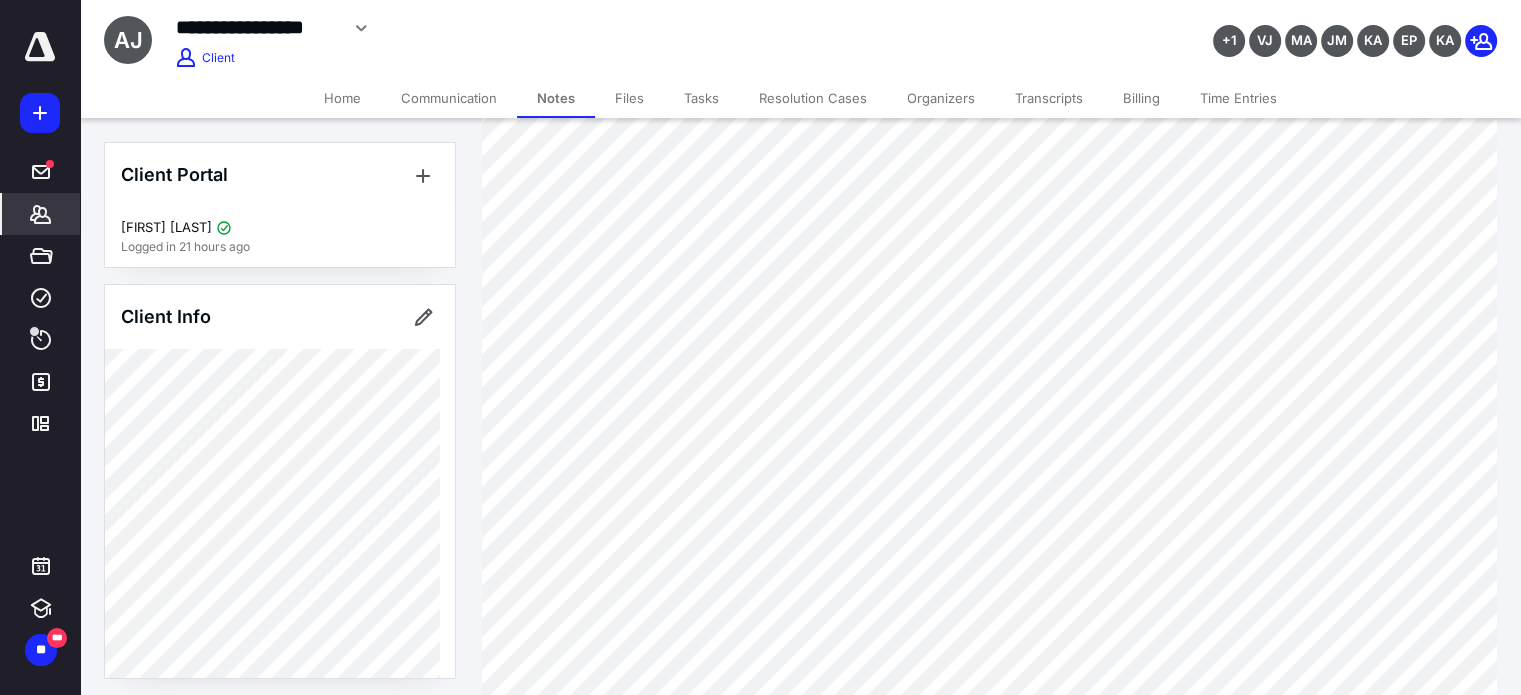 scroll, scrollTop: 1198, scrollLeft: 0, axis: vertical 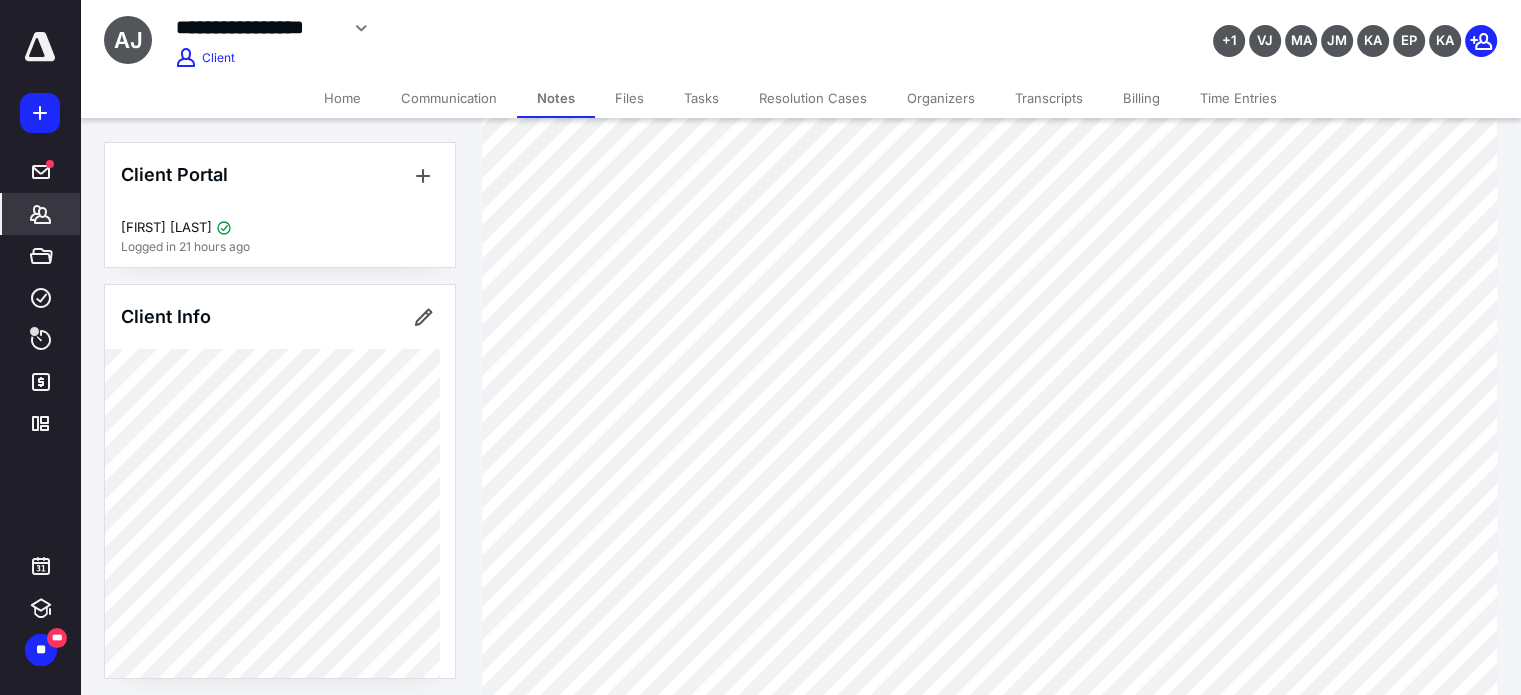 click on "Files" at bounding box center (629, 98) 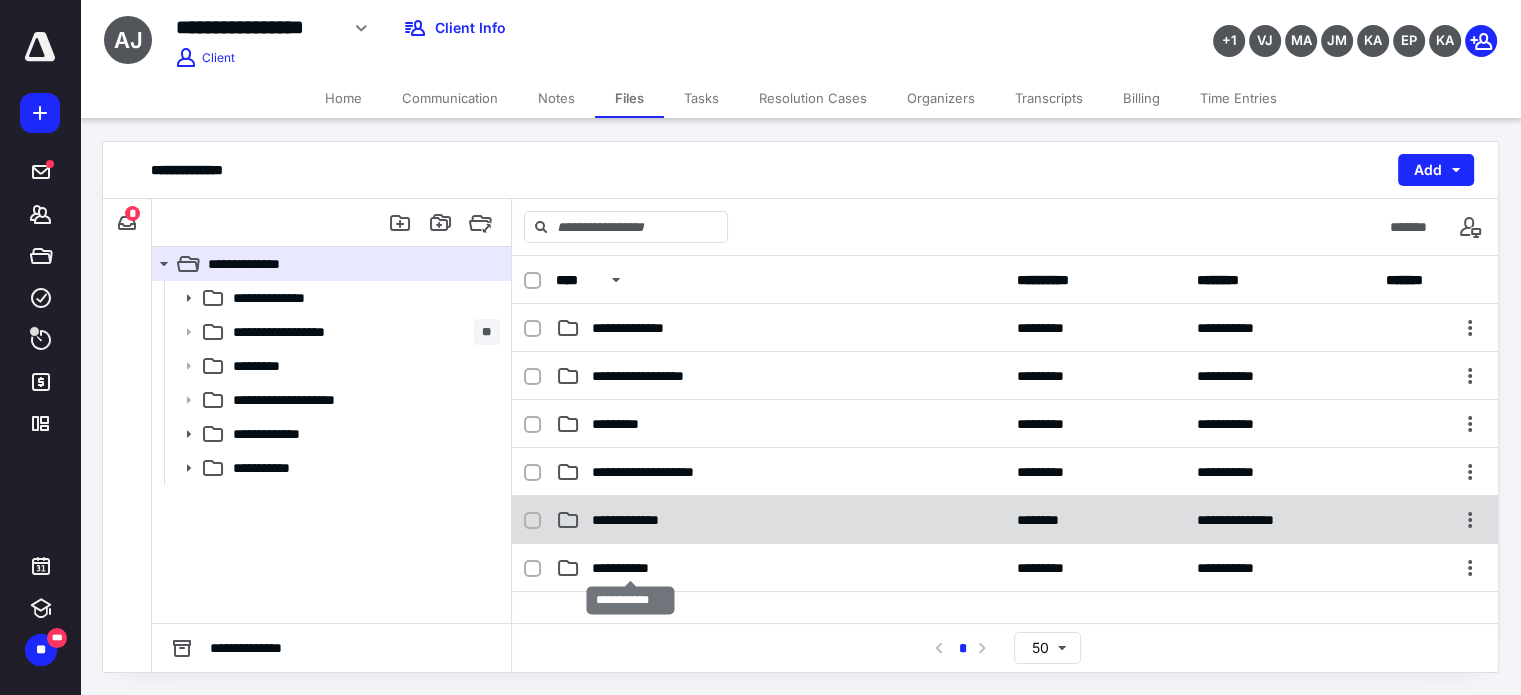 click on "**********" at bounding box center (631, 568) 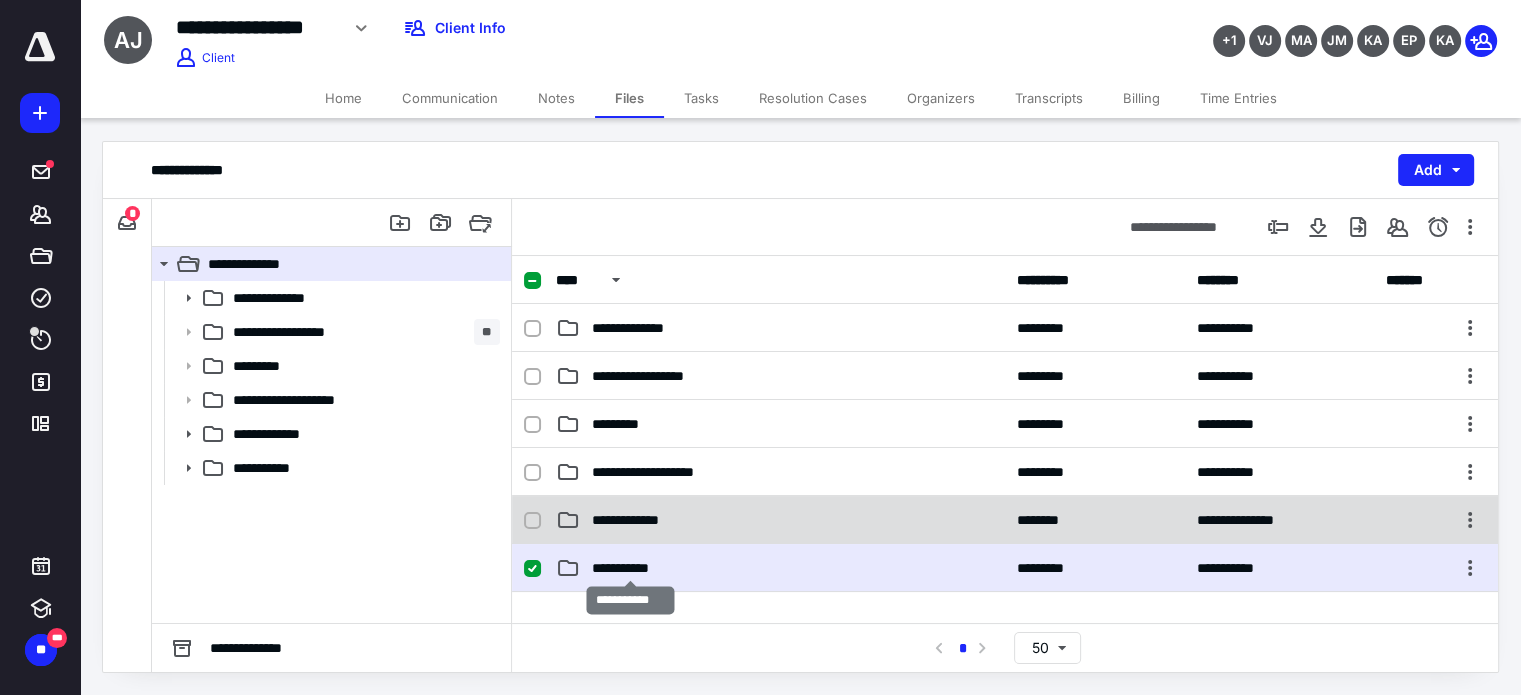 click on "**********" at bounding box center [631, 568] 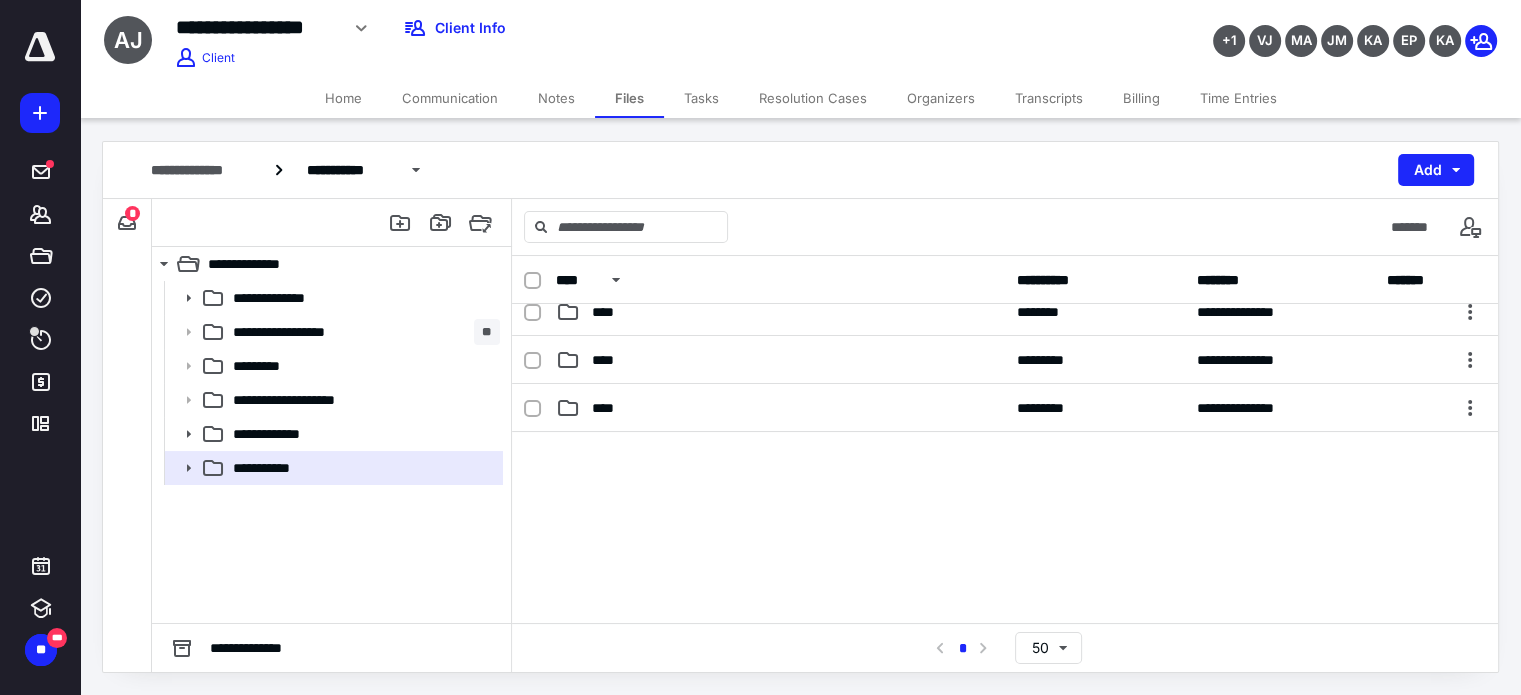 scroll, scrollTop: 220, scrollLeft: 0, axis: vertical 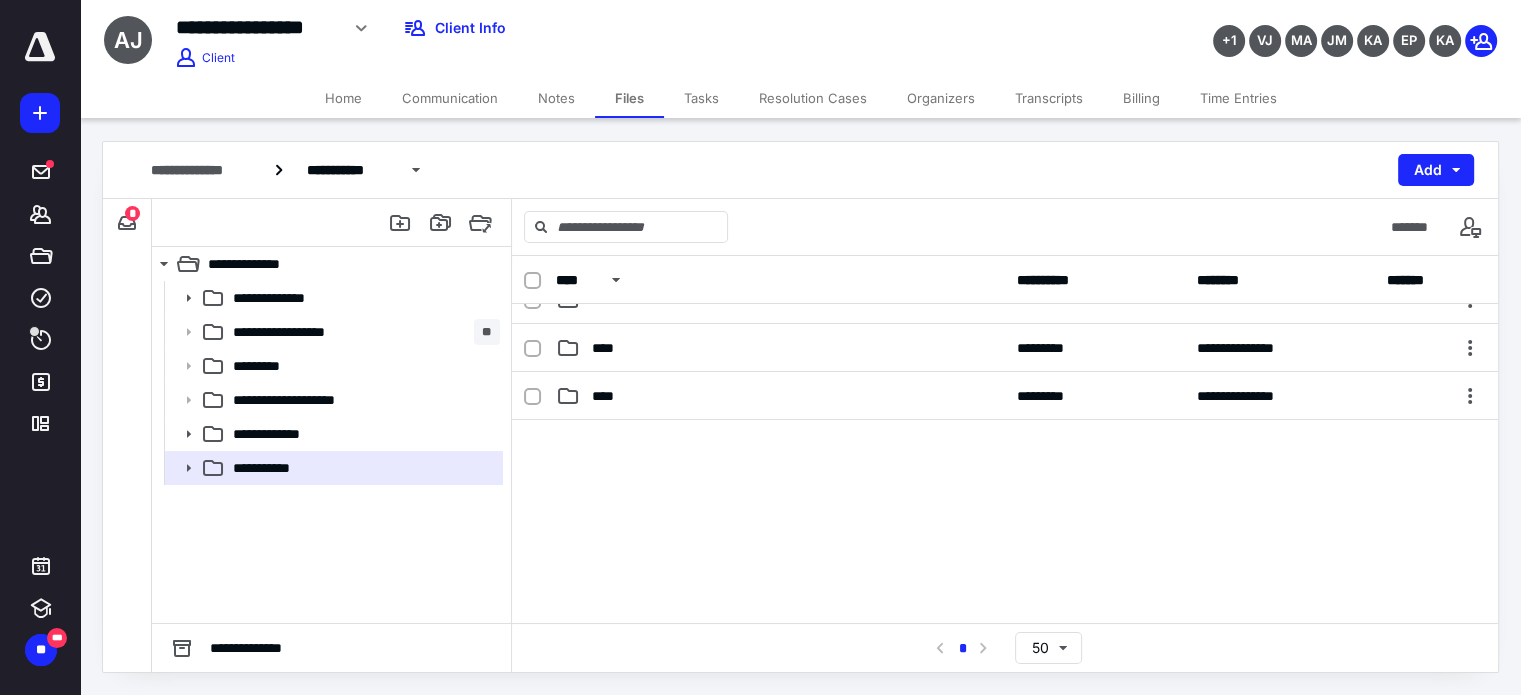 click on "Notes" at bounding box center [556, 98] 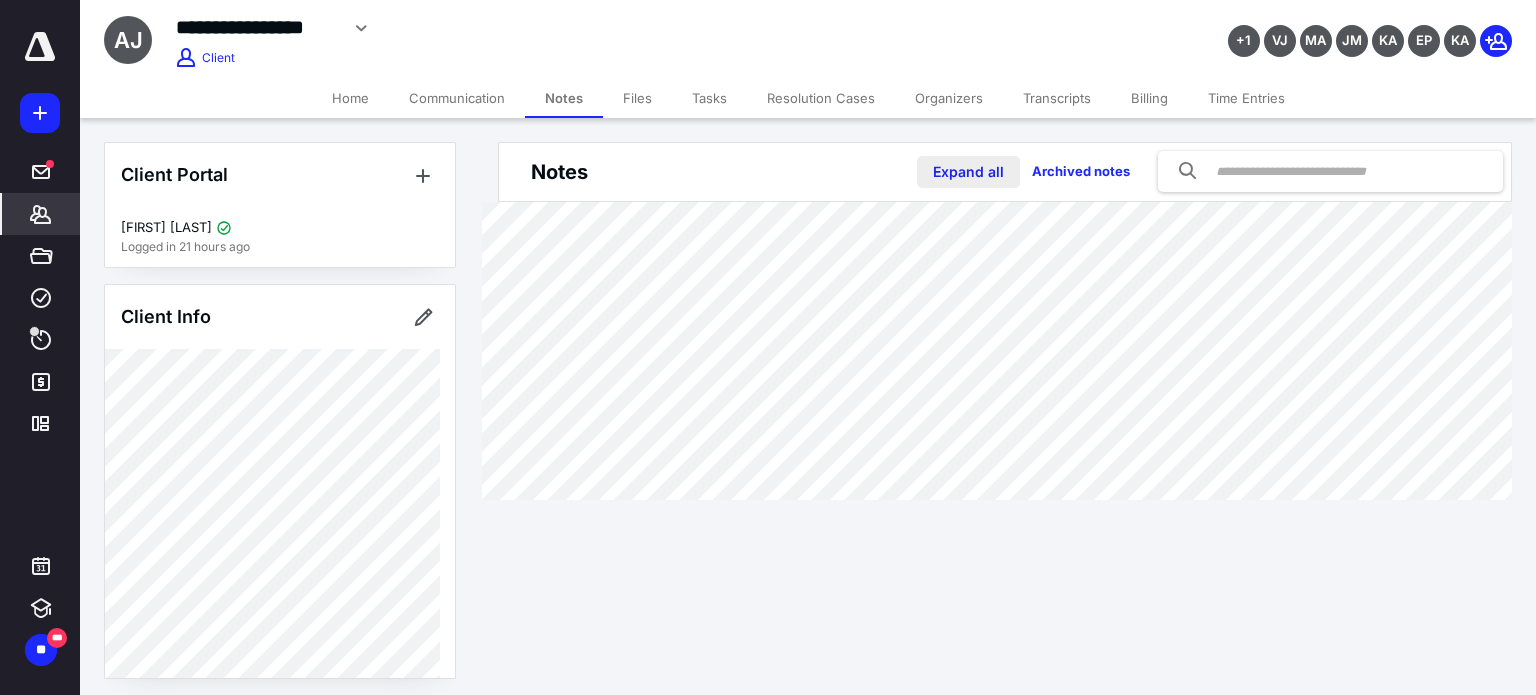 click on "Expand all" at bounding box center (968, 172) 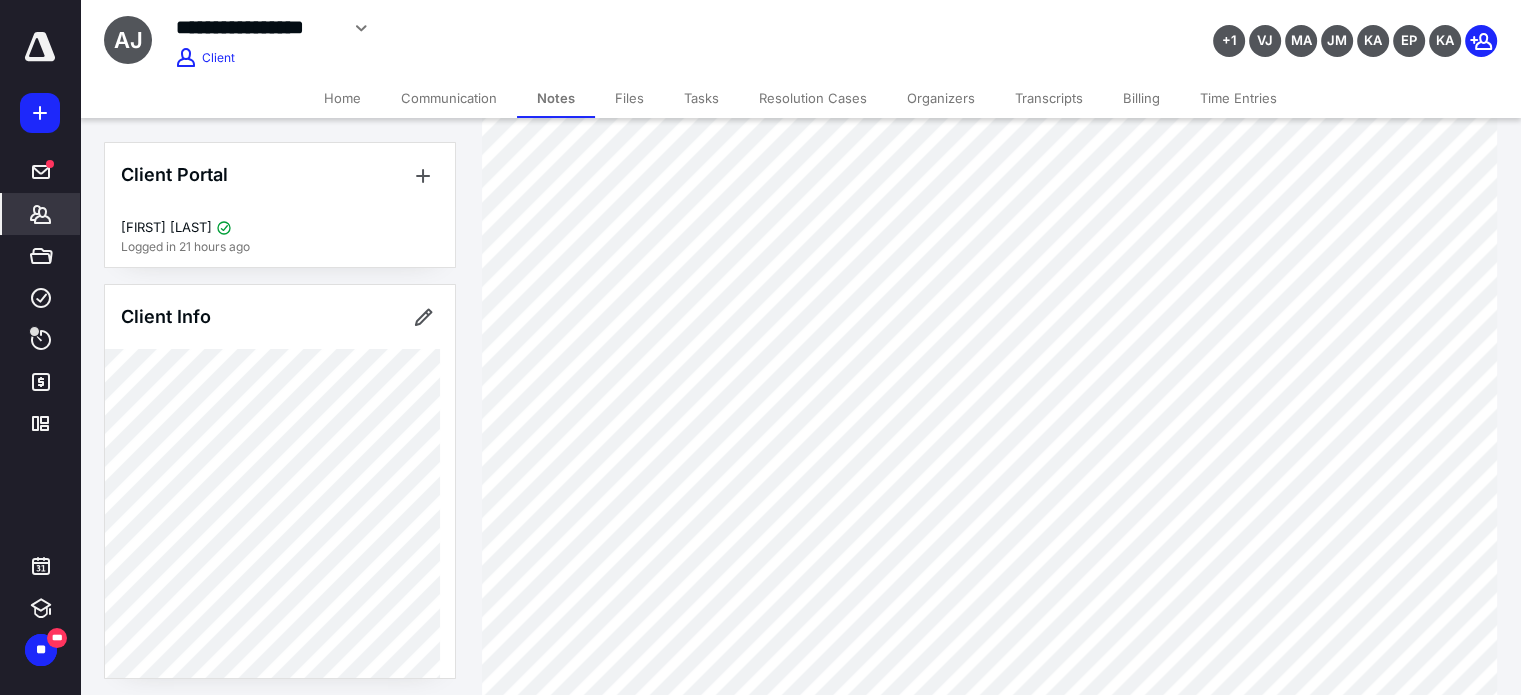scroll, scrollTop: 1551, scrollLeft: 0, axis: vertical 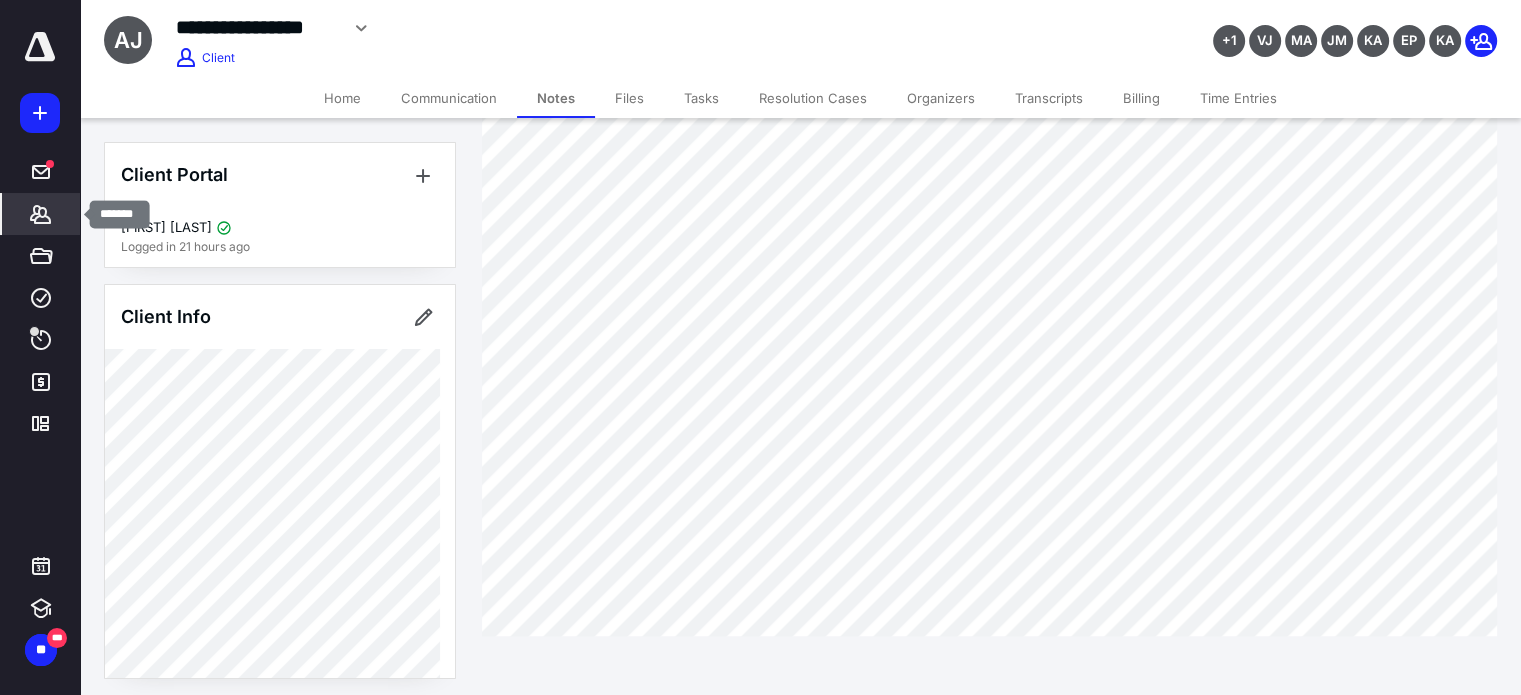 click 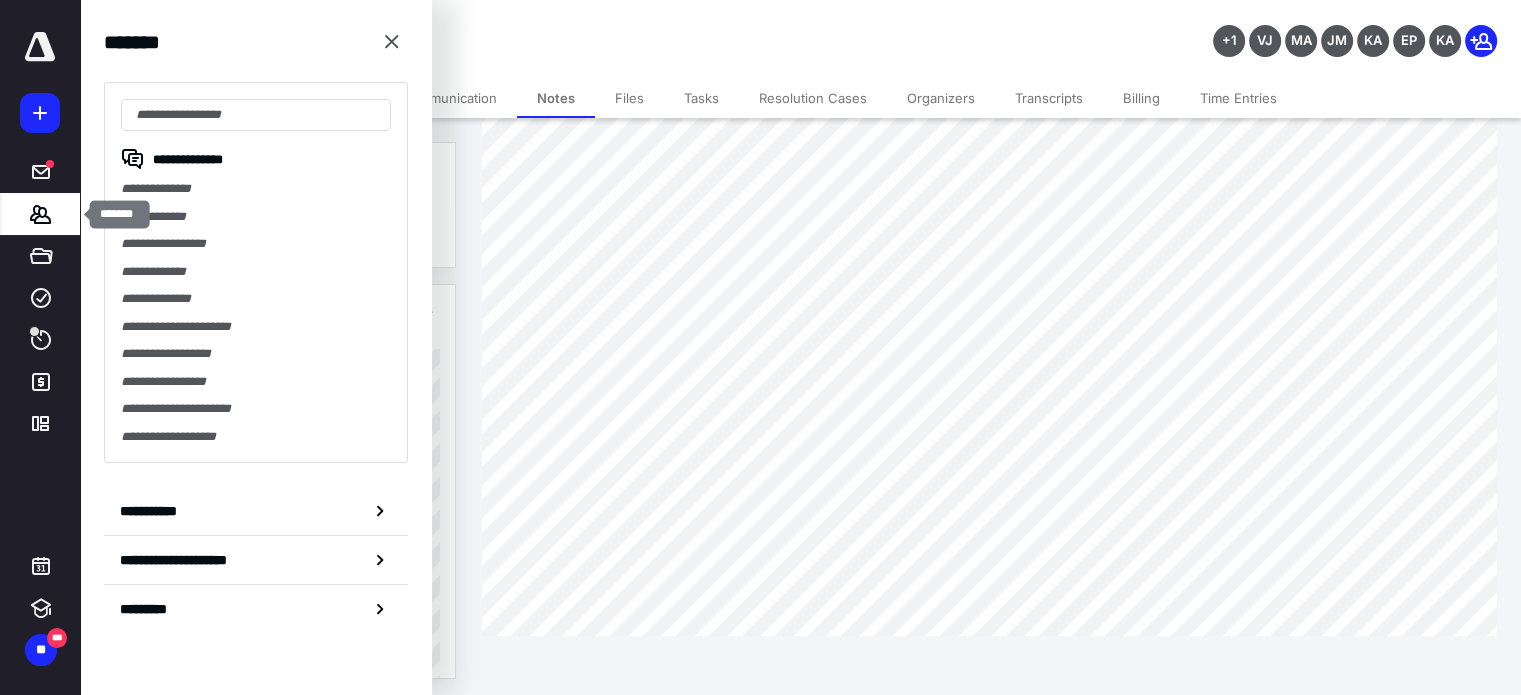 type on "*" 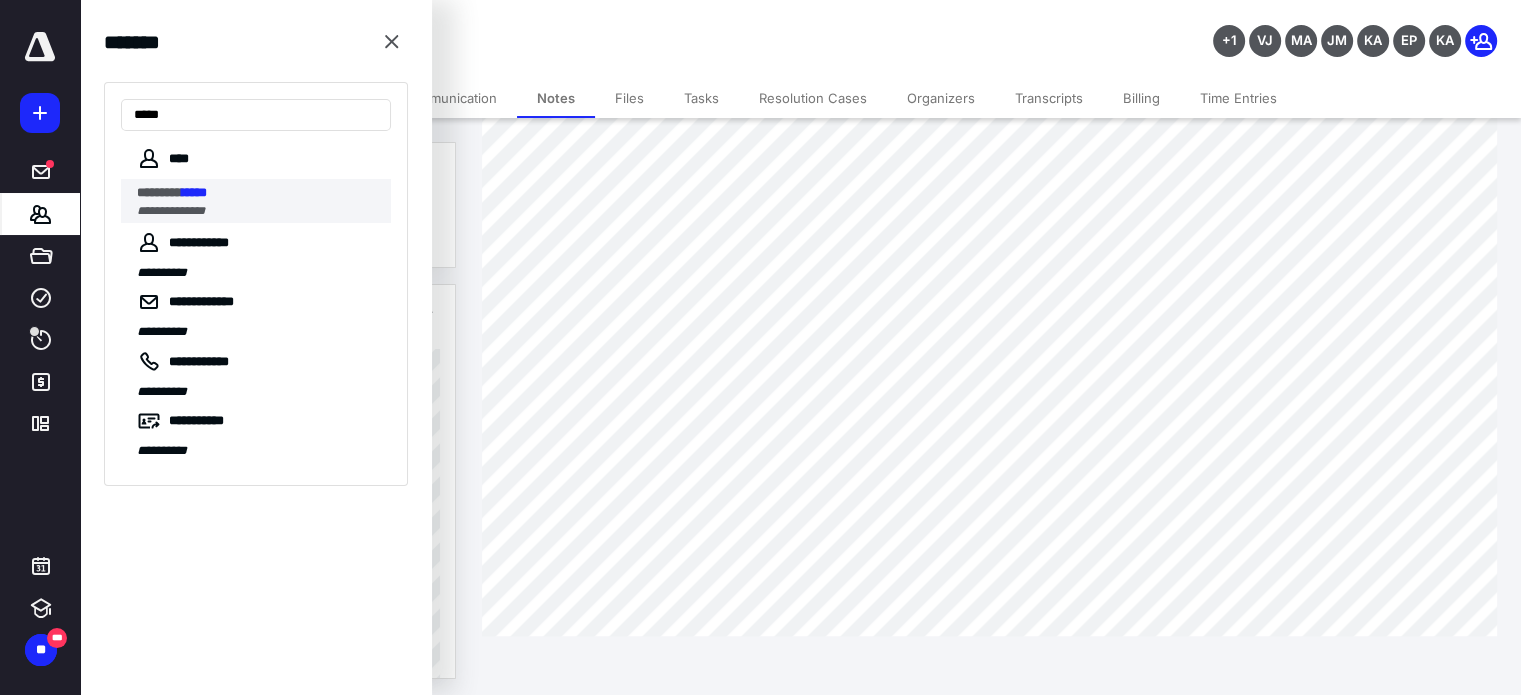 type on "*****" 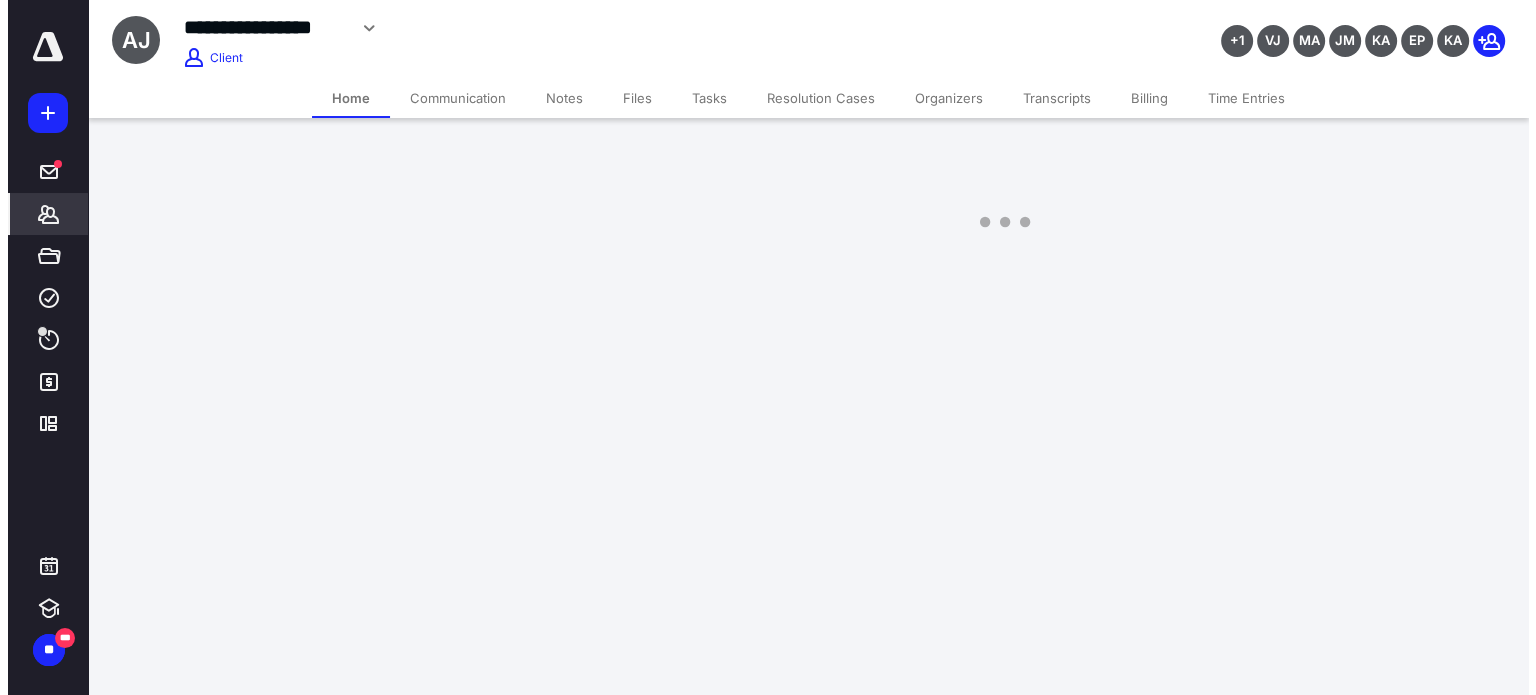 scroll, scrollTop: 0, scrollLeft: 0, axis: both 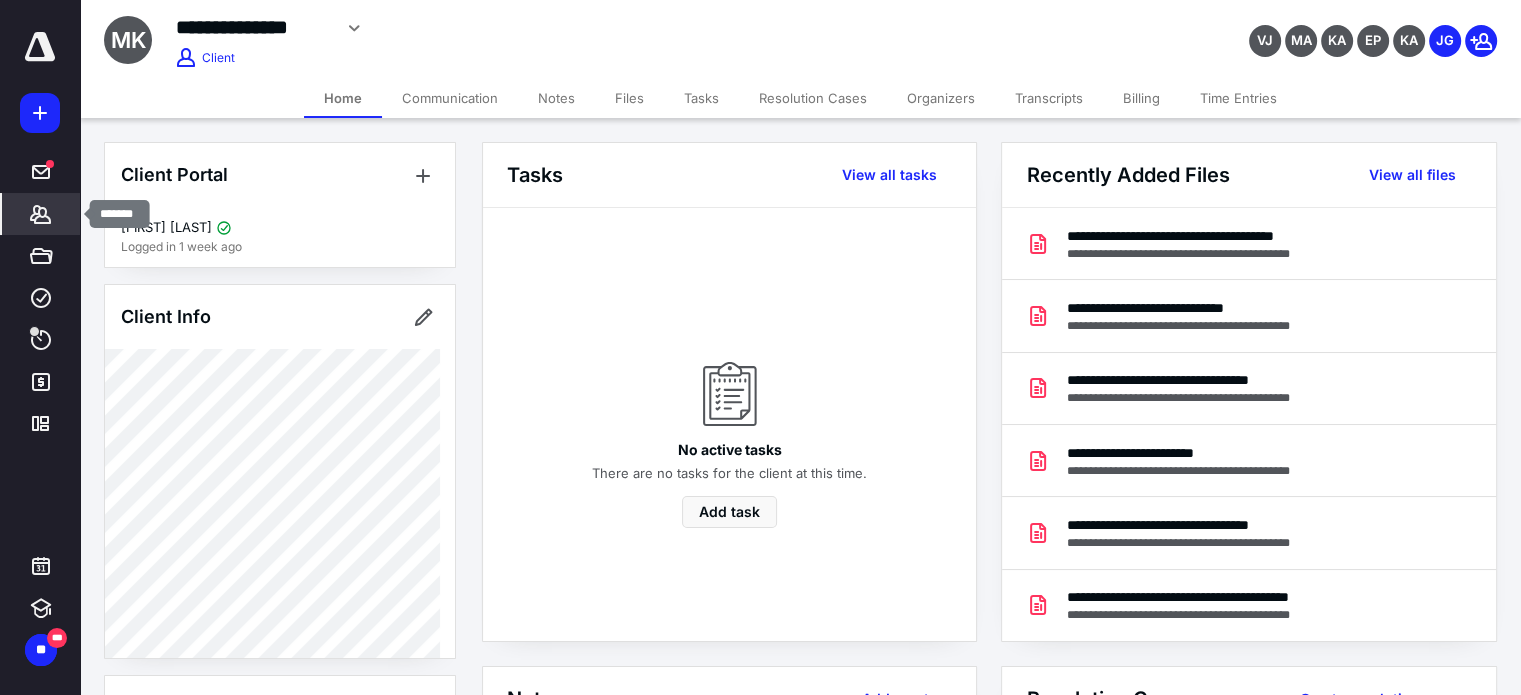 click 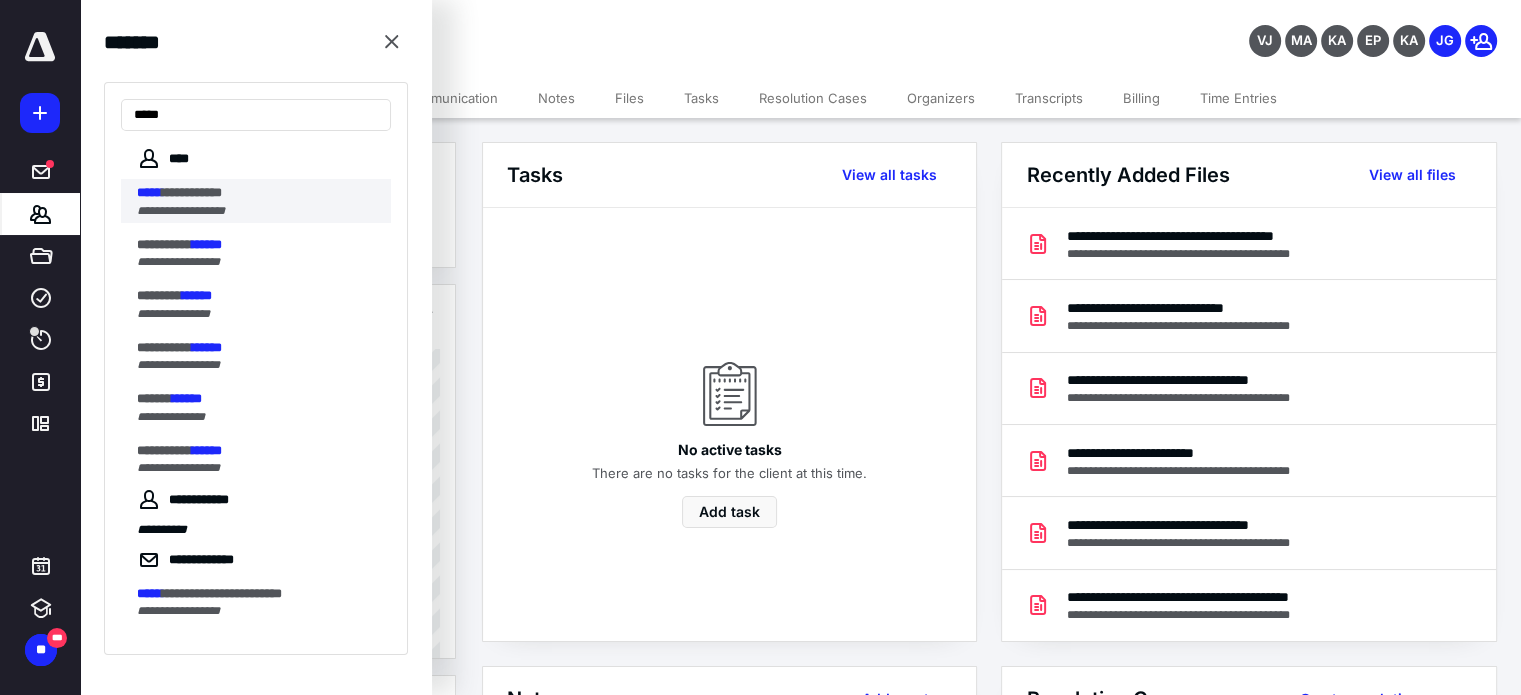 type on "*****" 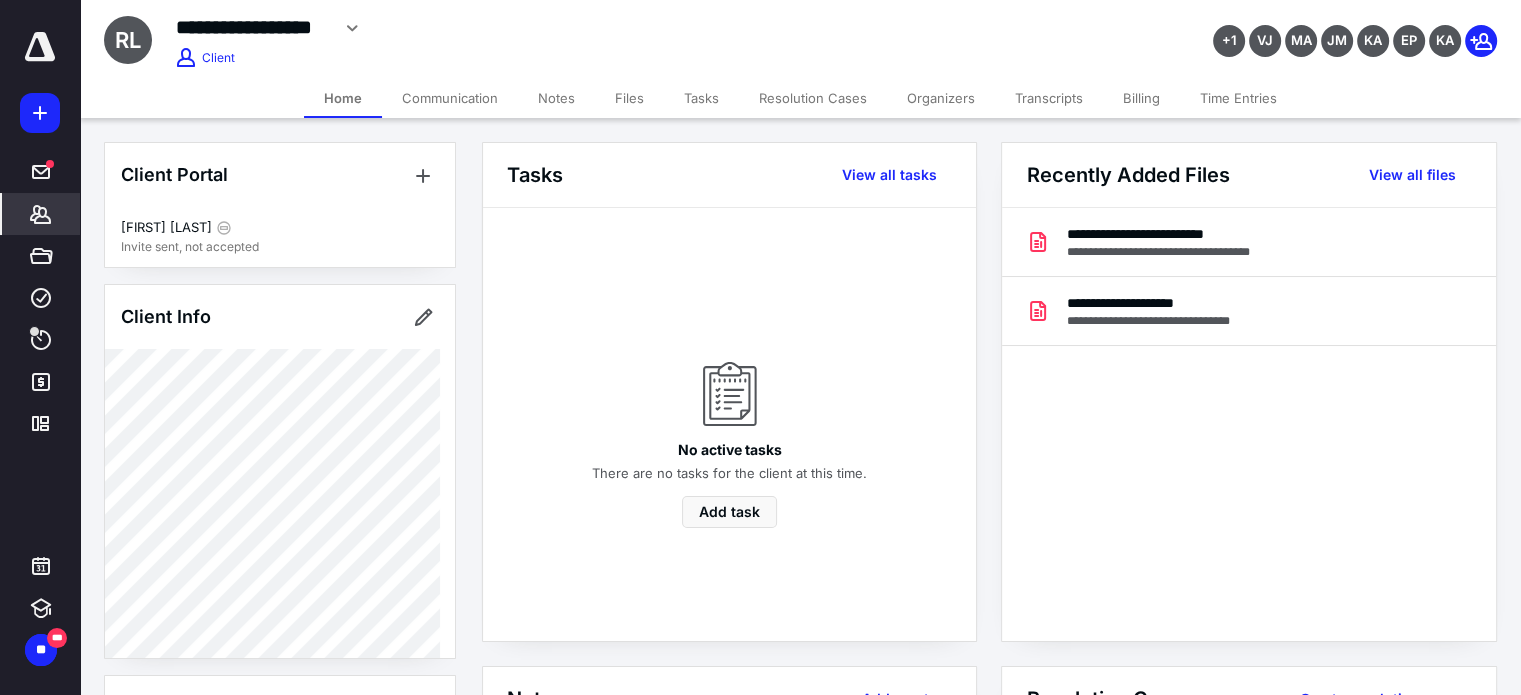 click on "Notes" at bounding box center (556, 98) 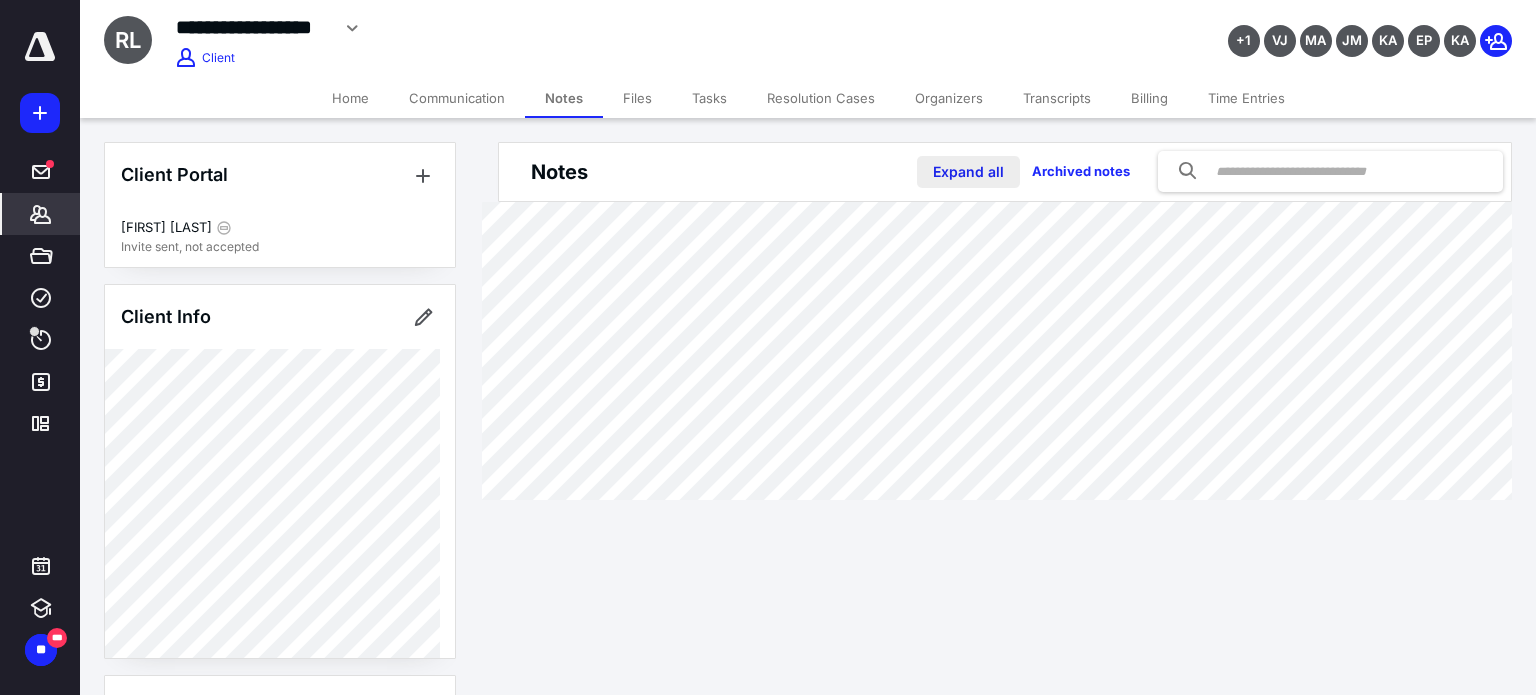 click on "Expand all" at bounding box center [968, 172] 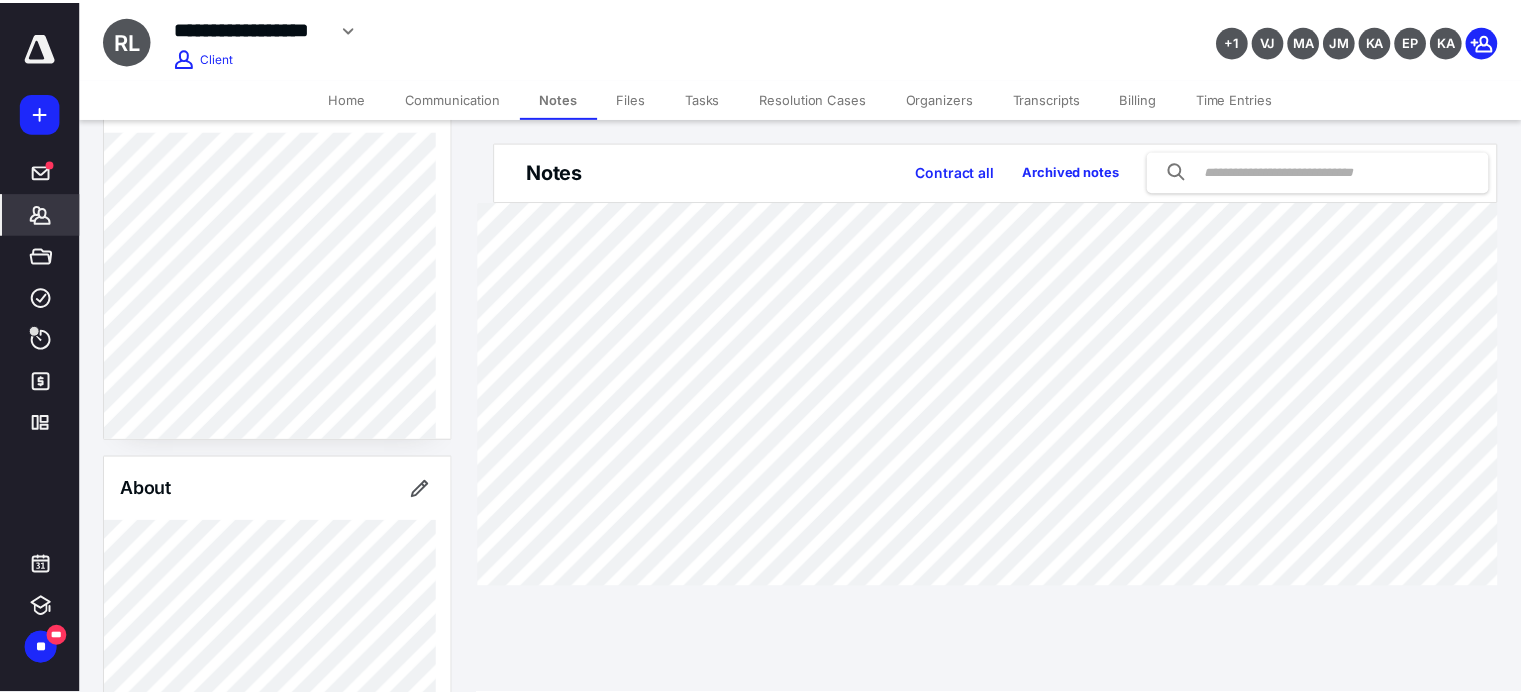 scroll, scrollTop: 226, scrollLeft: 0, axis: vertical 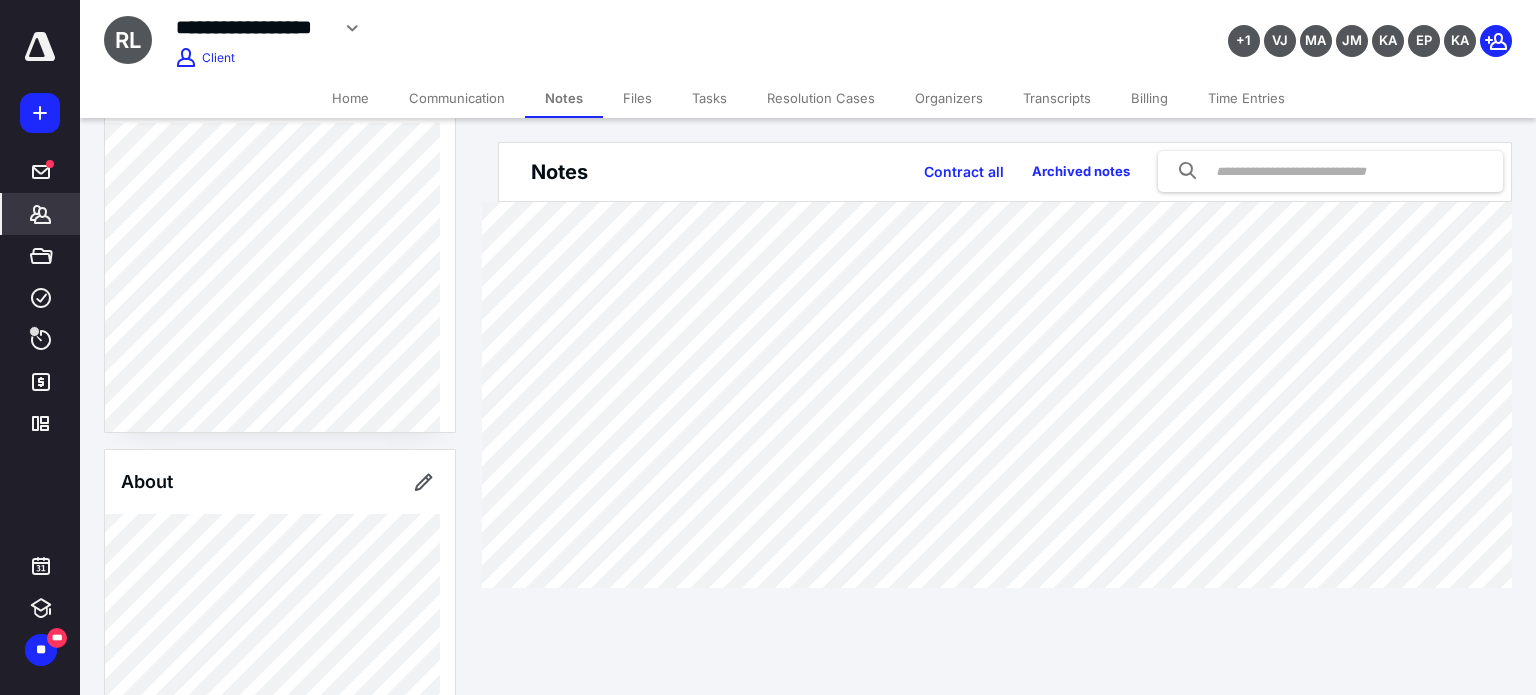 click on "Home" at bounding box center [350, 98] 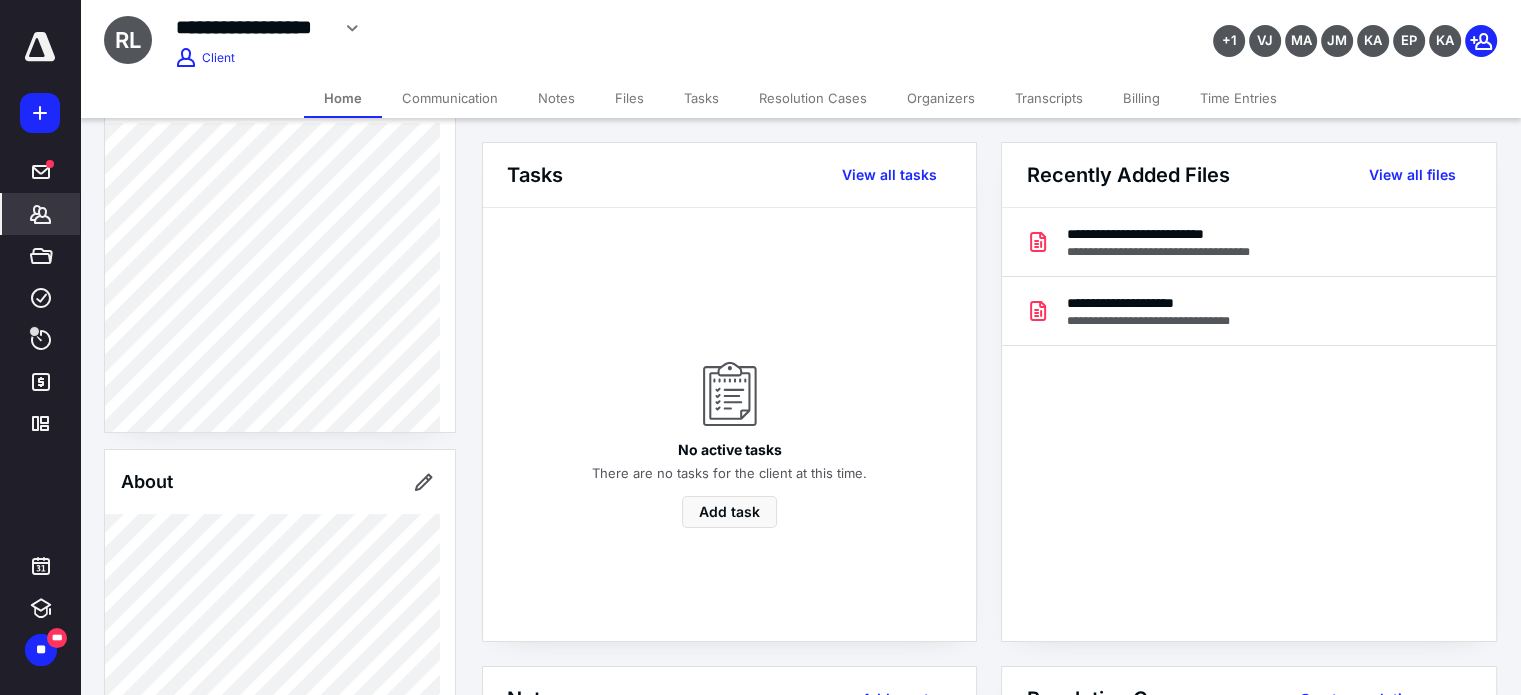 click on "Resolution Cases" at bounding box center [813, 98] 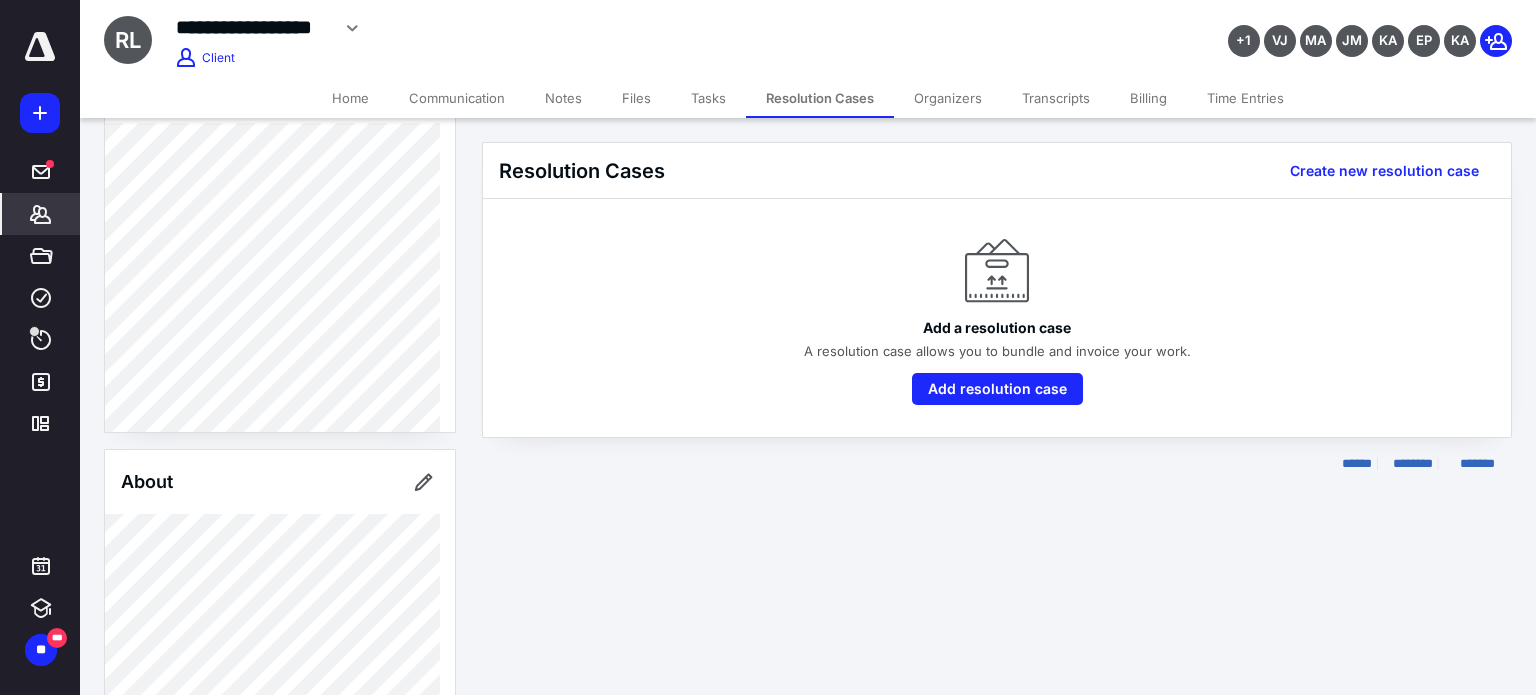 click on "Home" at bounding box center (350, 98) 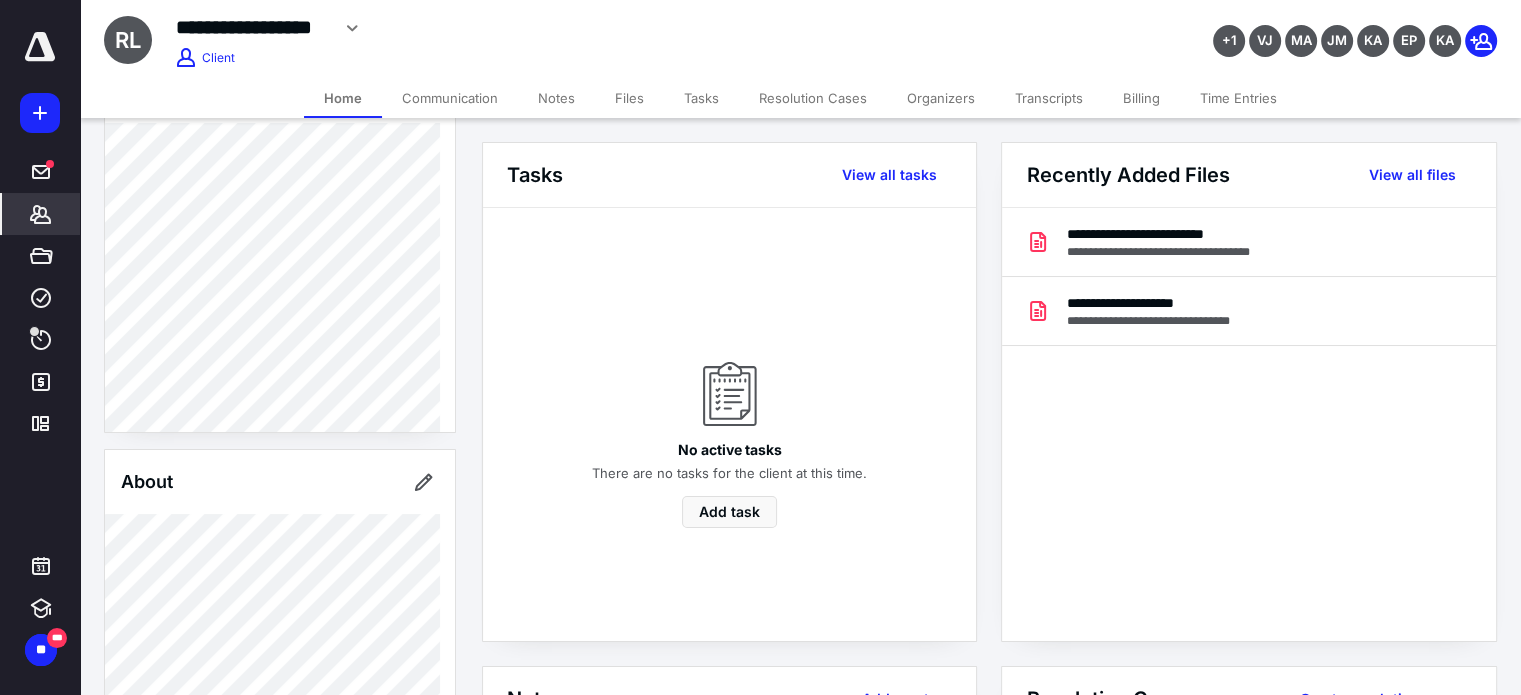 click on "Notes" at bounding box center [556, 98] 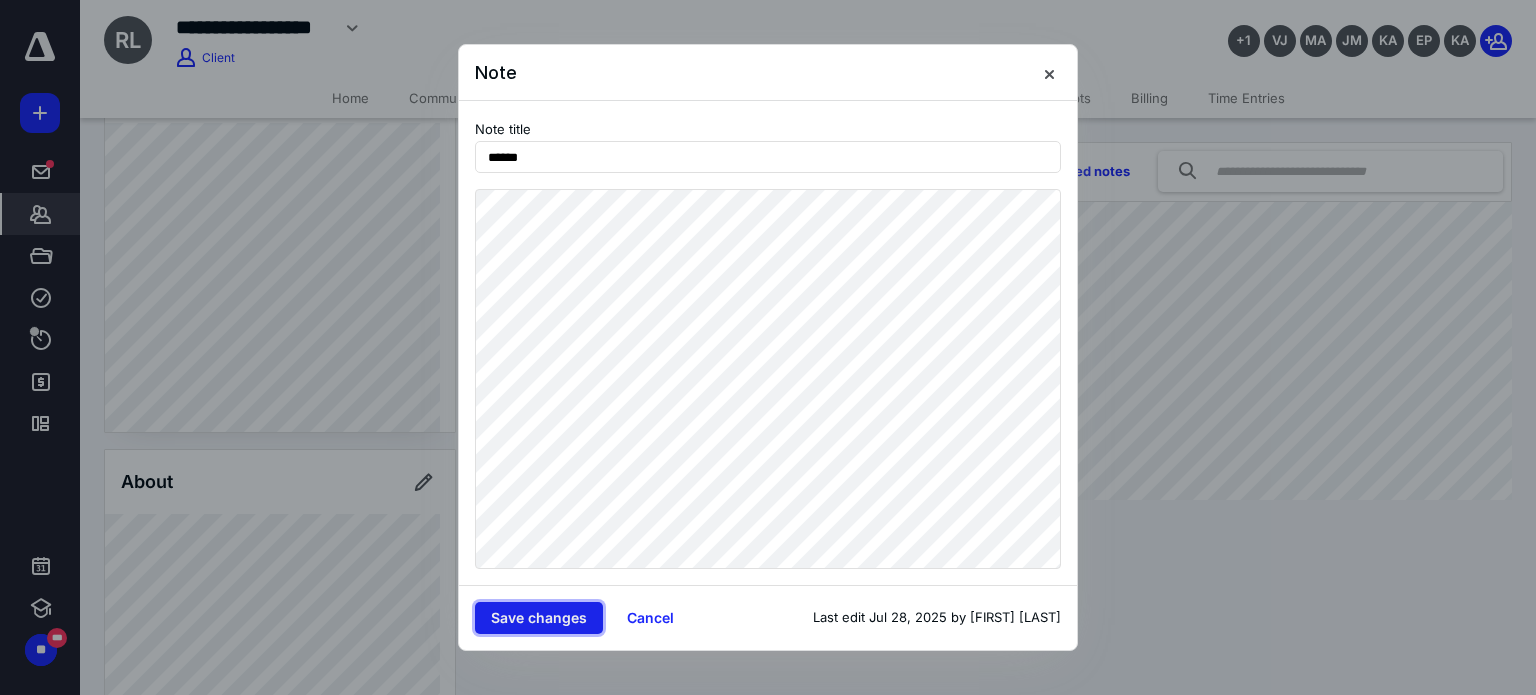 click on "Save changes" at bounding box center (539, 618) 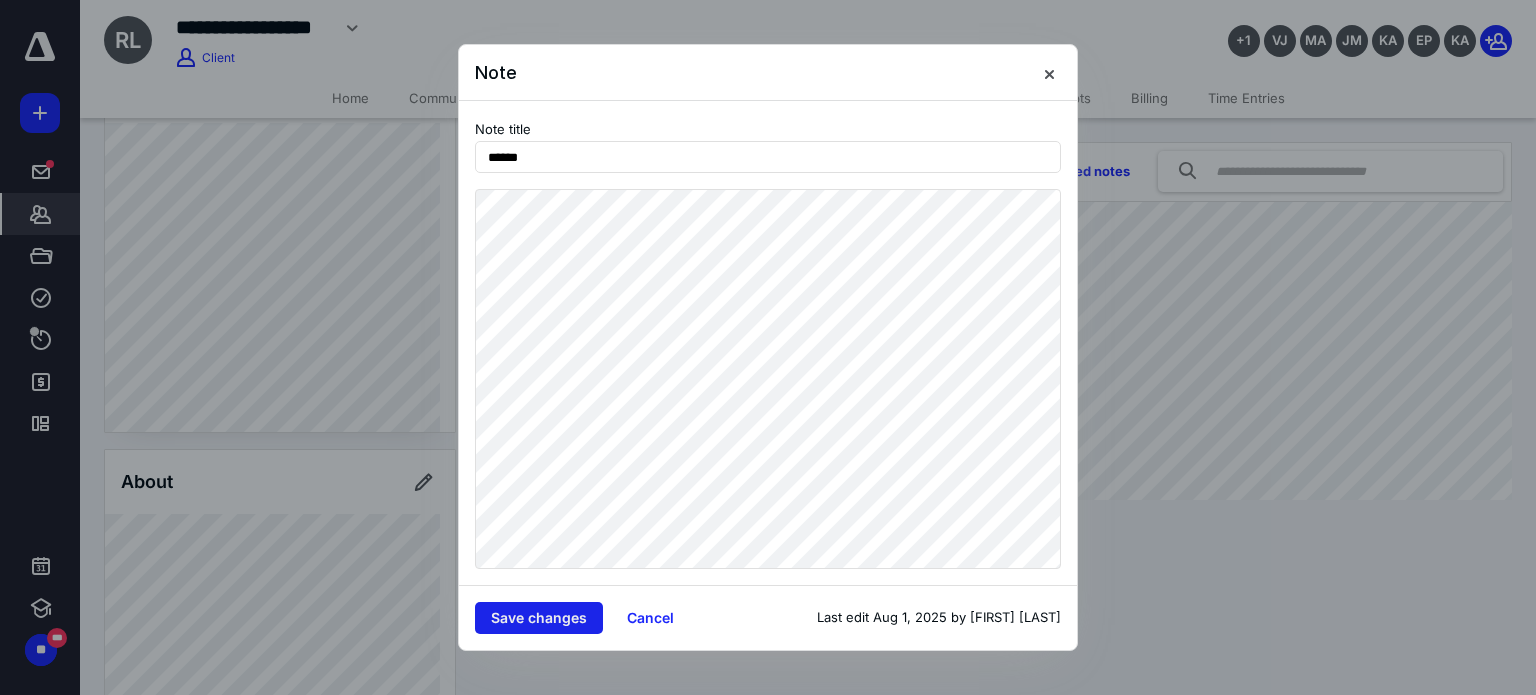 click on "Save changes" at bounding box center (539, 618) 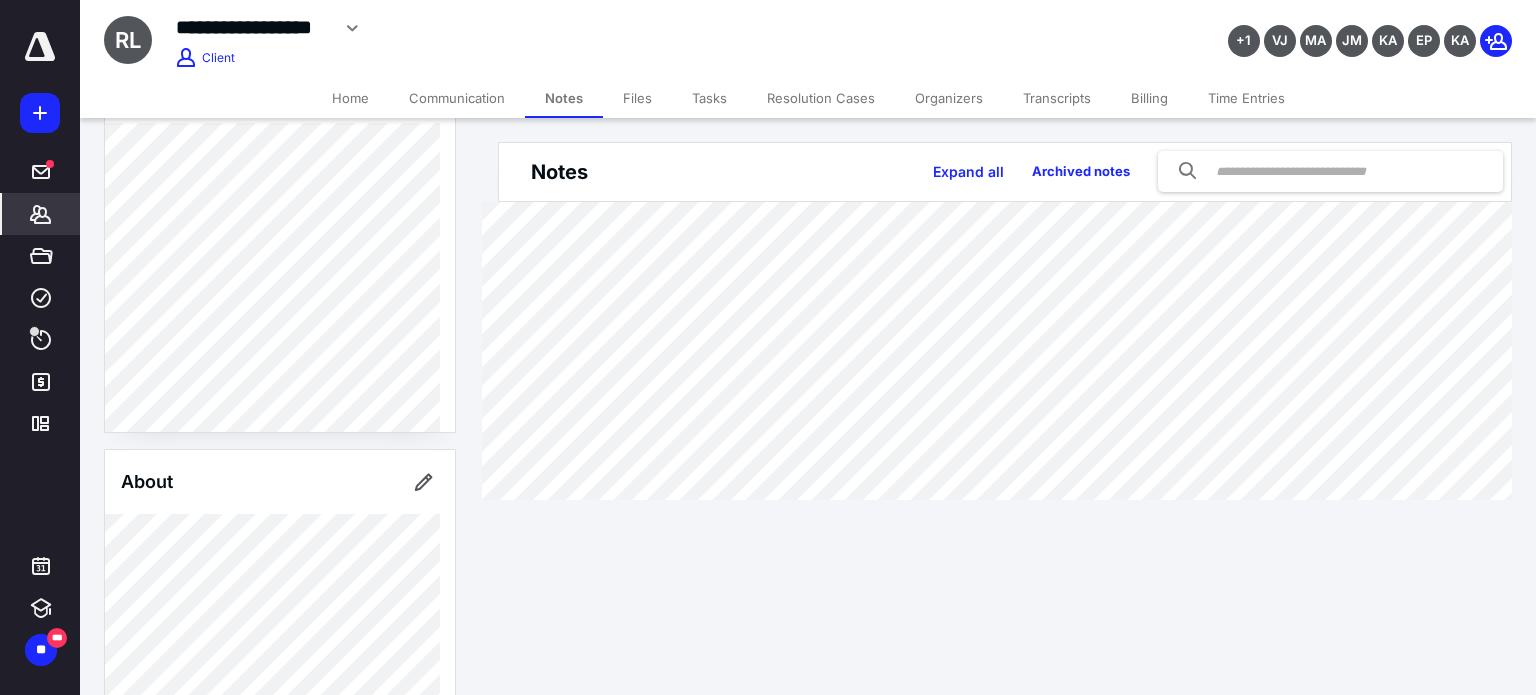 click on "Resolution Cases" at bounding box center [821, 98] 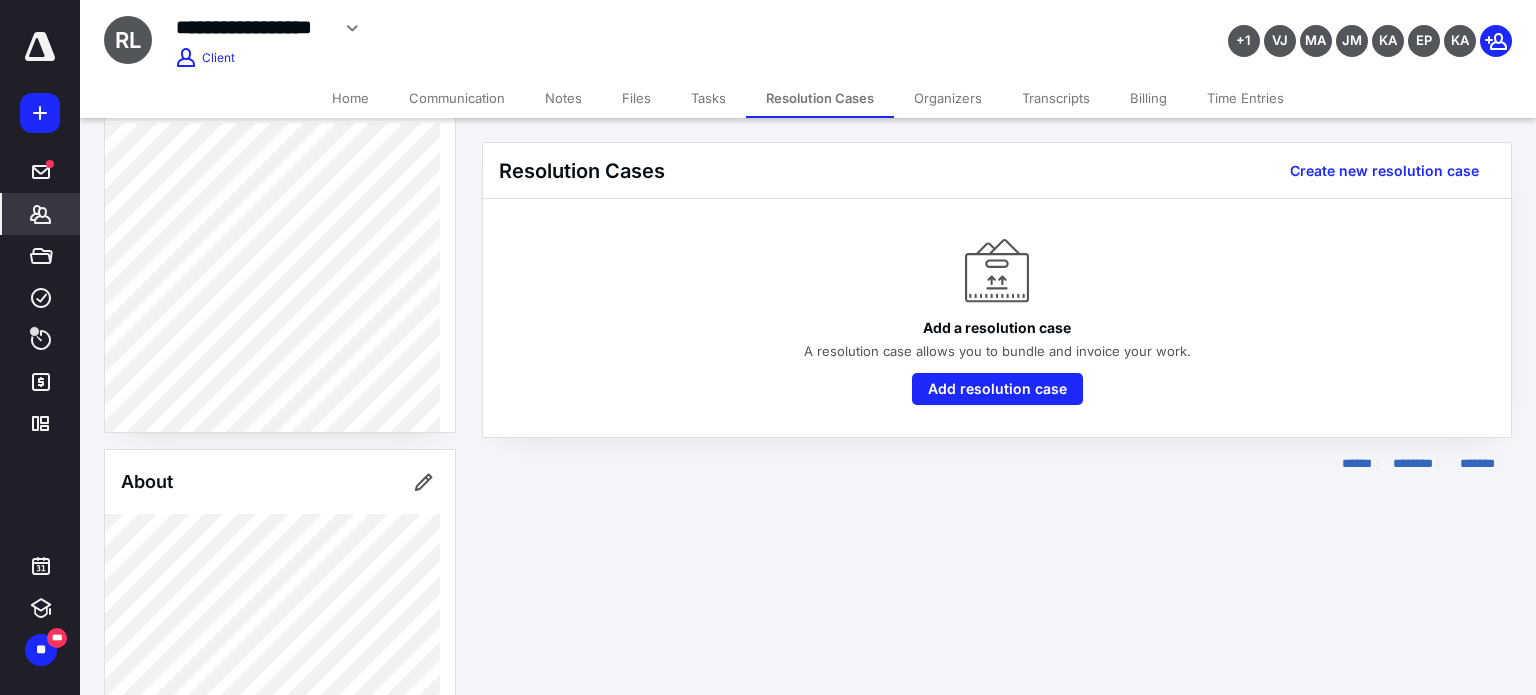 click on "Notes" at bounding box center (563, 98) 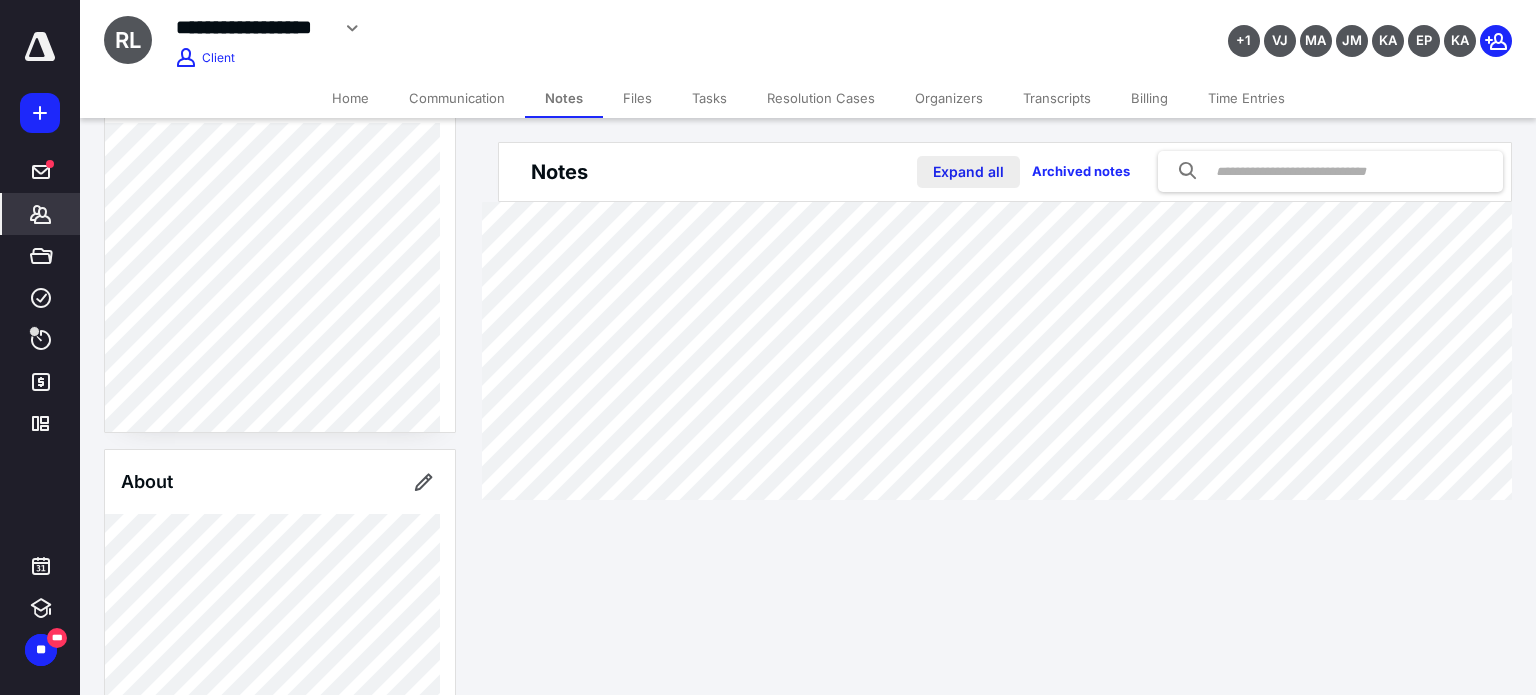 click on "Expand all" at bounding box center (968, 172) 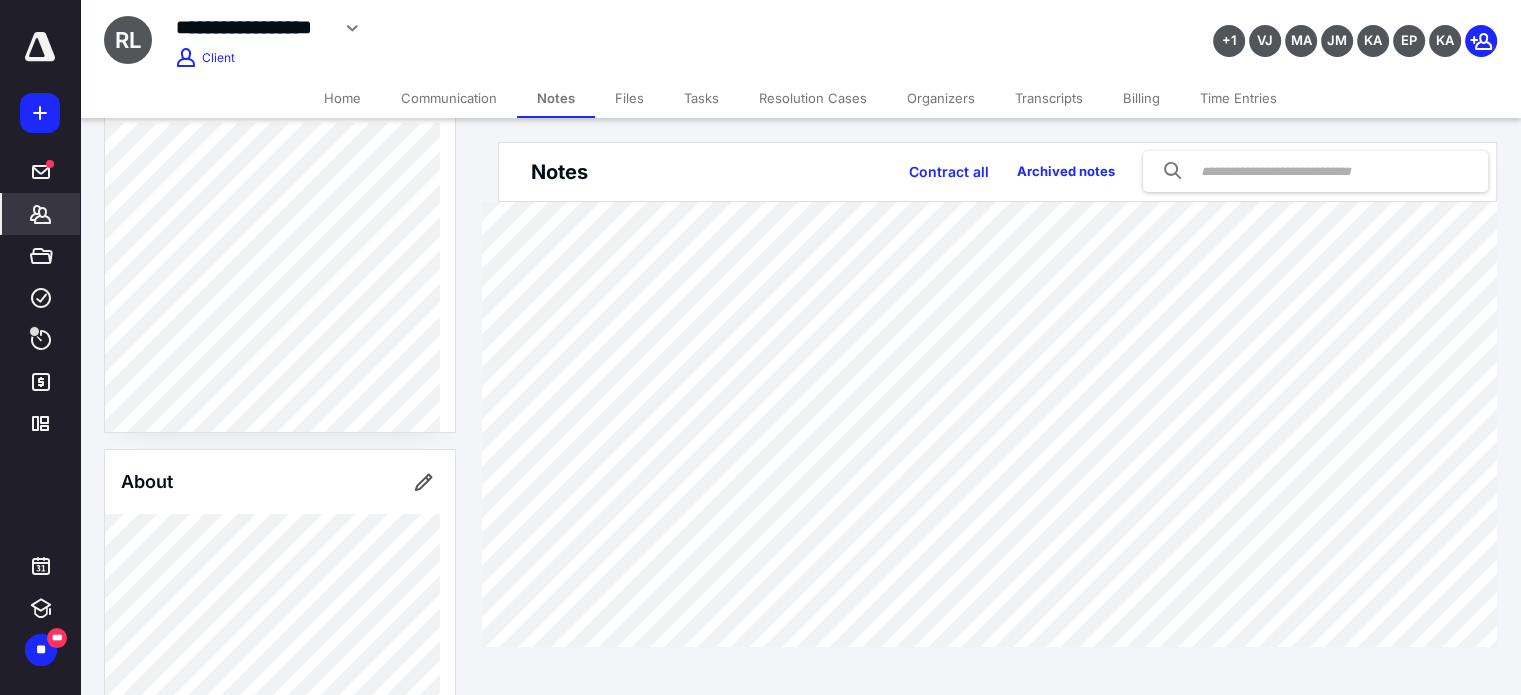 scroll, scrollTop: 11, scrollLeft: 0, axis: vertical 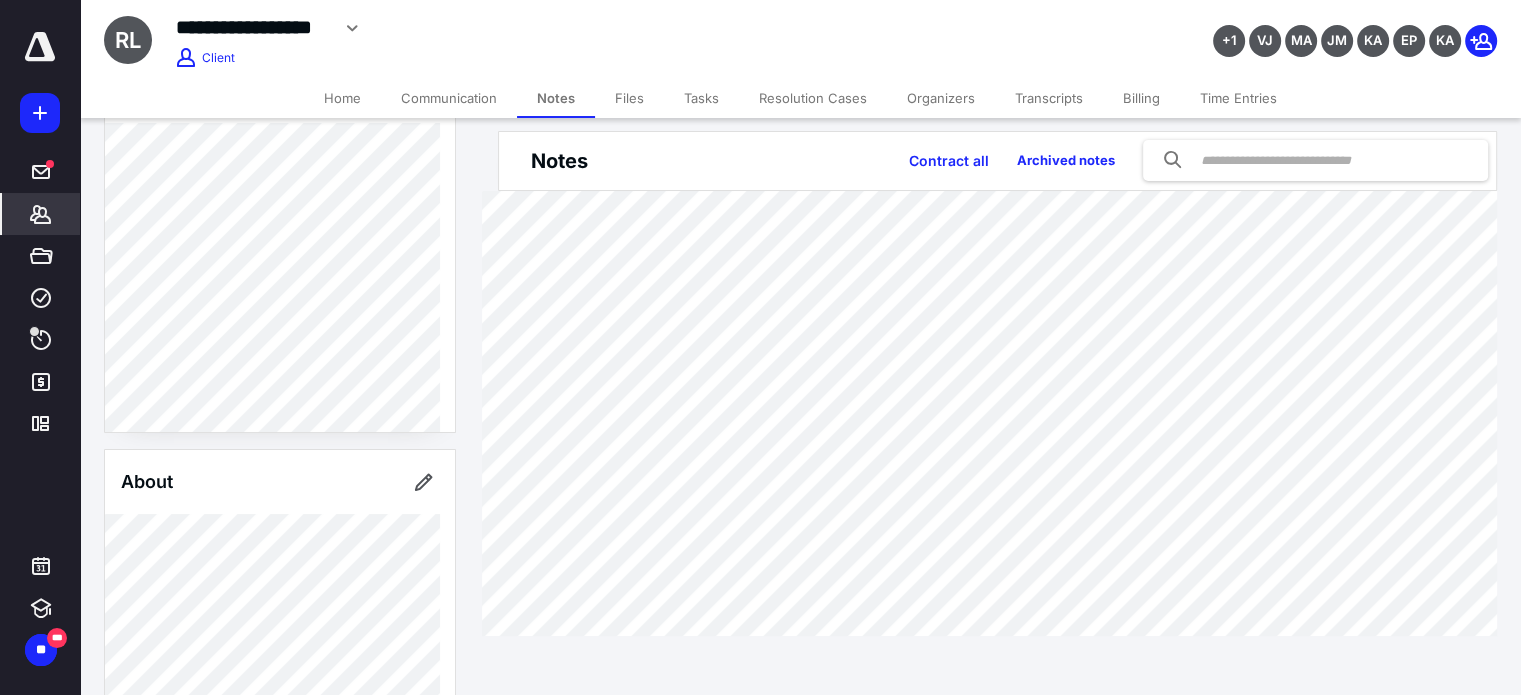 click on "Home" at bounding box center [342, 98] 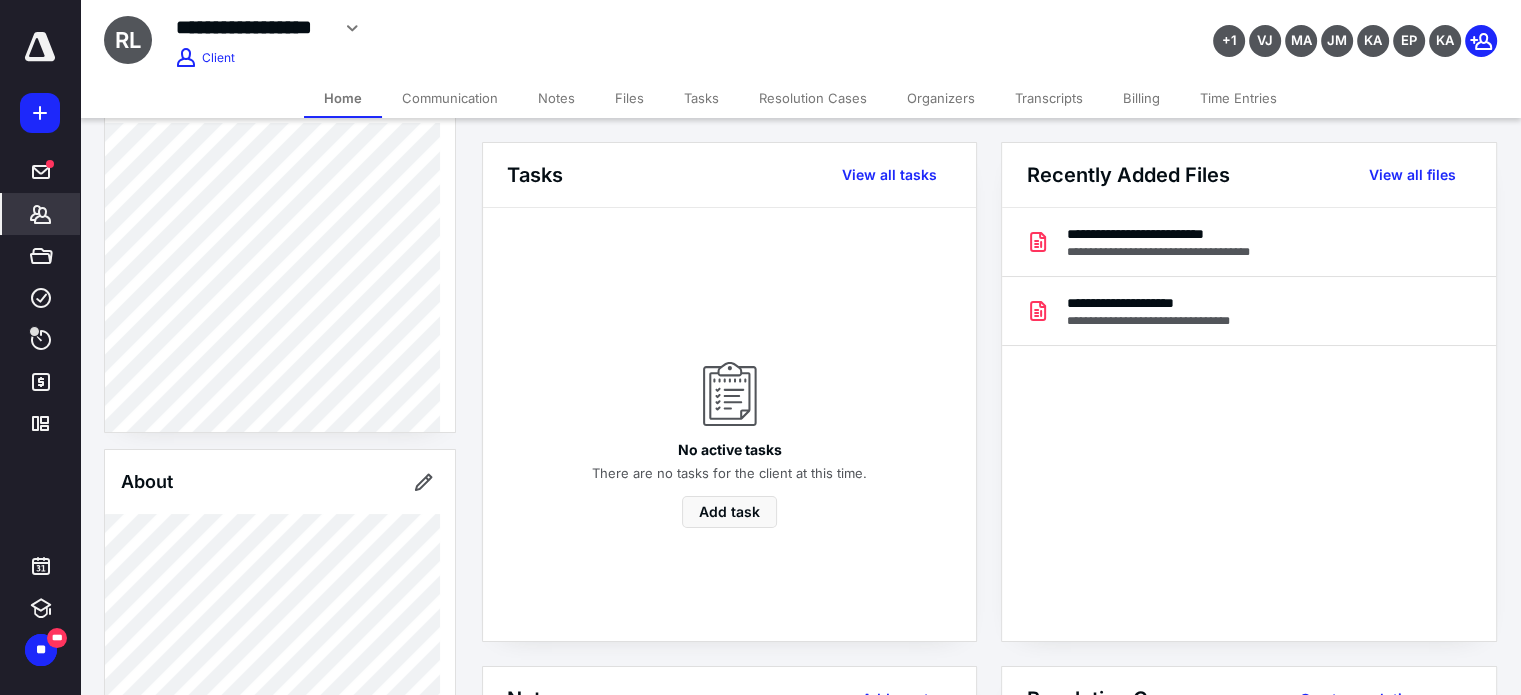 click on "Notes" at bounding box center (556, 98) 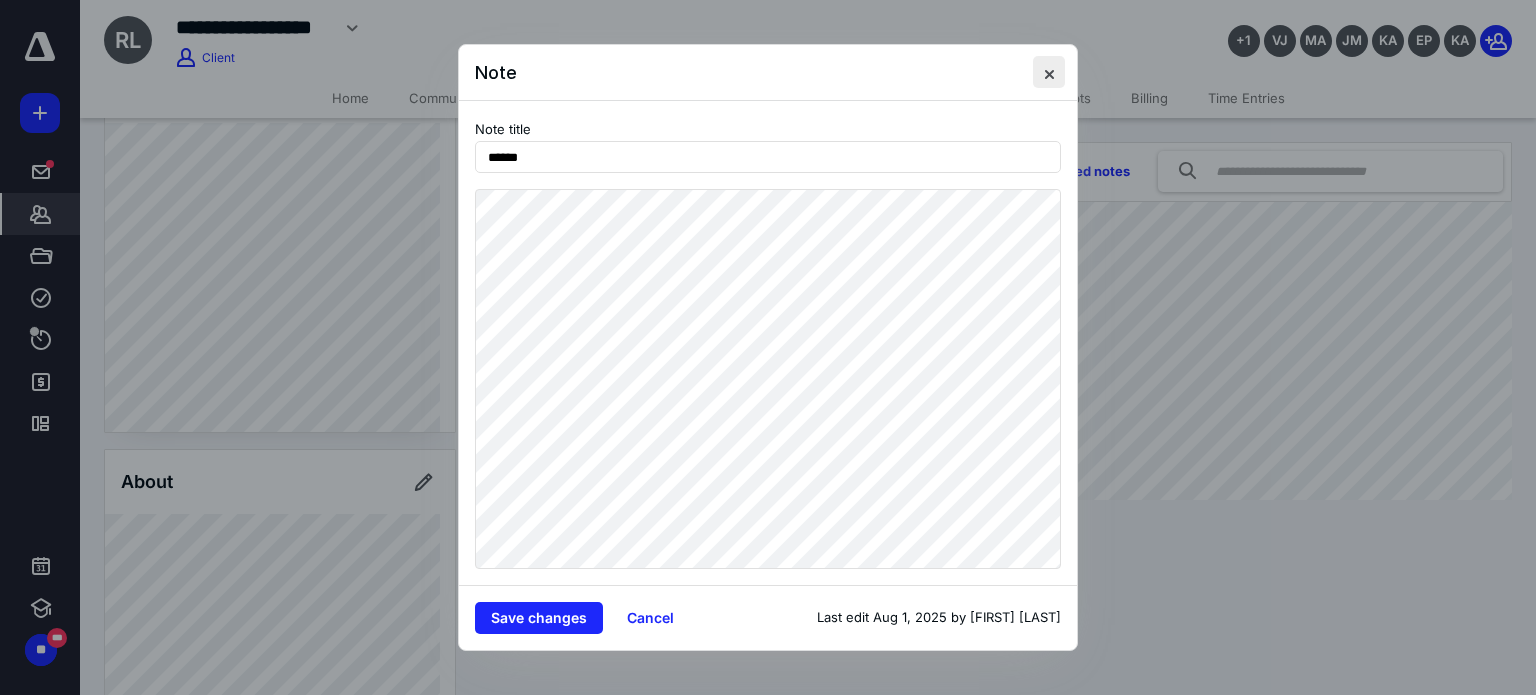 click at bounding box center [1049, 72] 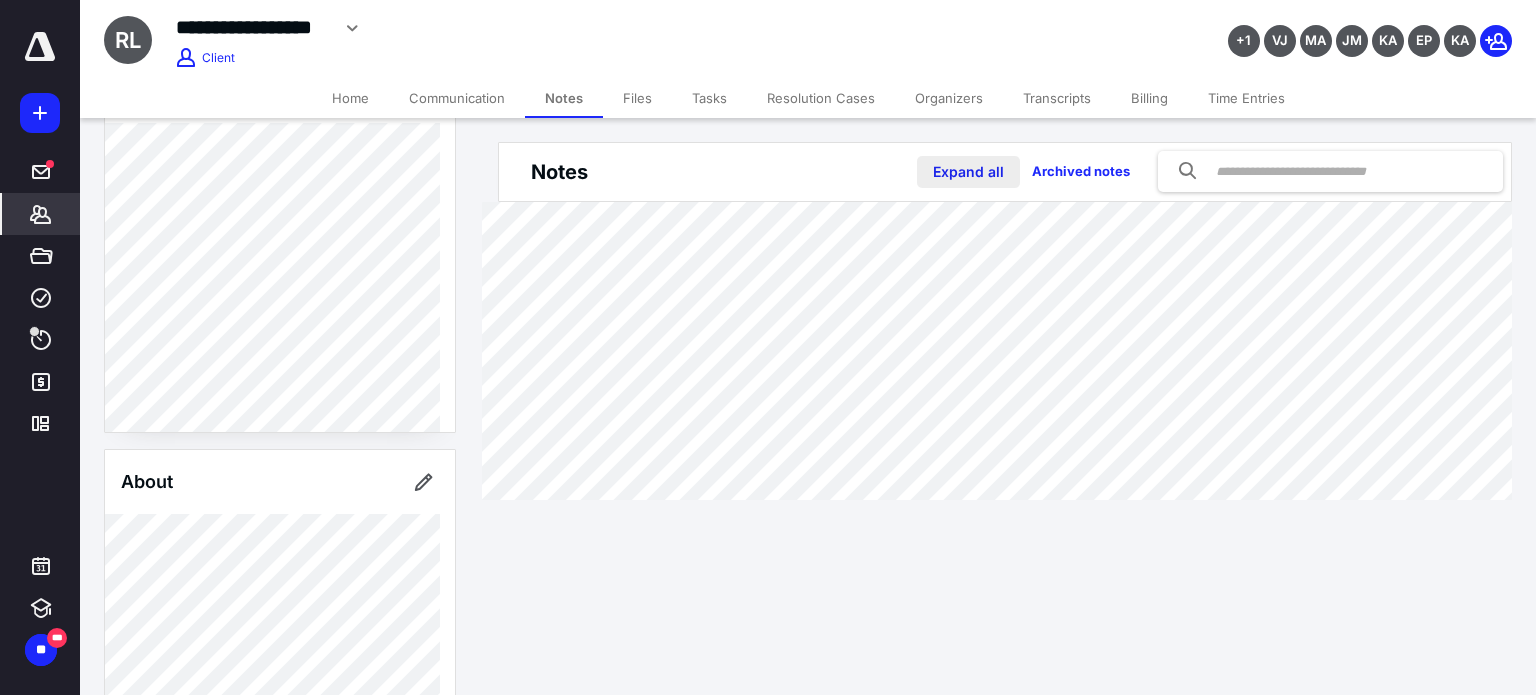 click on "Expand all" at bounding box center (968, 172) 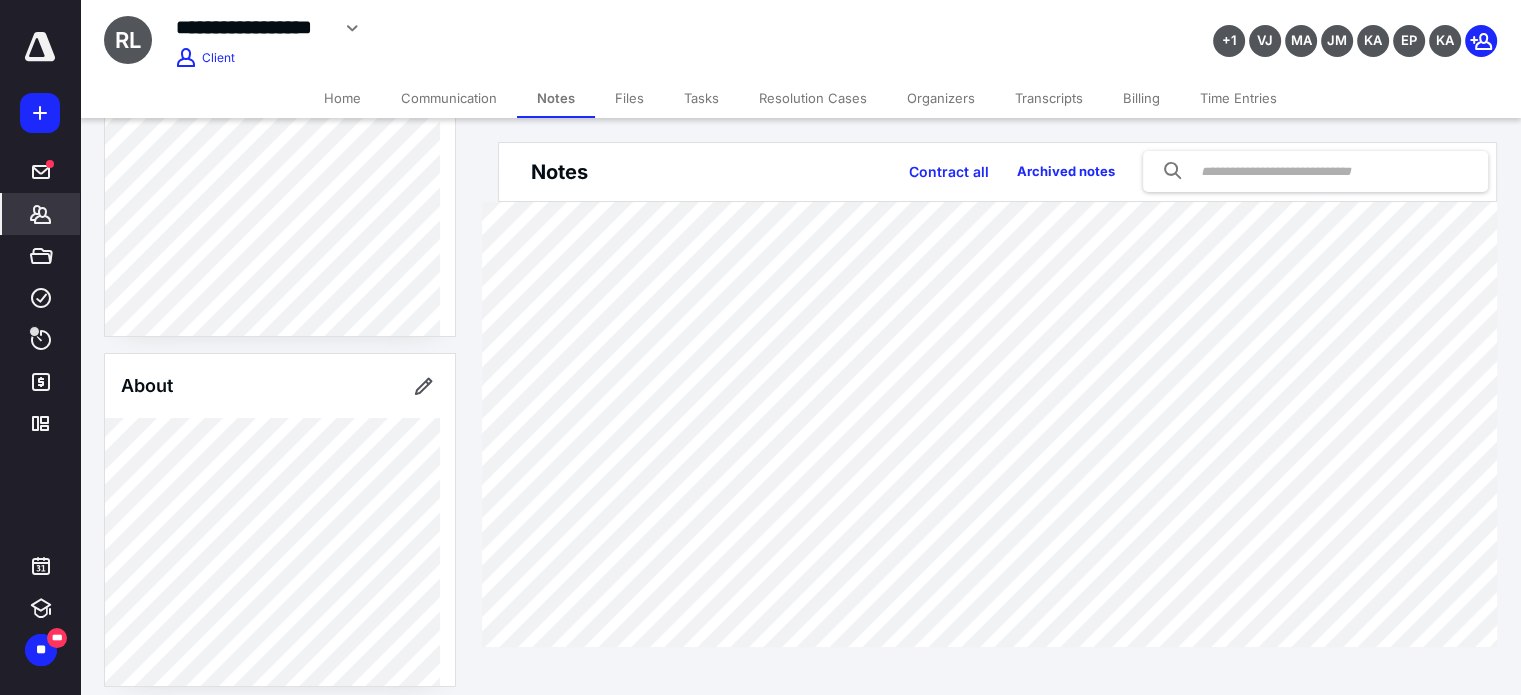 scroll, scrollTop: 314, scrollLeft: 0, axis: vertical 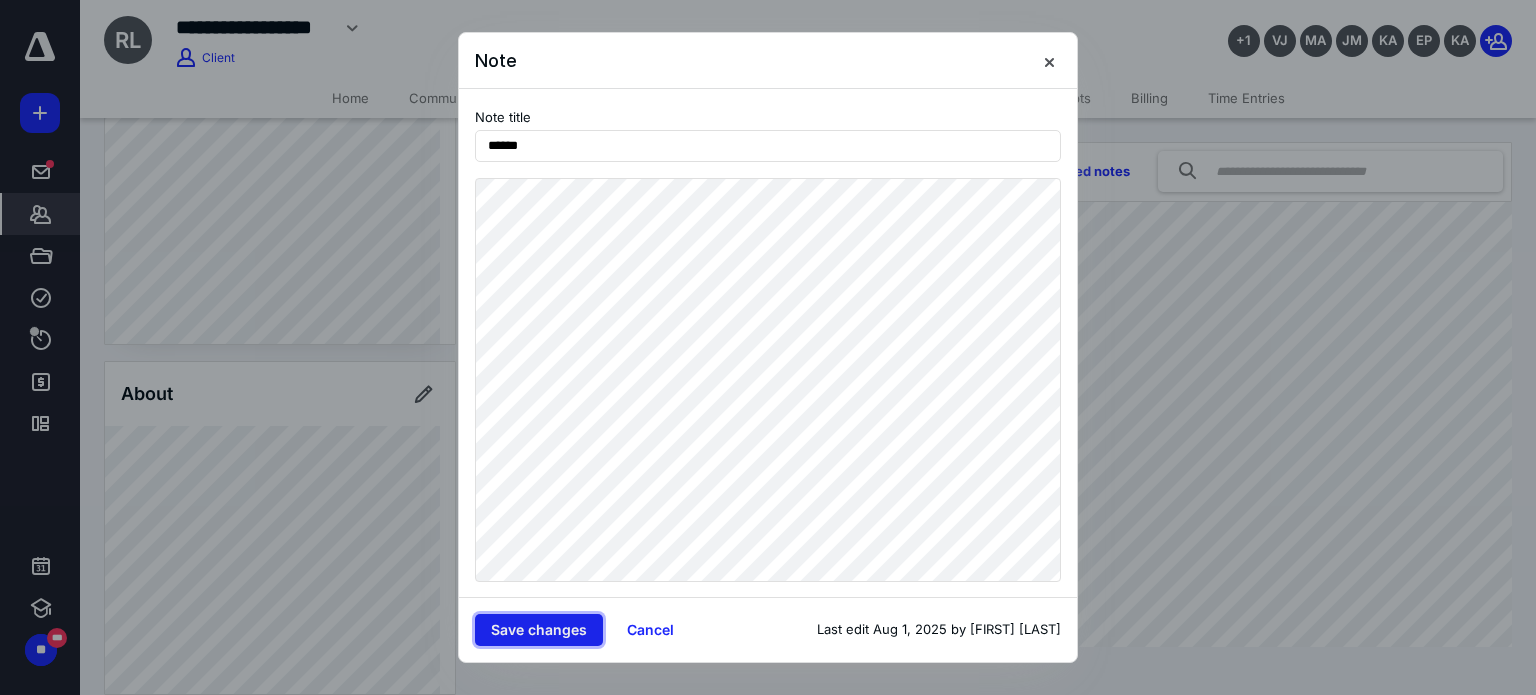 click on "Save changes" at bounding box center [539, 630] 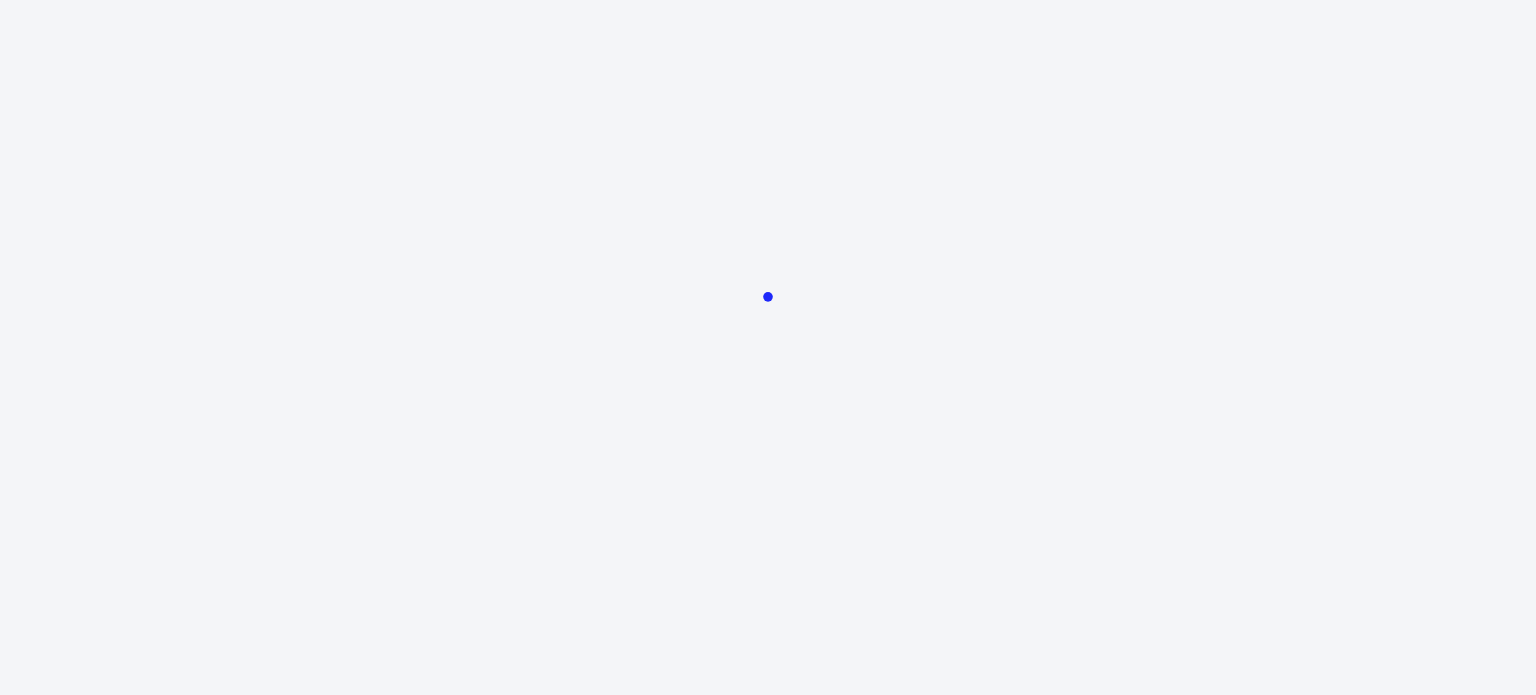 scroll, scrollTop: 0, scrollLeft: 0, axis: both 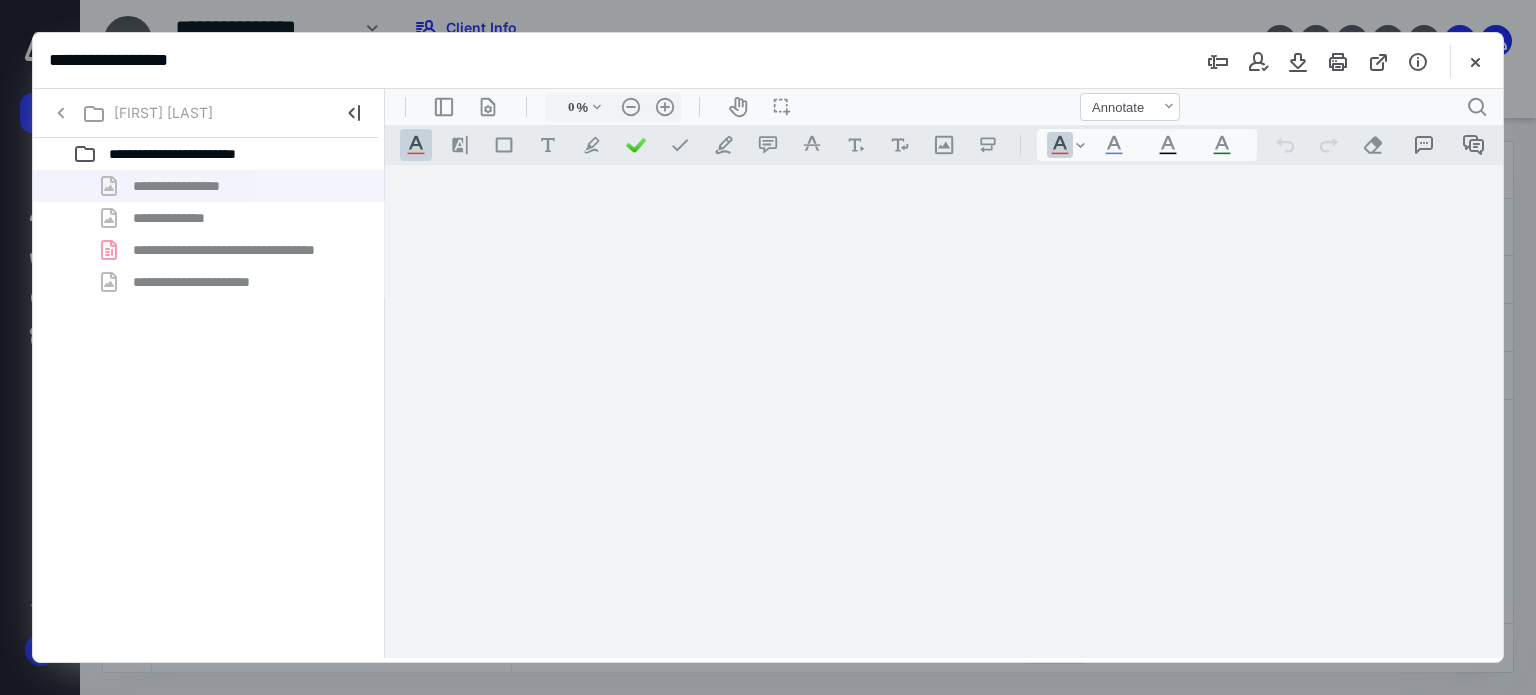 type on "62" 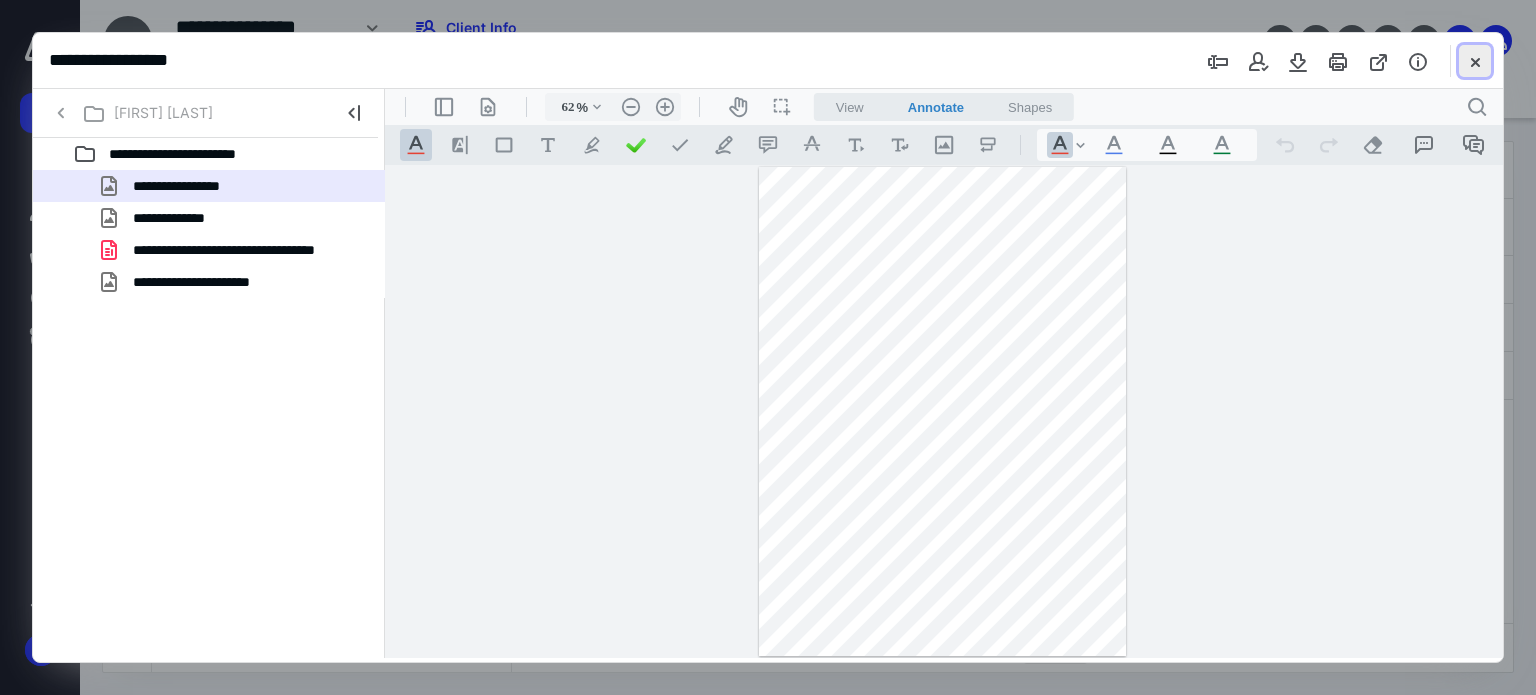 click at bounding box center [1475, 61] 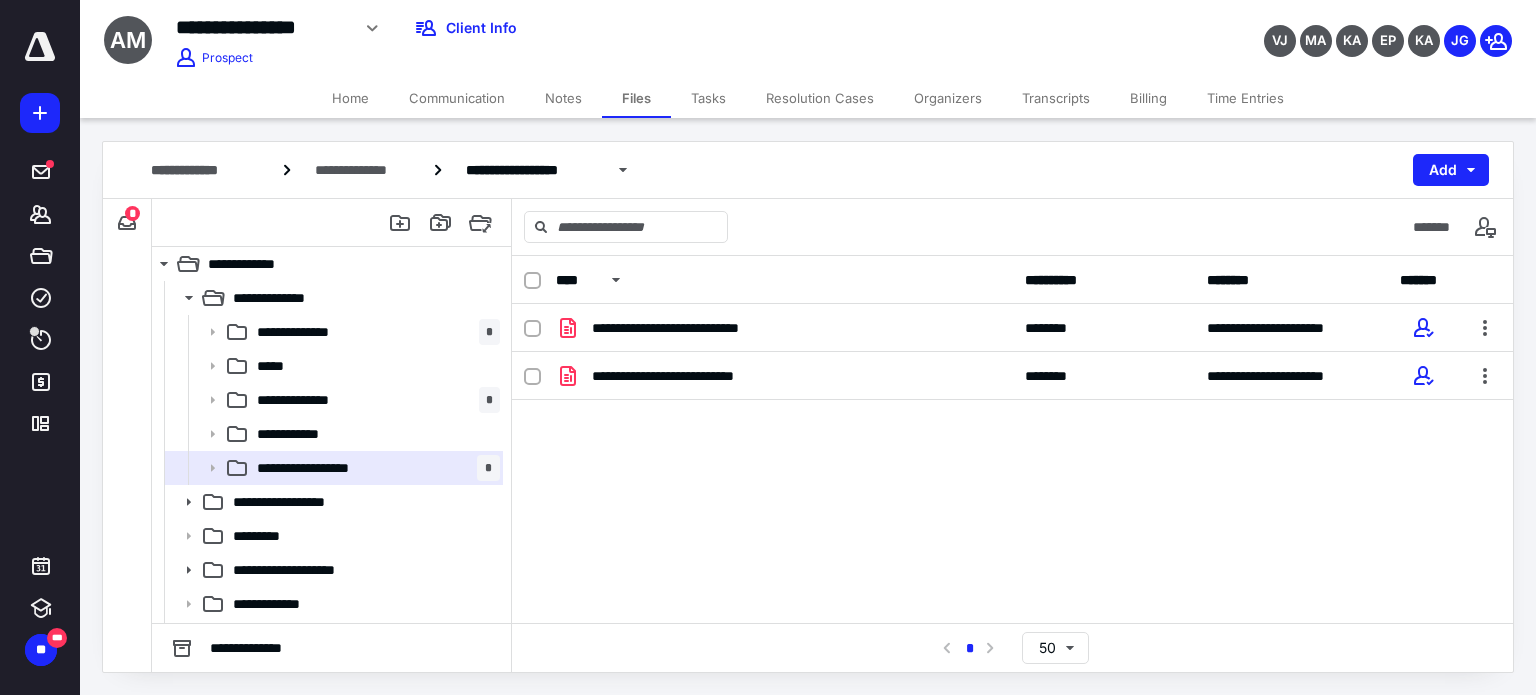click on "Notes" at bounding box center [563, 98] 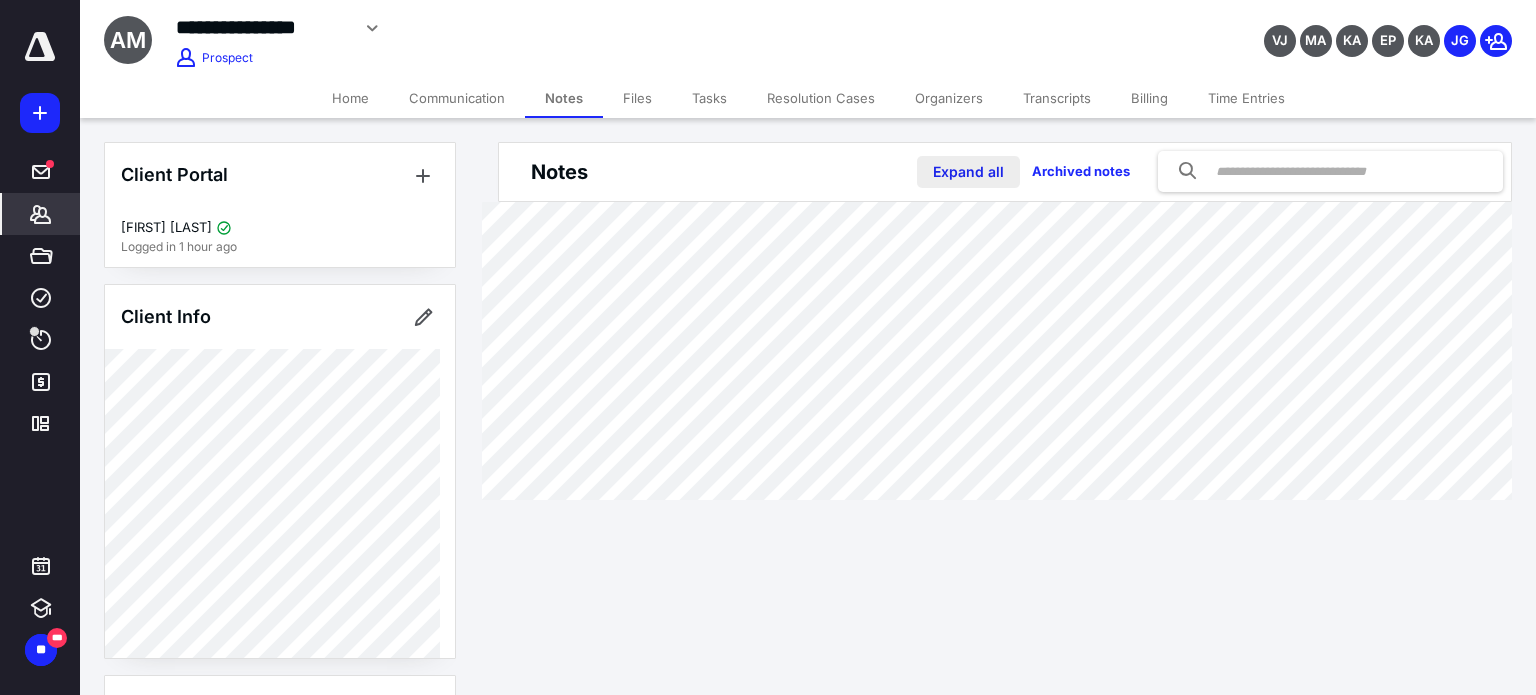 click on "Expand all" at bounding box center (968, 172) 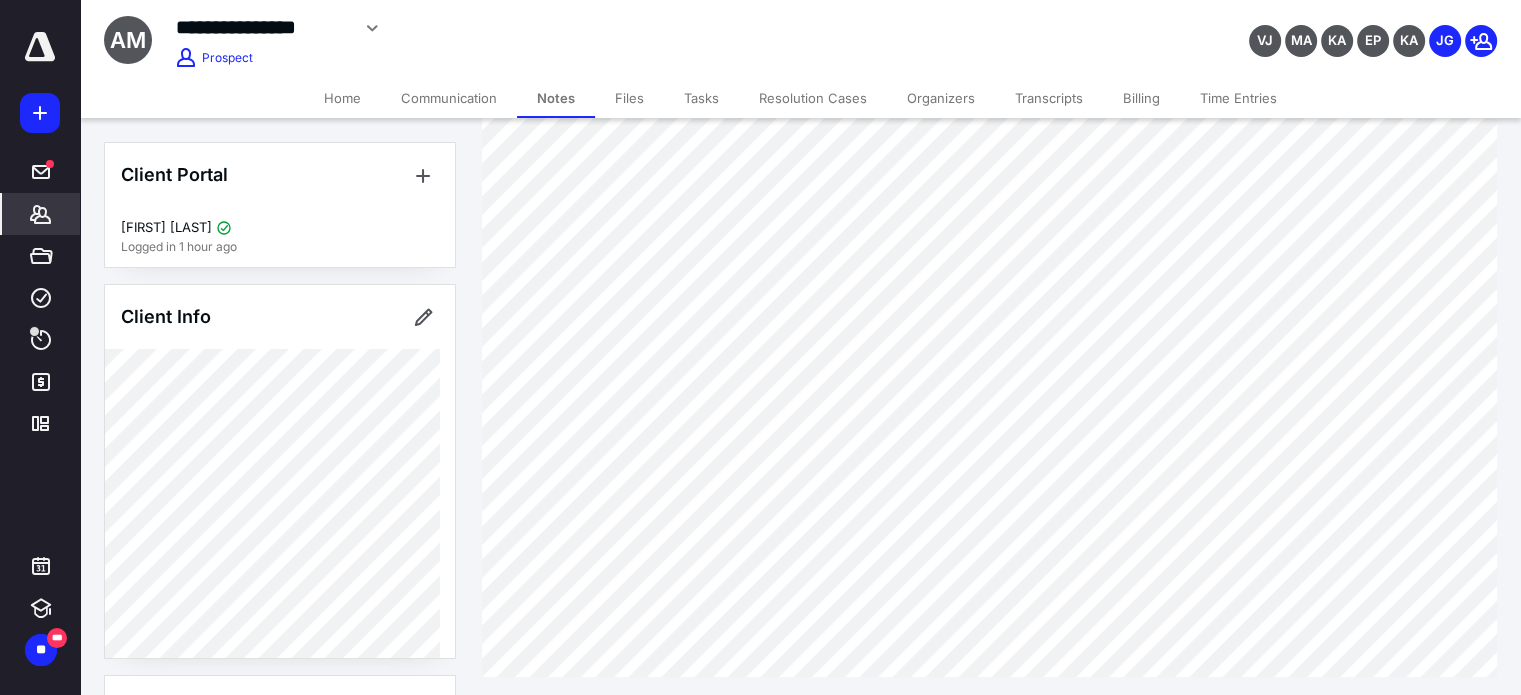 scroll, scrollTop: 208, scrollLeft: 0, axis: vertical 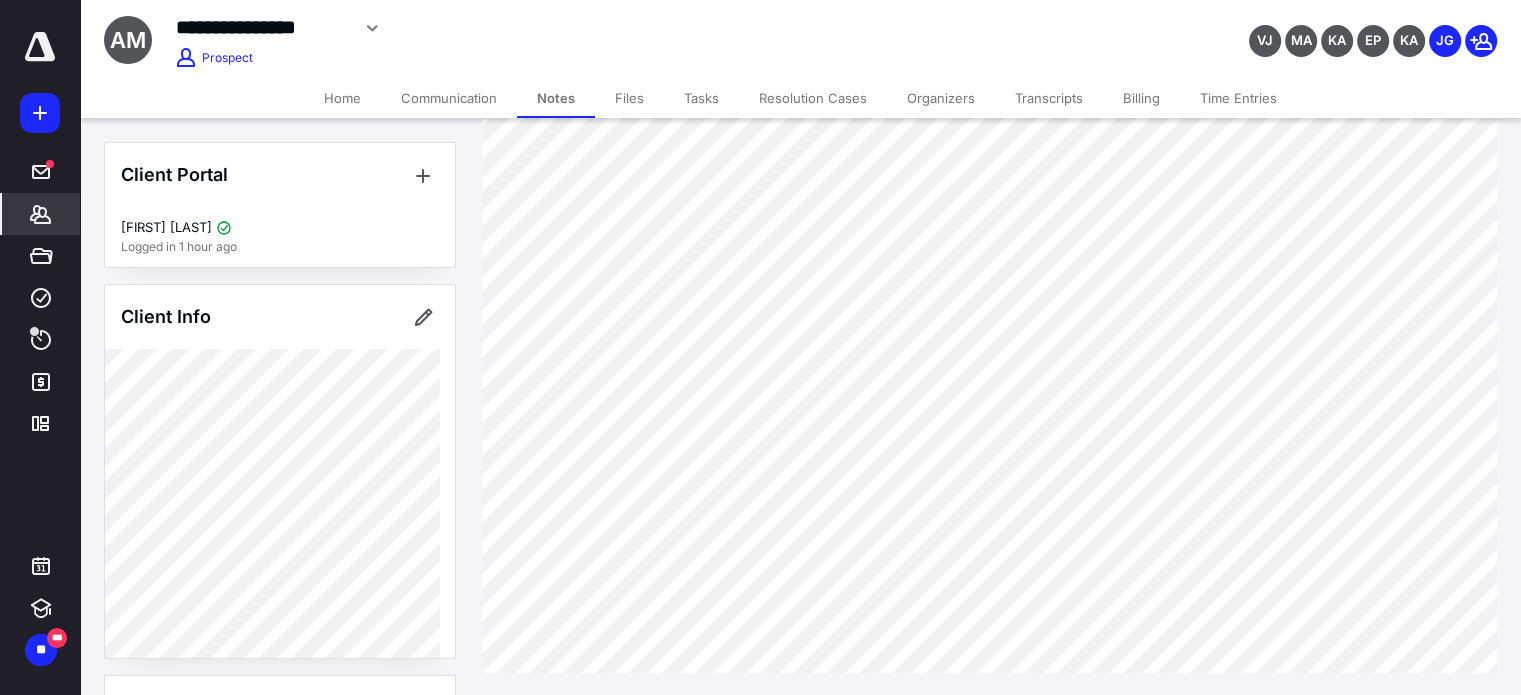 click on "Home" at bounding box center (342, 98) 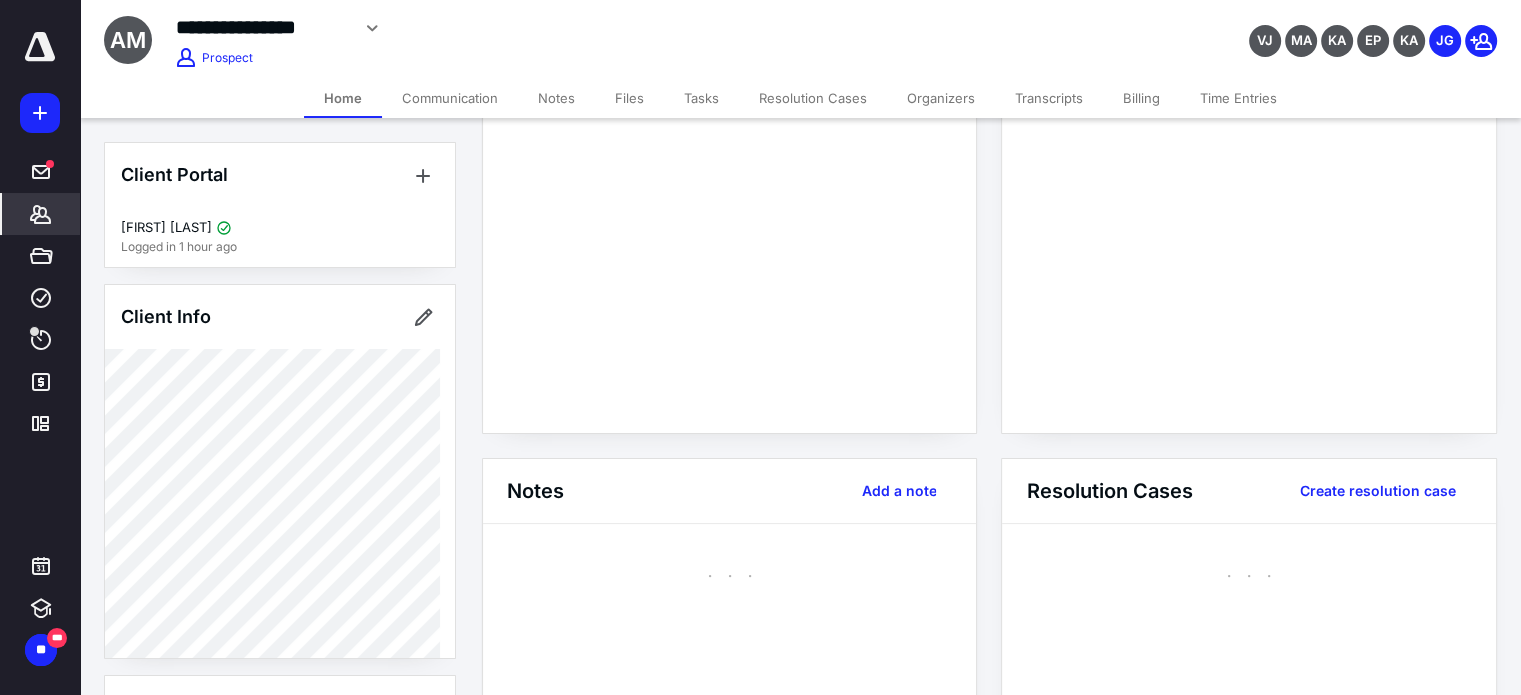 scroll, scrollTop: 0, scrollLeft: 0, axis: both 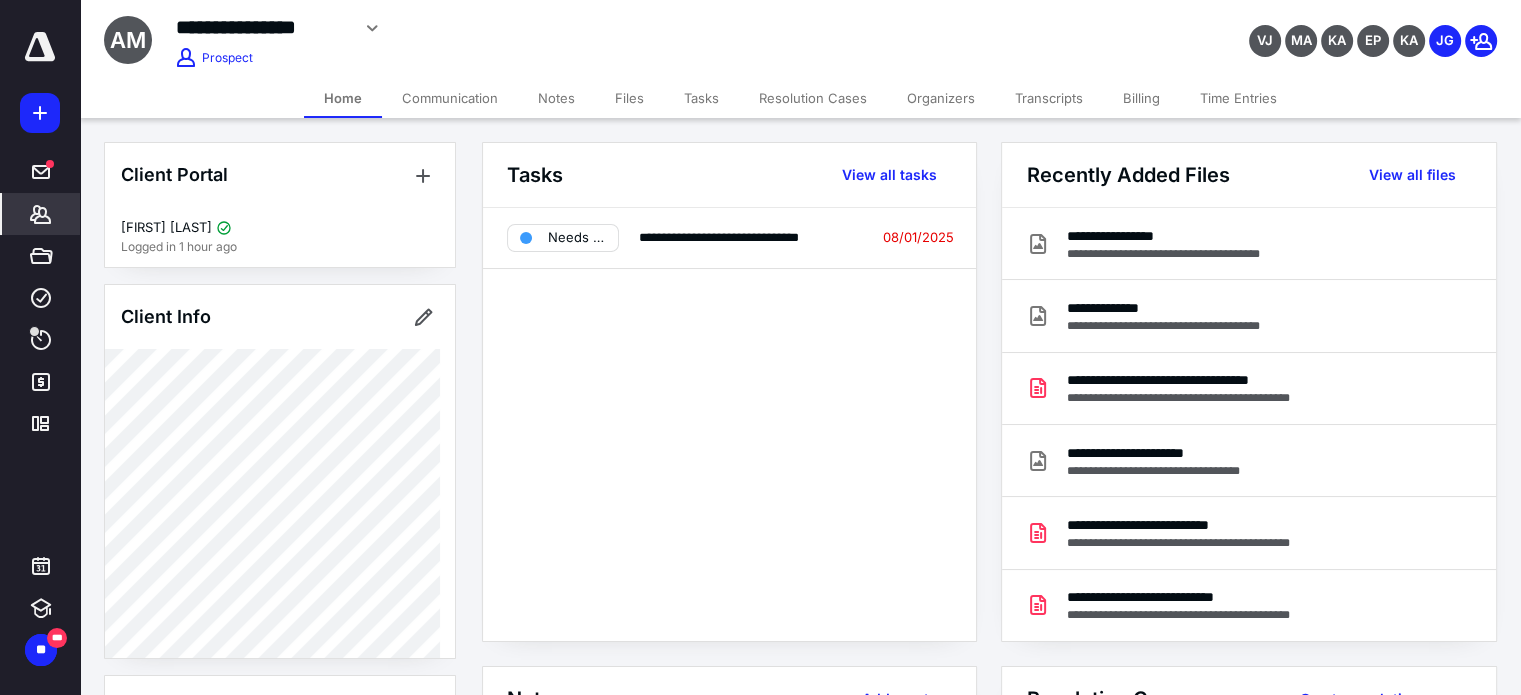 click on "Billing" at bounding box center [1141, 98] 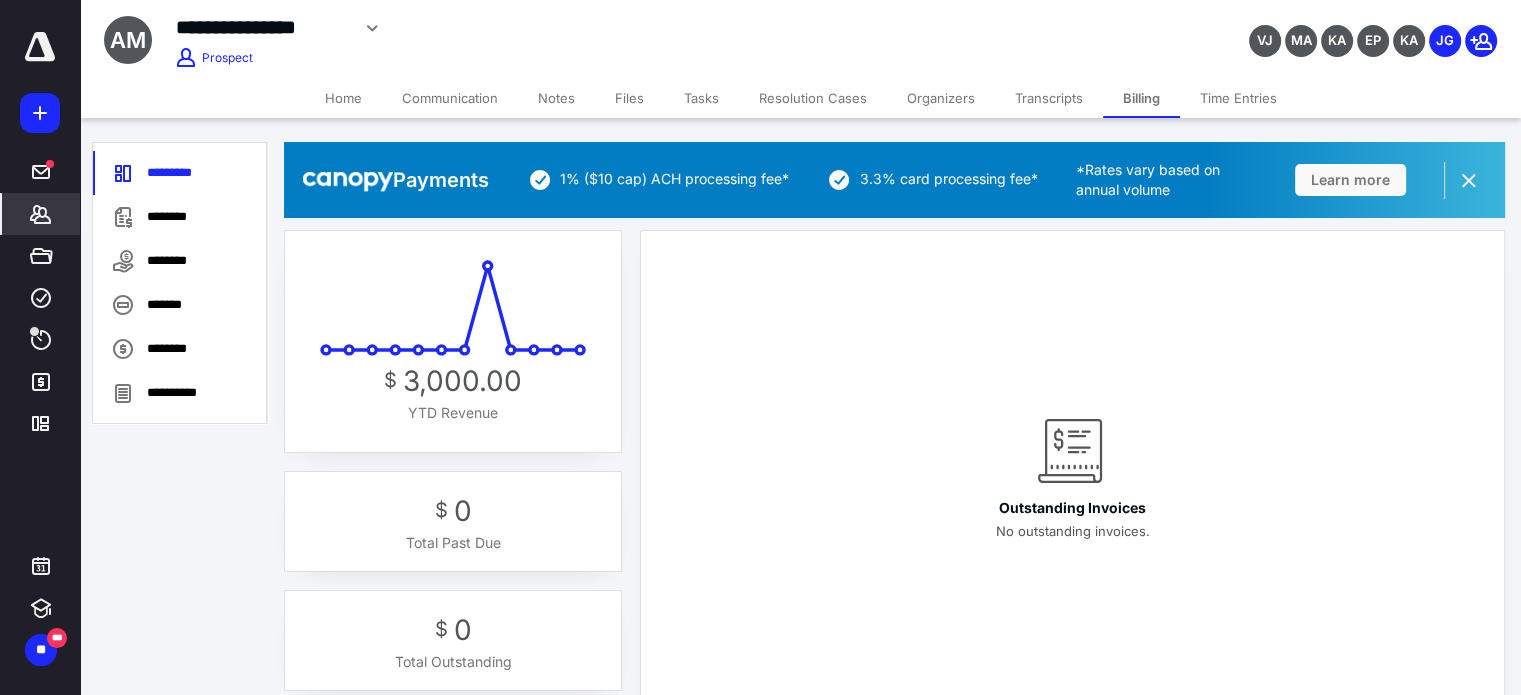 click on "Home" at bounding box center [343, 98] 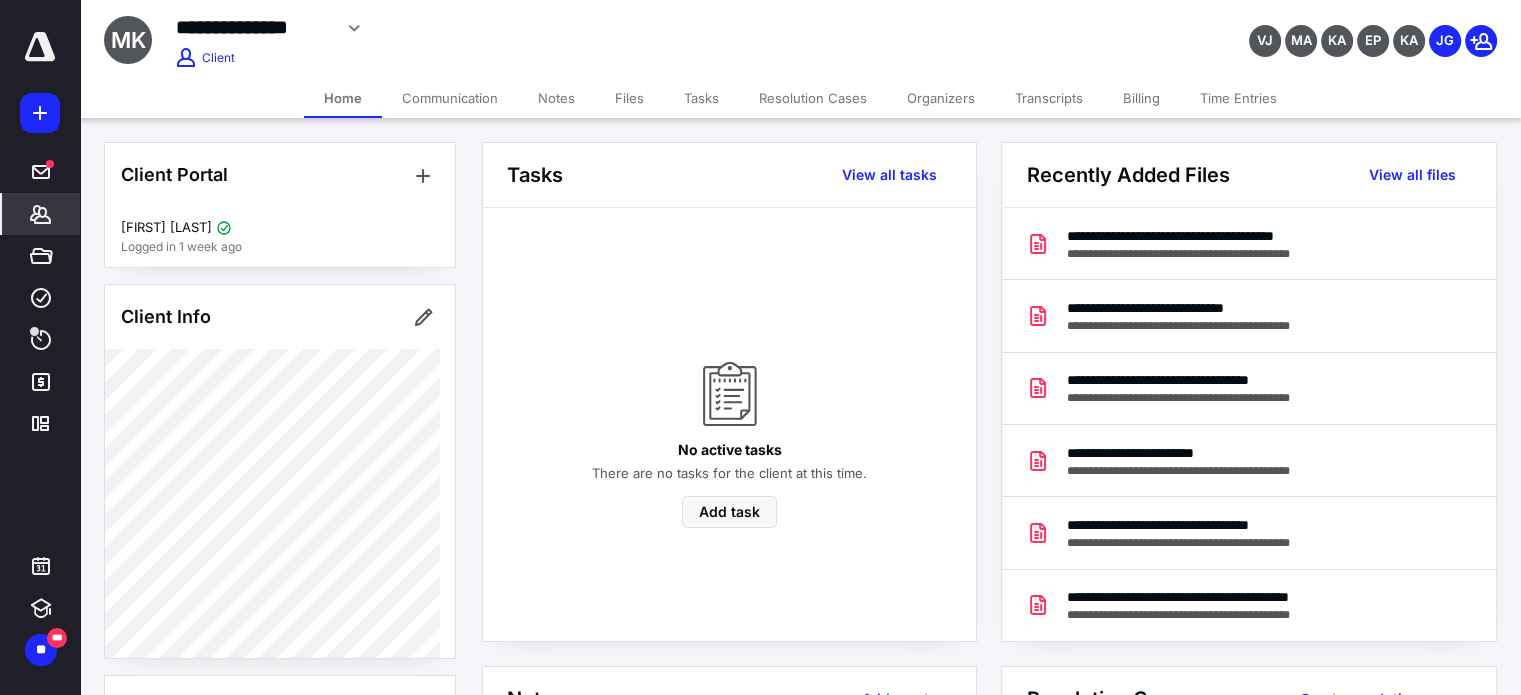 scroll, scrollTop: 0, scrollLeft: 0, axis: both 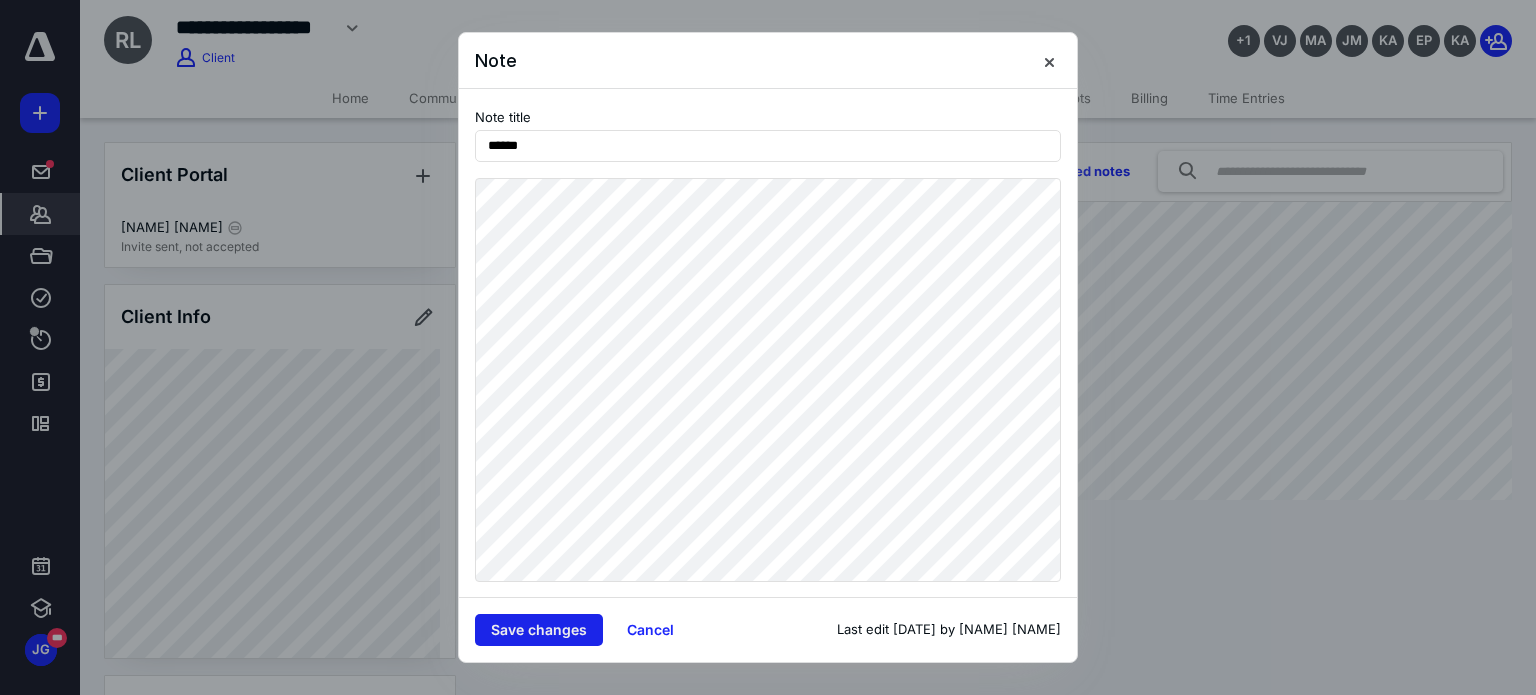 click on "Save changes" at bounding box center [539, 630] 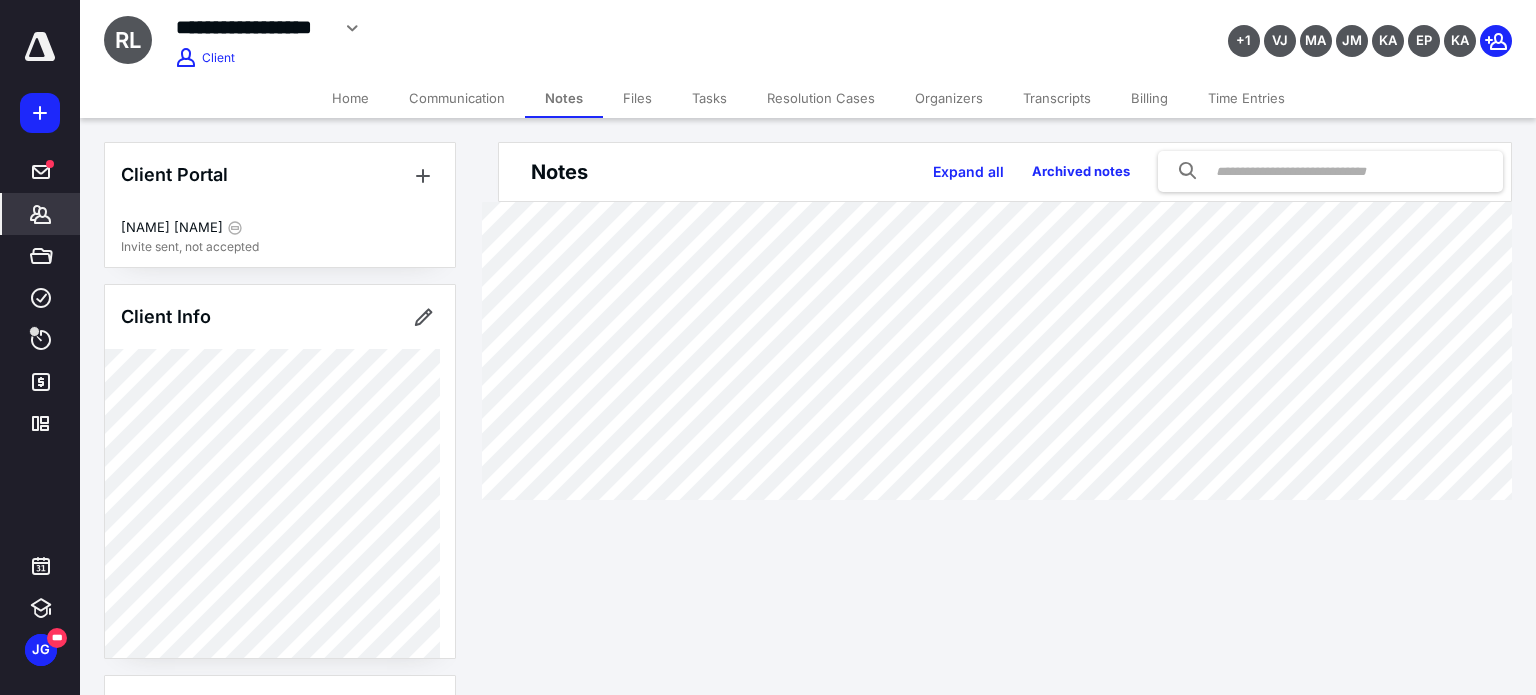 click on "Home" at bounding box center [350, 98] 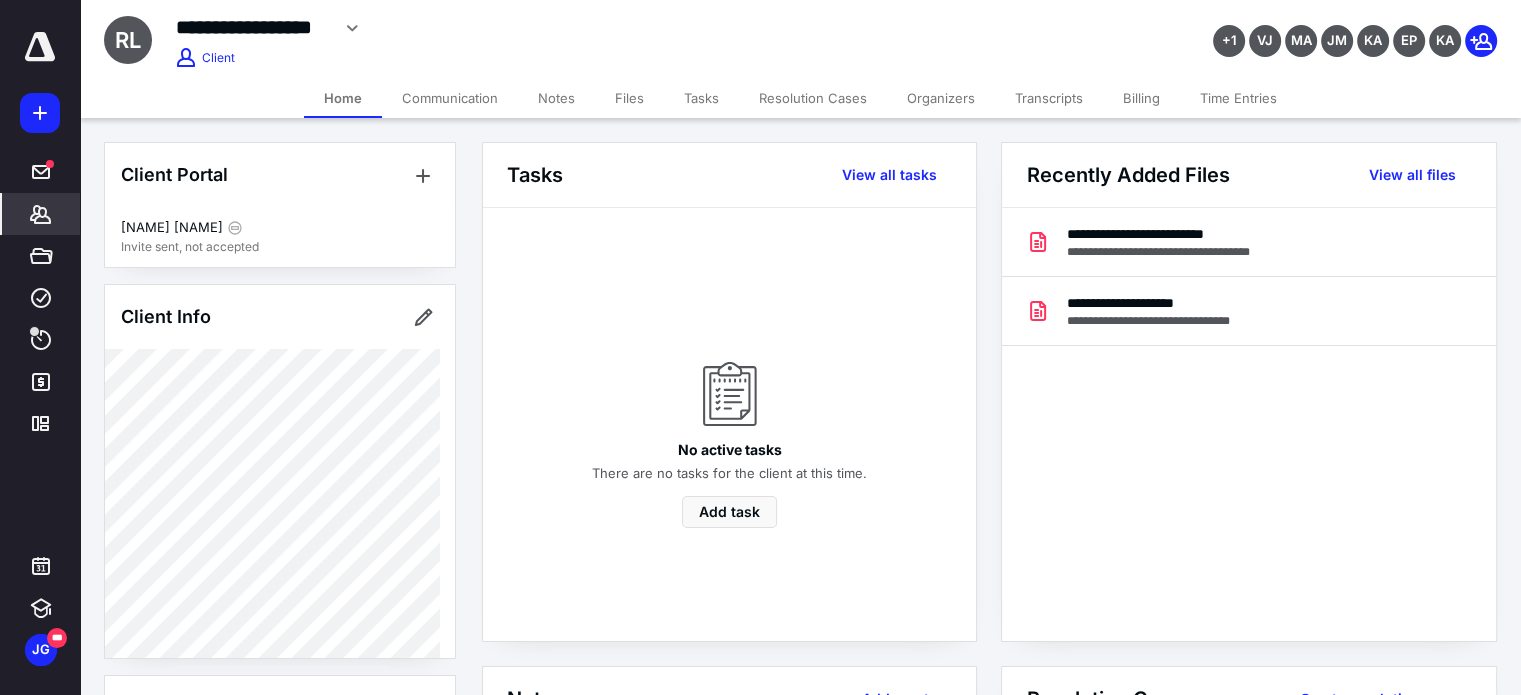 click on "Notes" at bounding box center [556, 98] 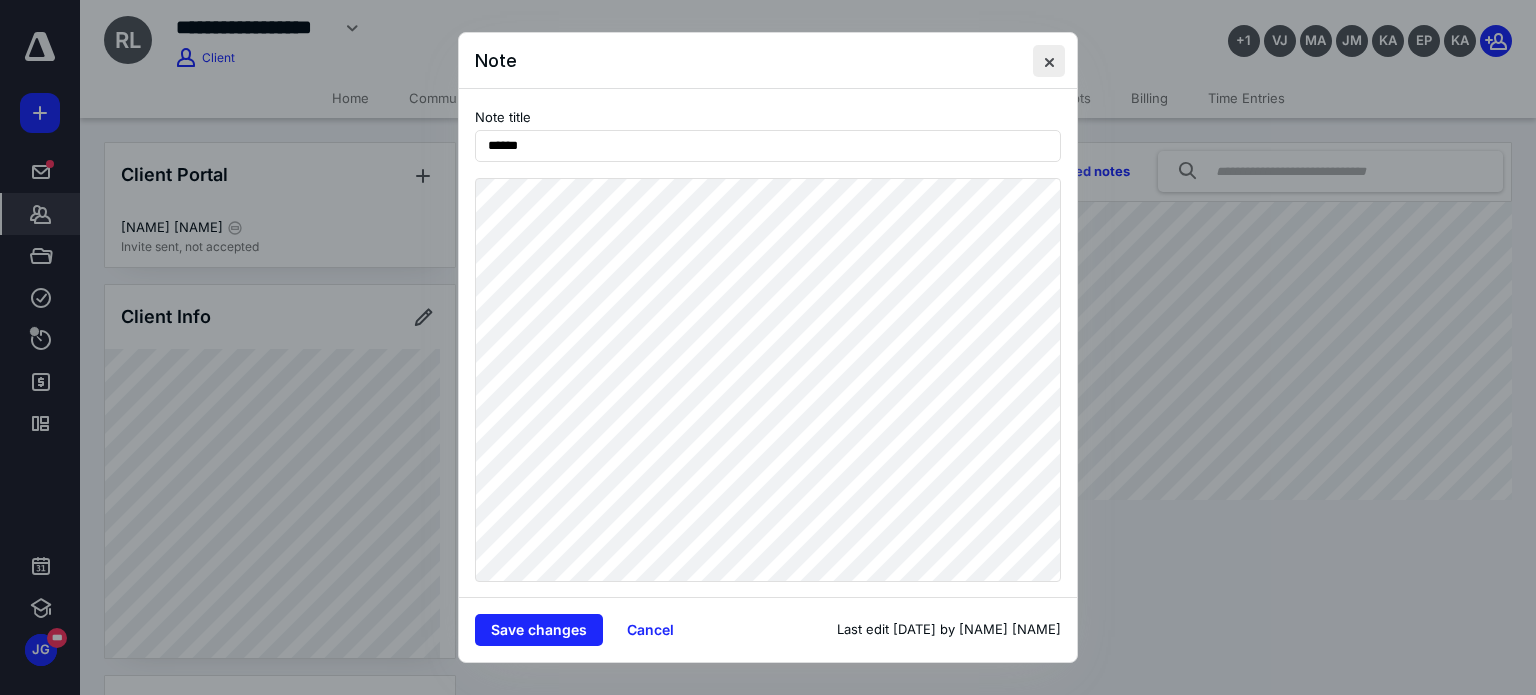 click at bounding box center [1049, 61] 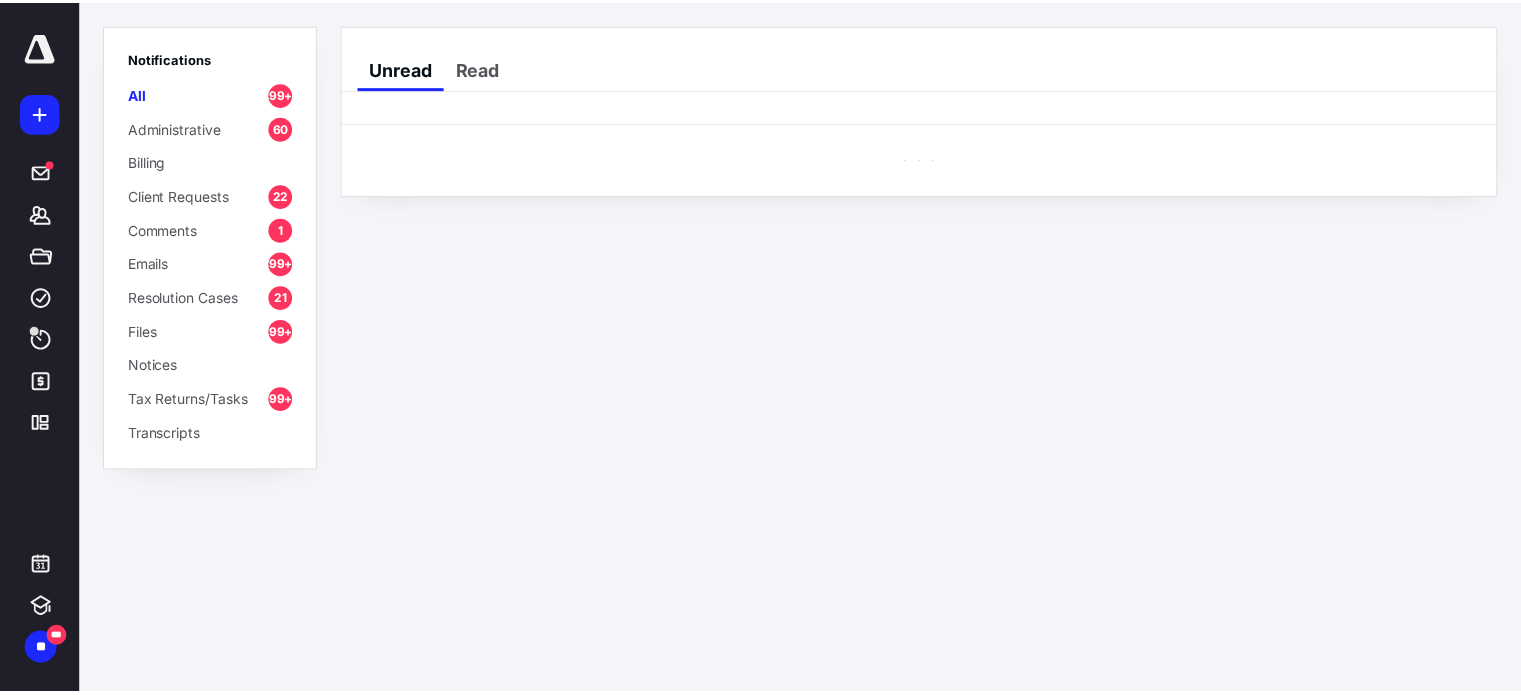 scroll, scrollTop: 0, scrollLeft: 0, axis: both 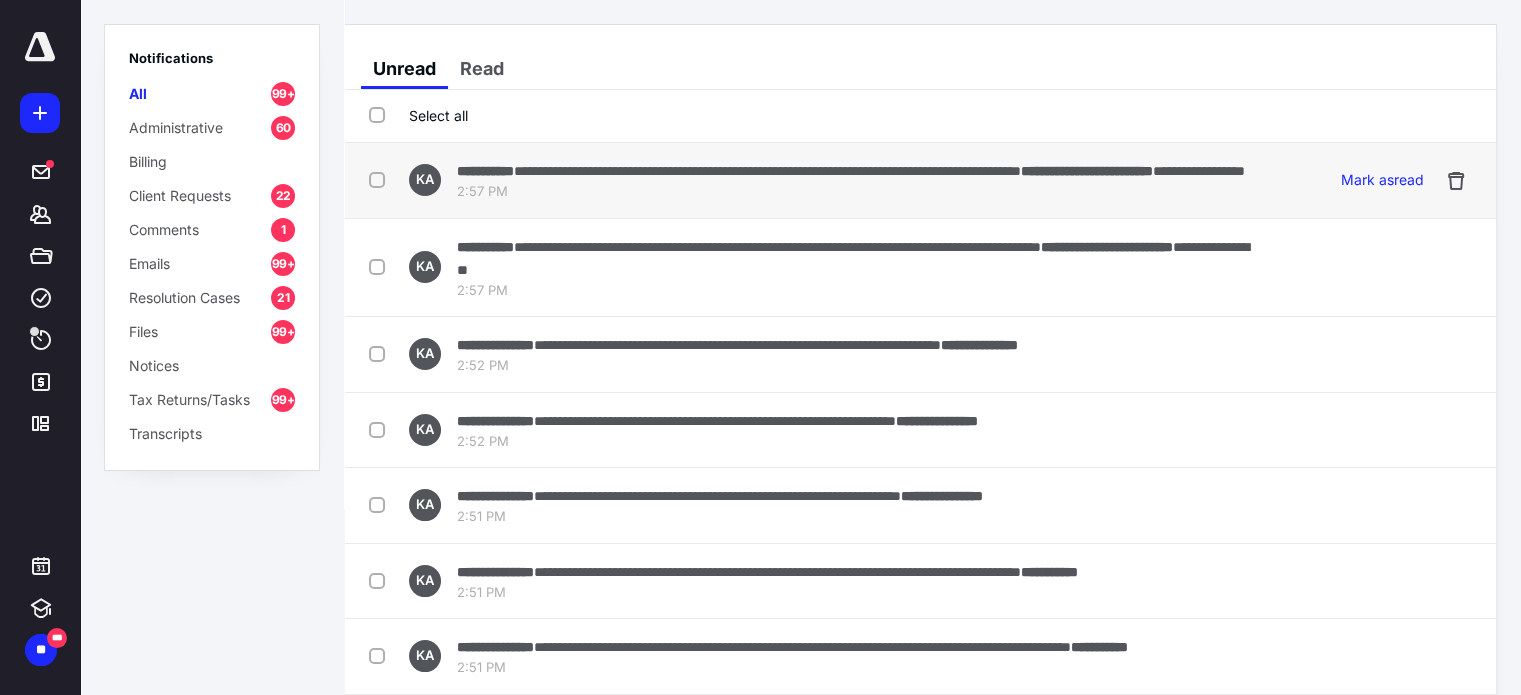 click at bounding box center [381, 179] 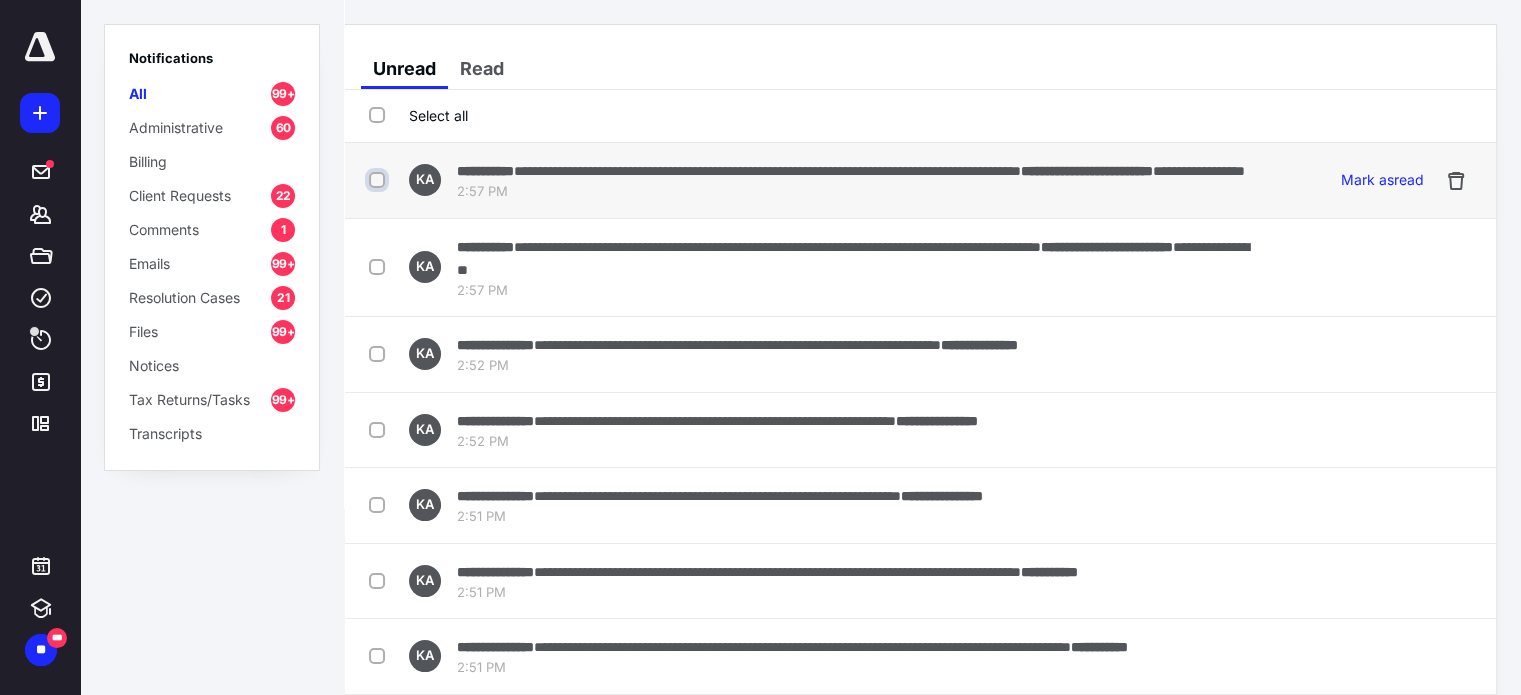 click at bounding box center (379, 180) 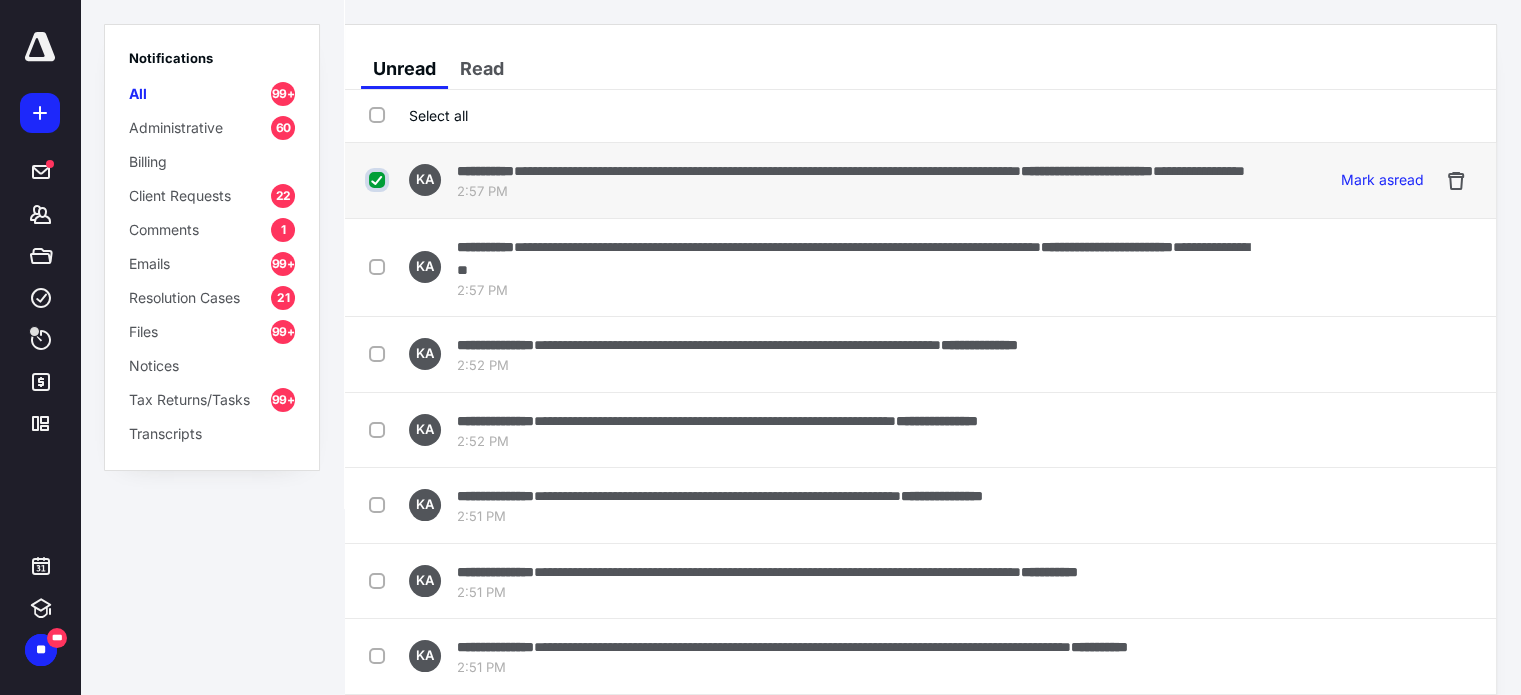 checkbox on "true" 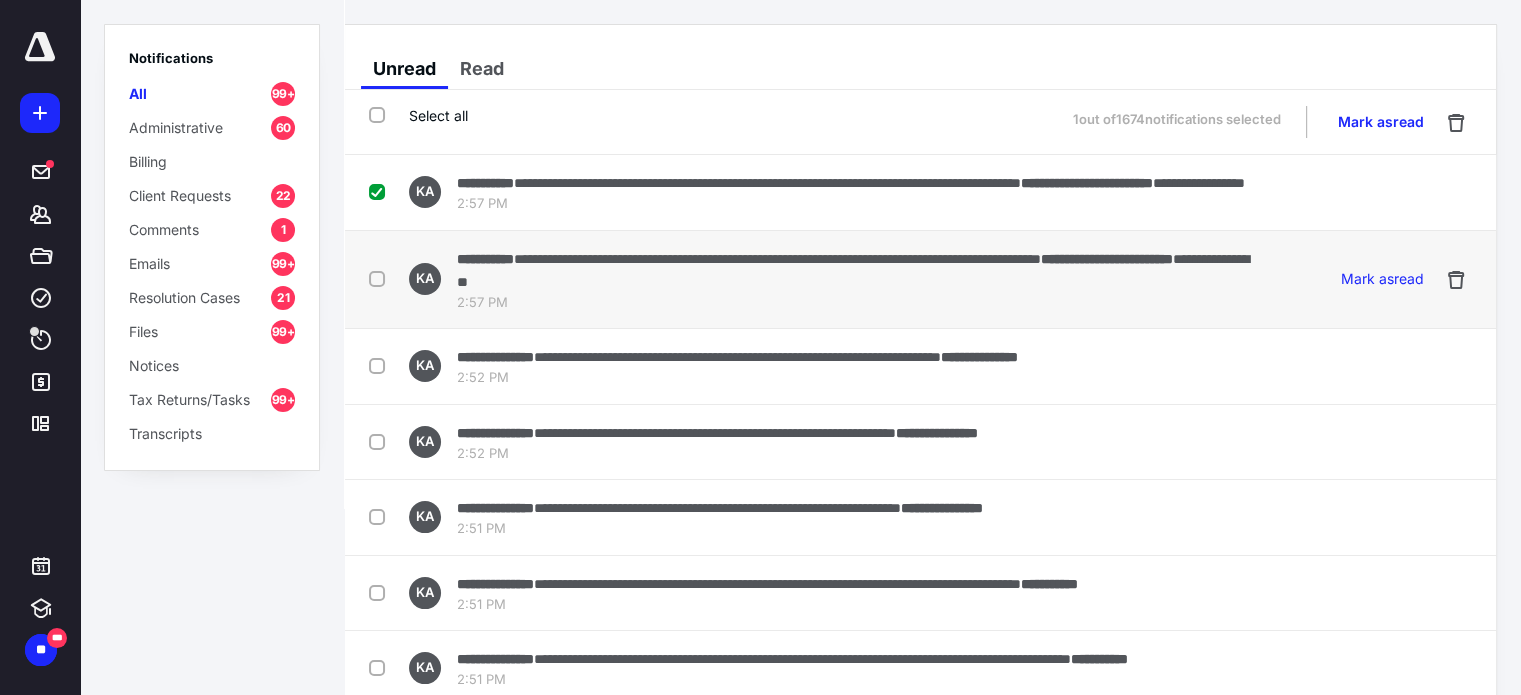 click at bounding box center [381, 278] 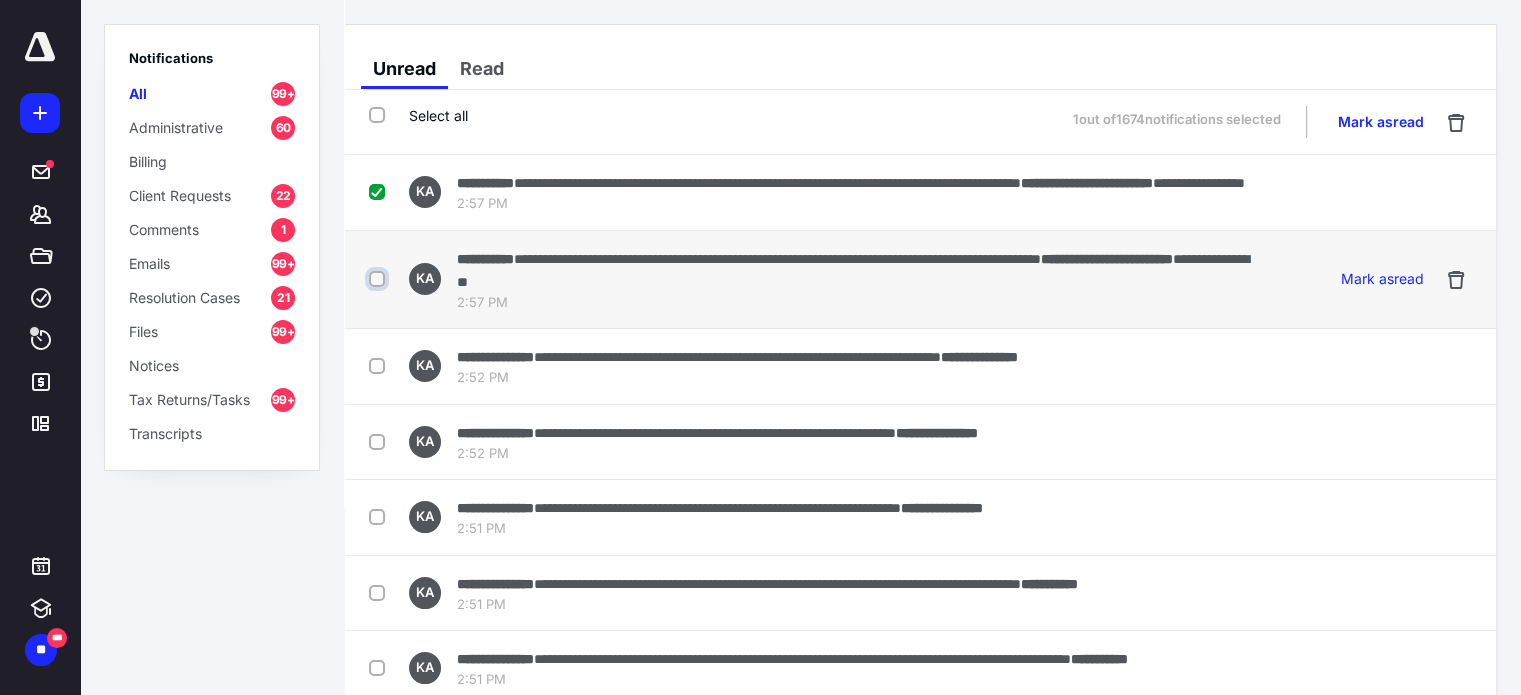 click at bounding box center (379, 279) 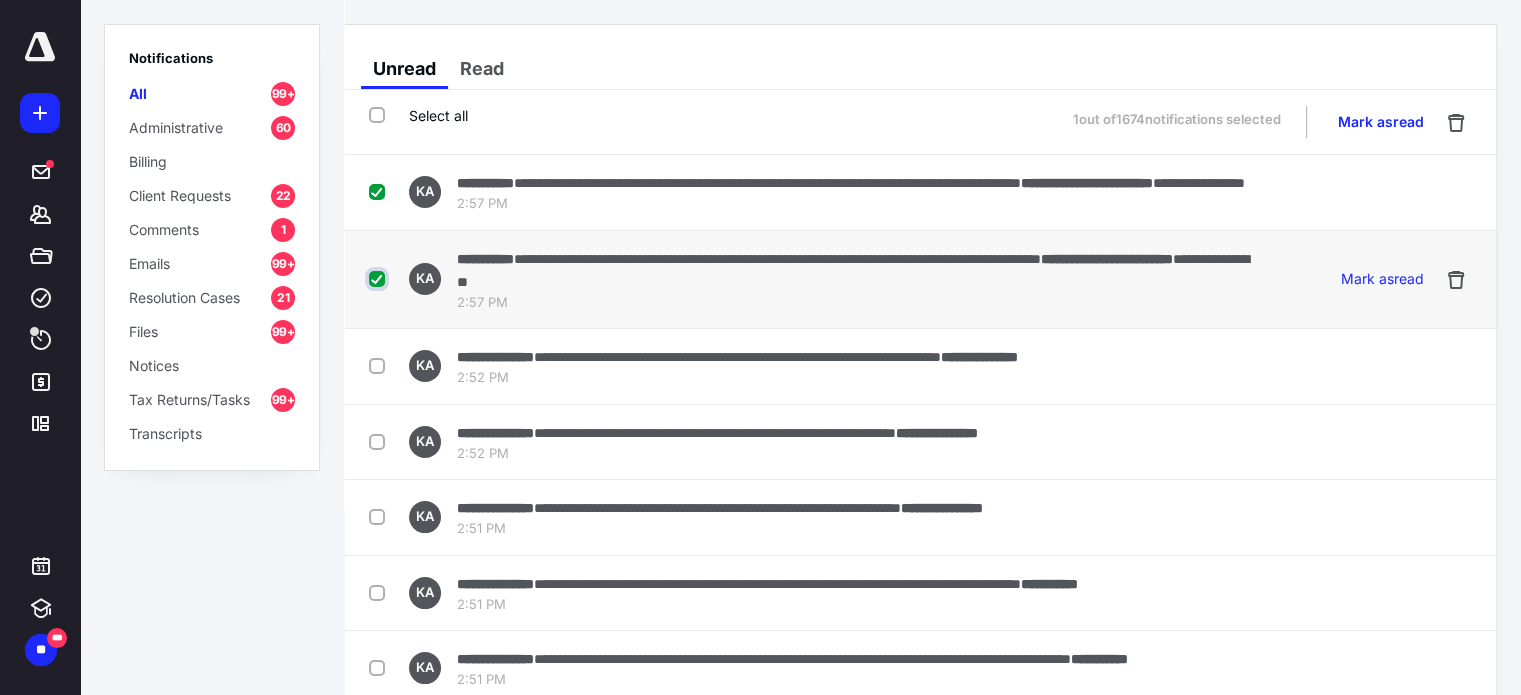 checkbox on "true" 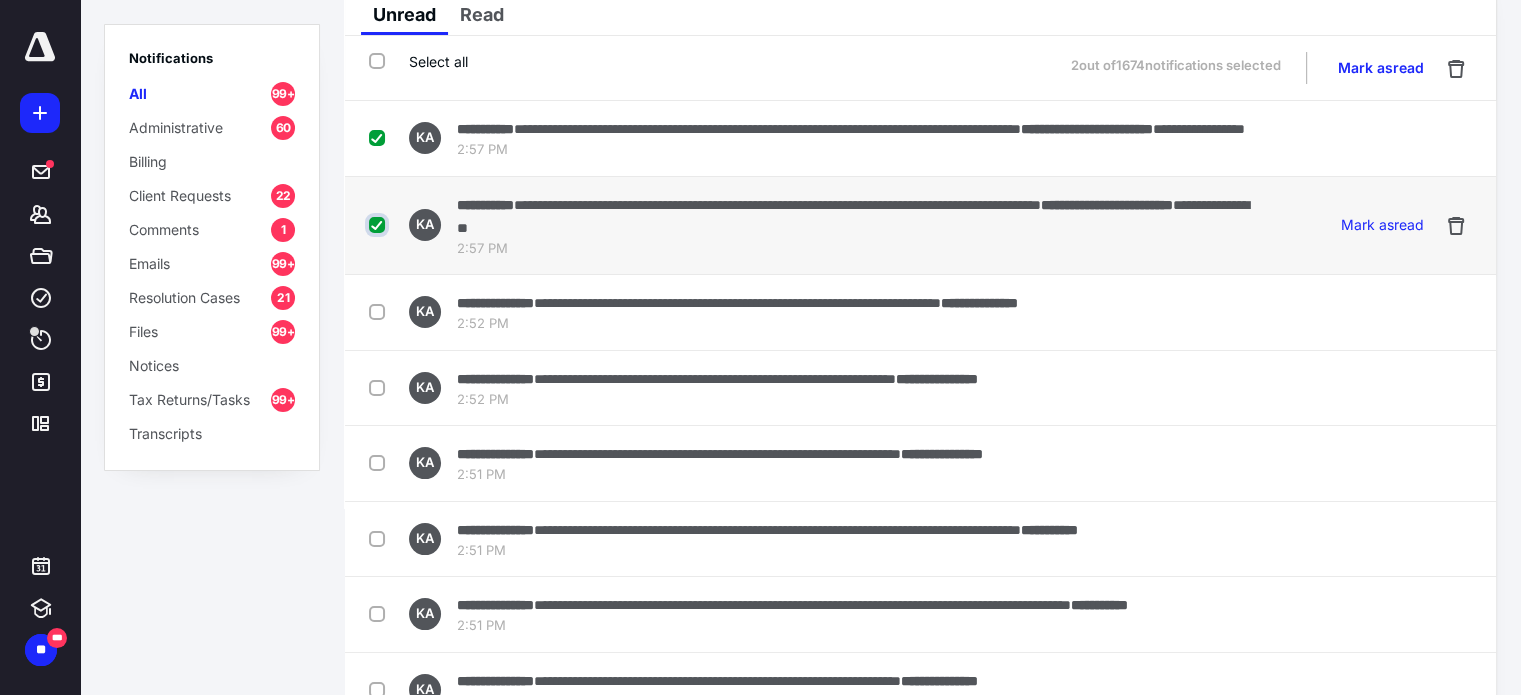 scroll, scrollTop: 63, scrollLeft: 0, axis: vertical 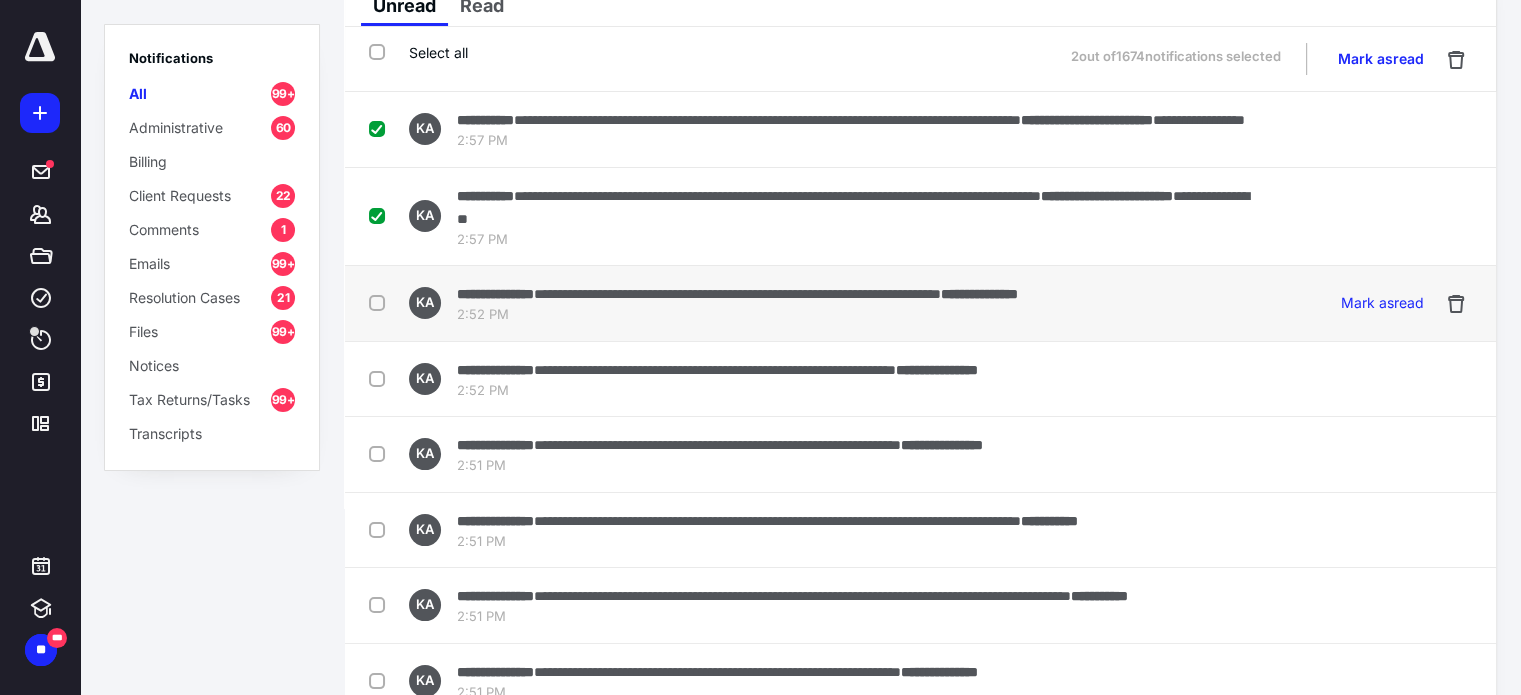 click at bounding box center [381, 302] 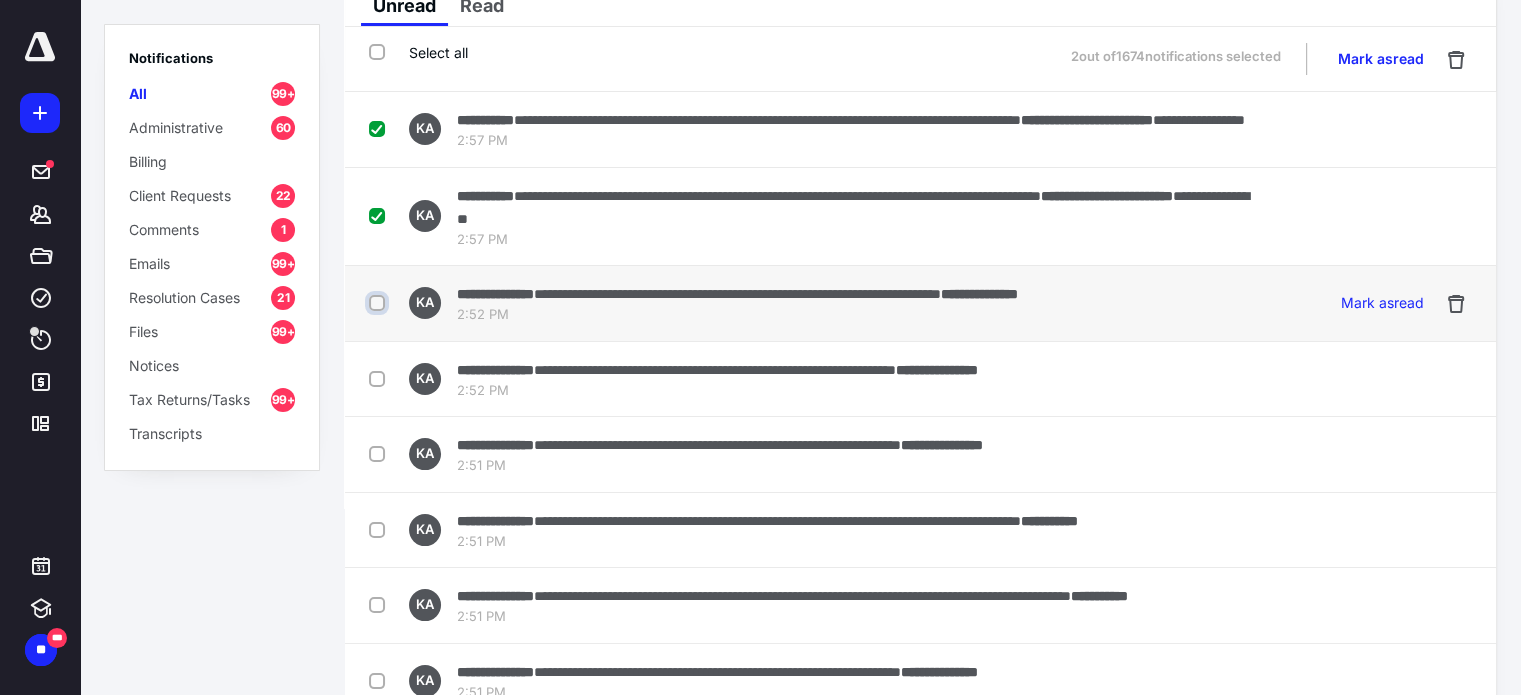 click at bounding box center [379, 303] 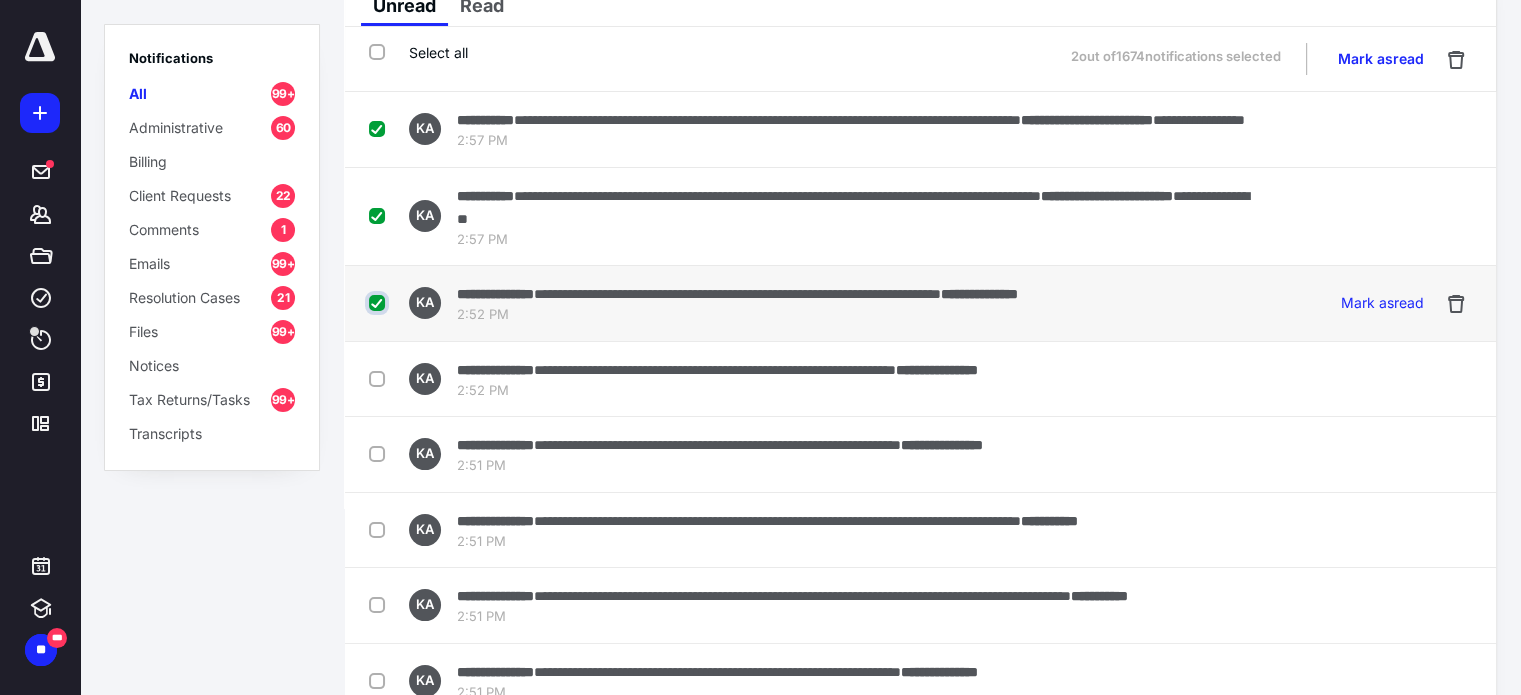 checkbox on "true" 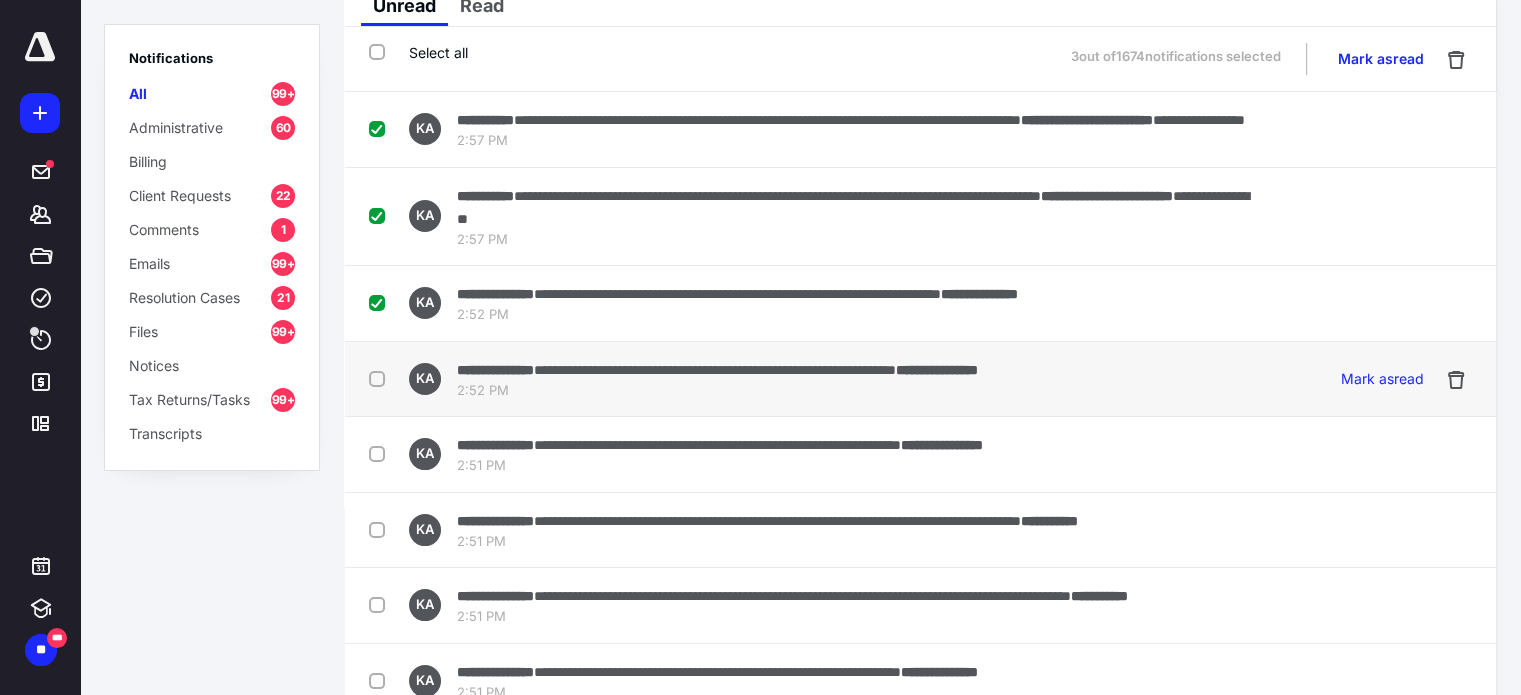 click at bounding box center [381, 378] 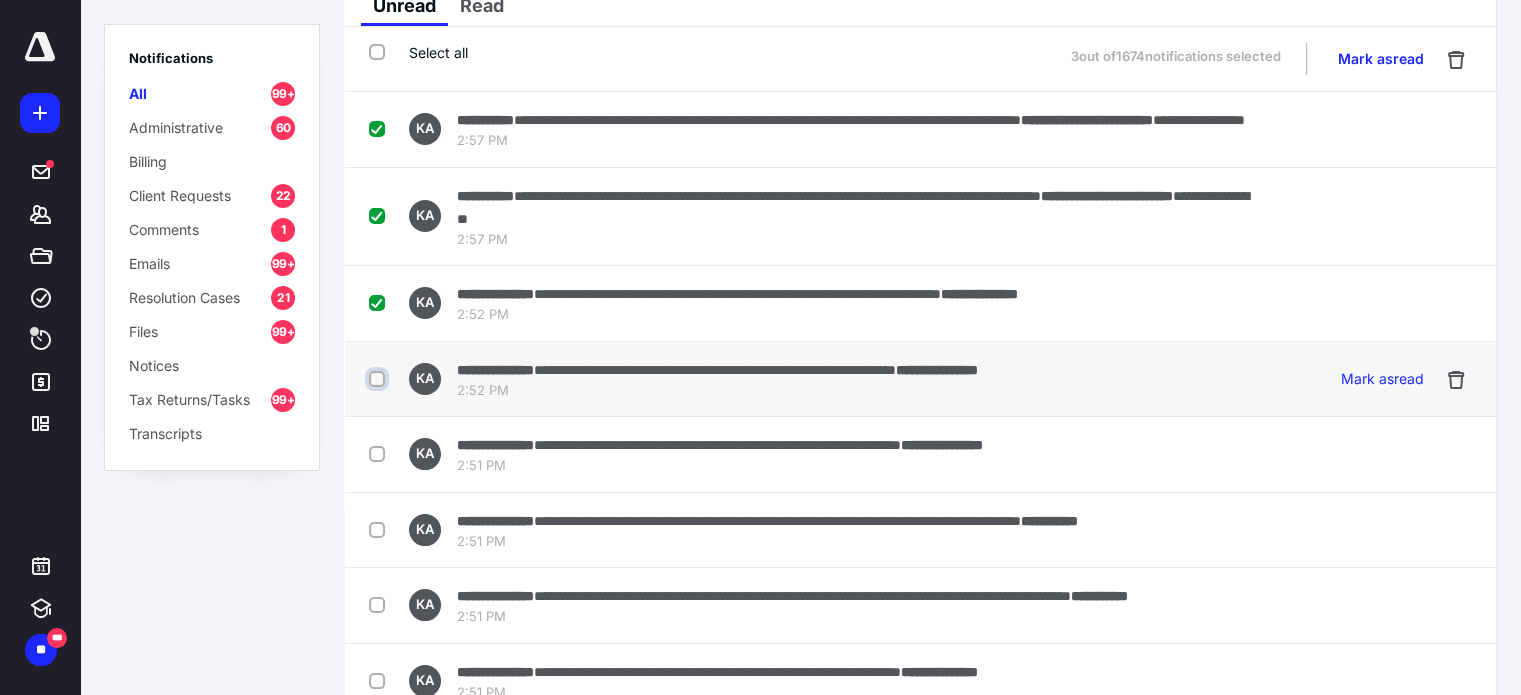 click at bounding box center [379, 379] 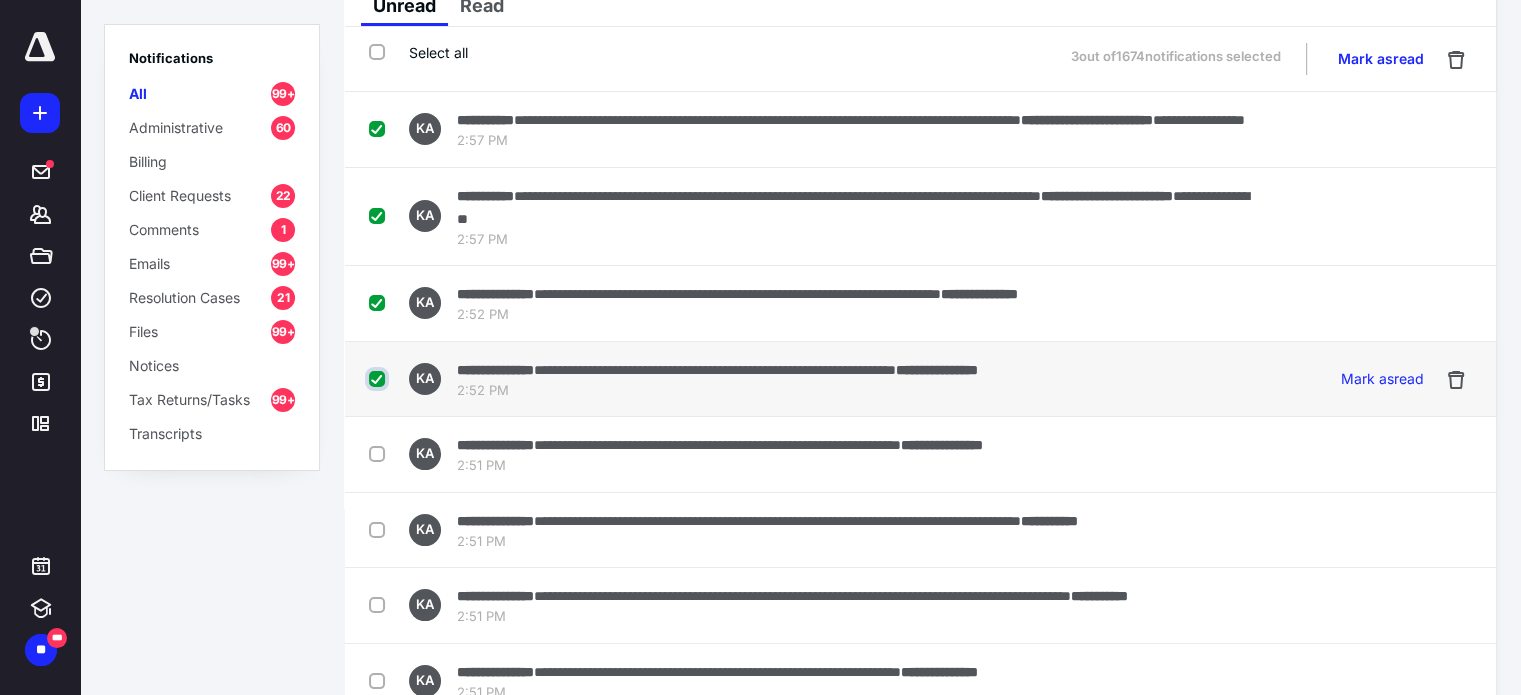 checkbox on "true" 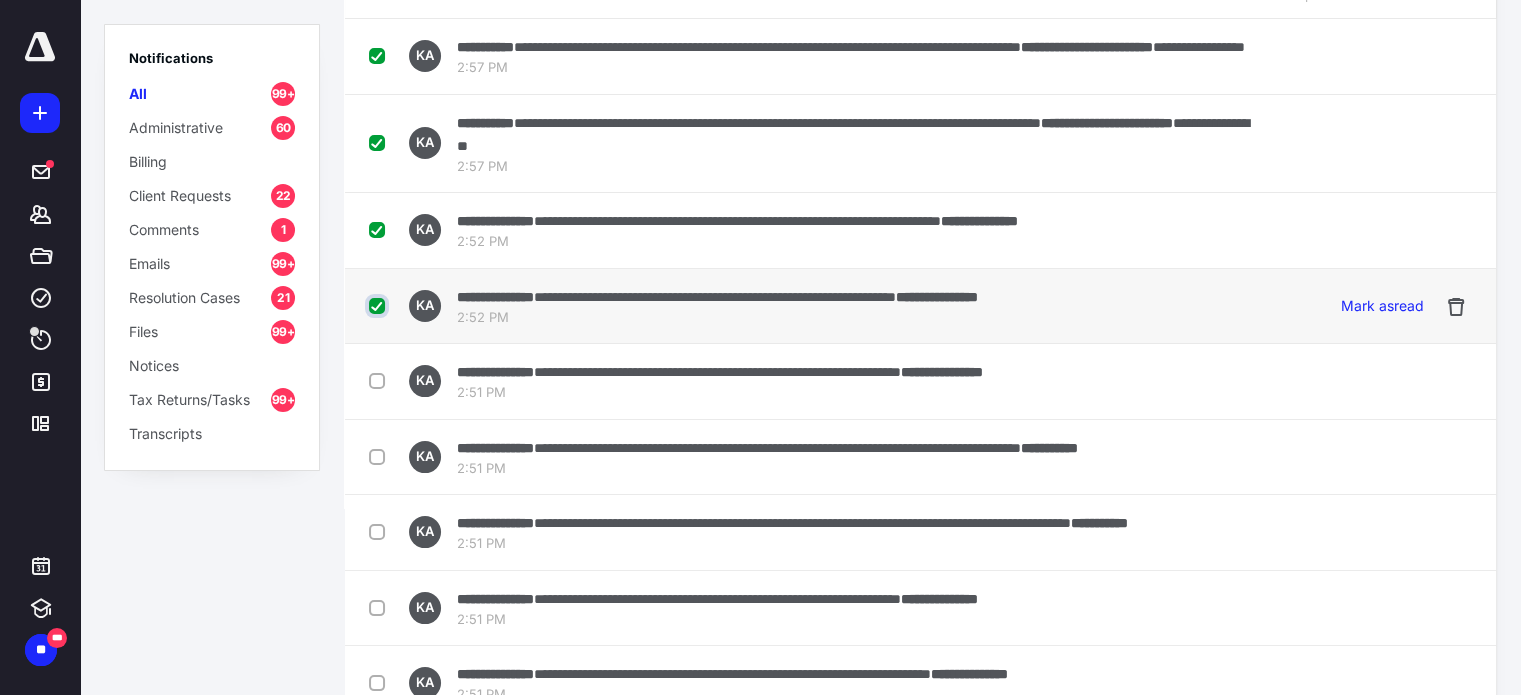 scroll, scrollTop: 138, scrollLeft: 0, axis: vertical 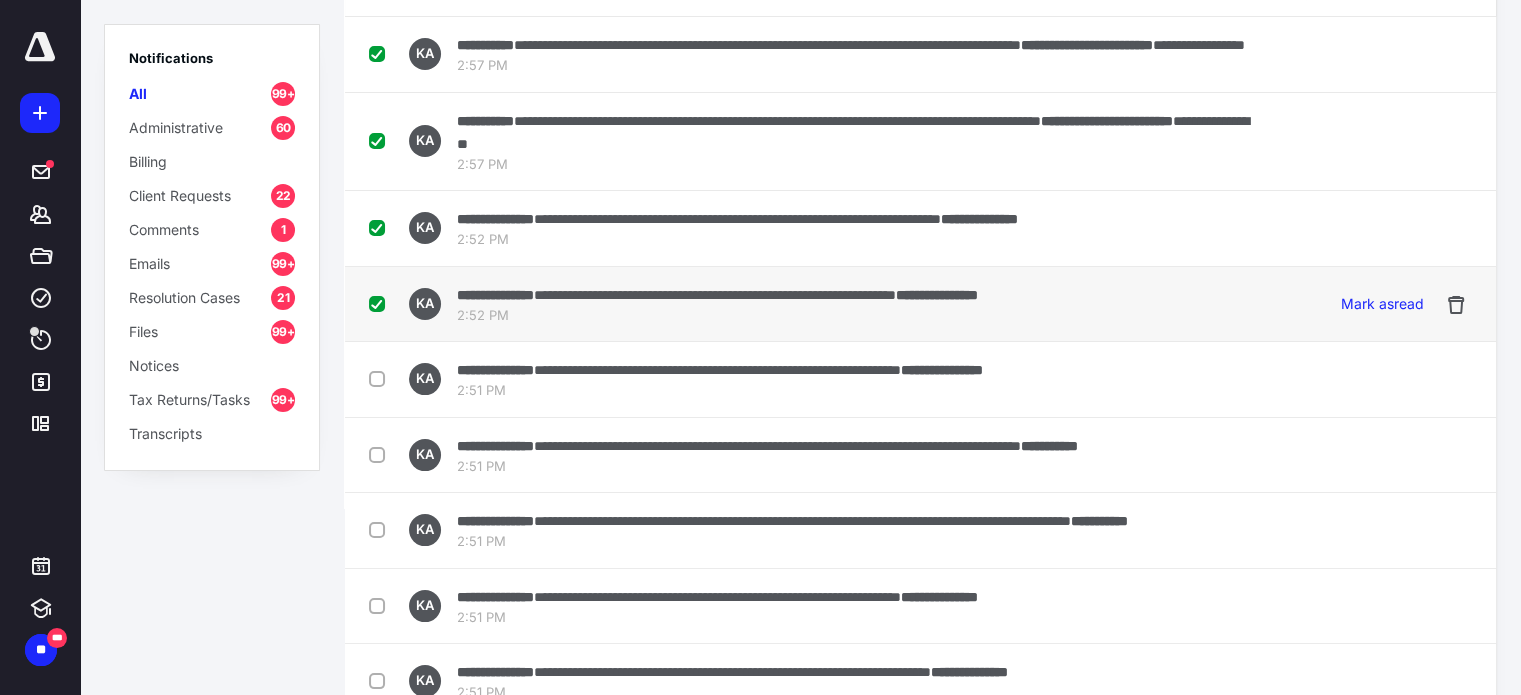 click at bounding box center (381, 378) 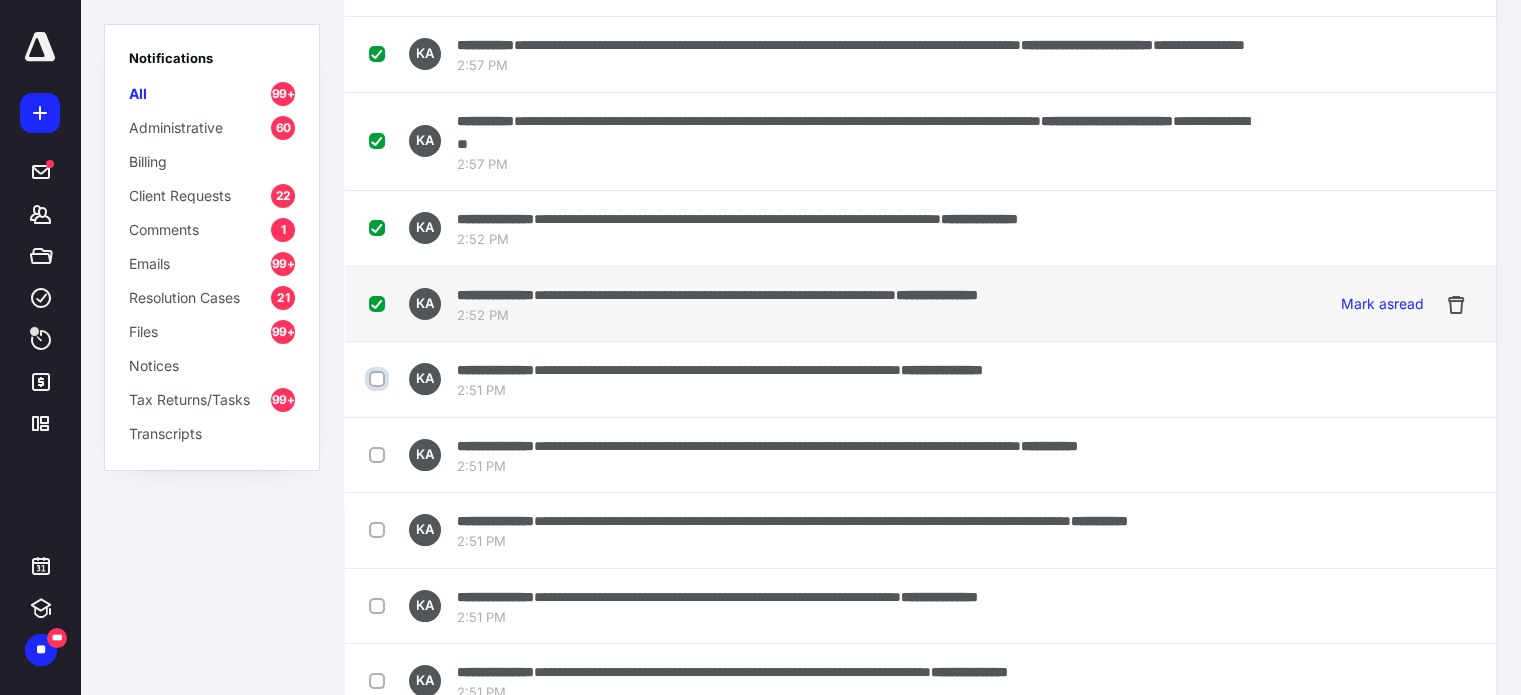 click at bounding box center (379, 379) 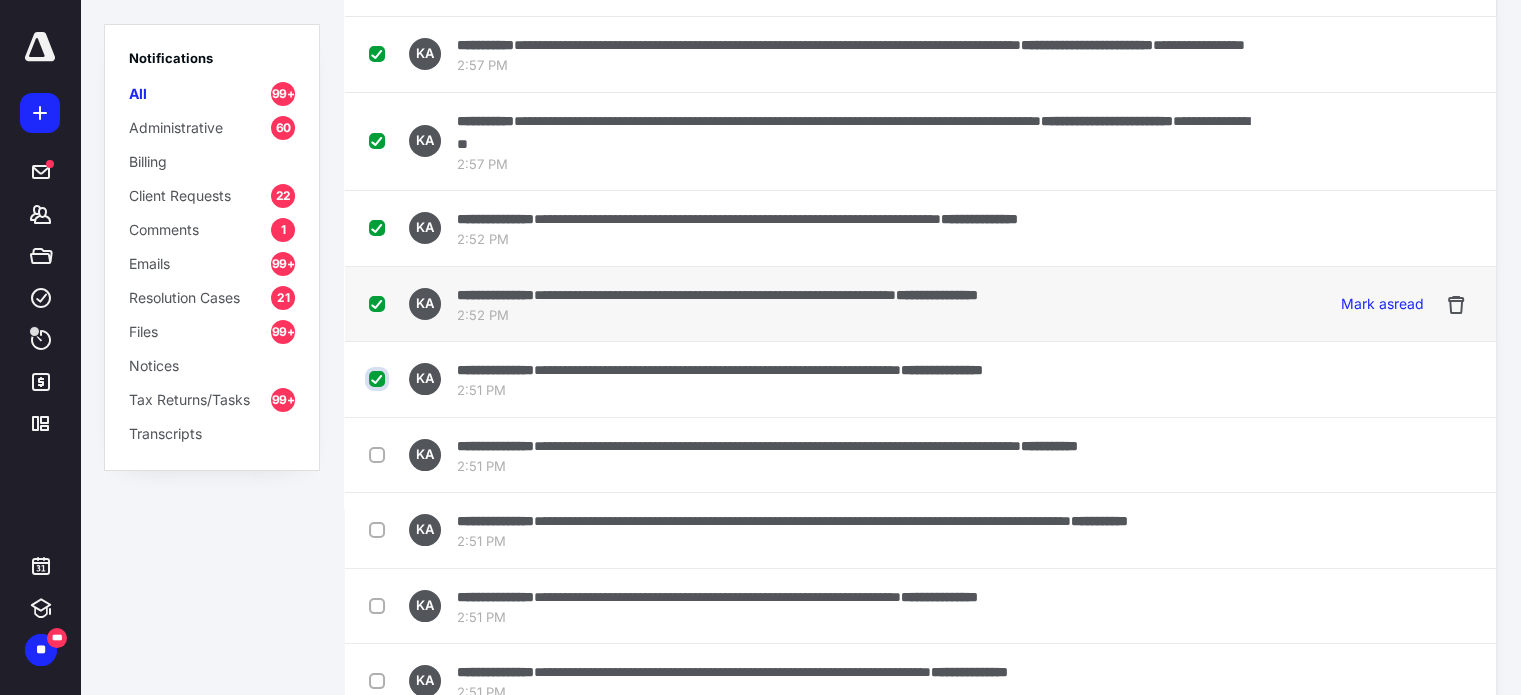 checkbox on "true" 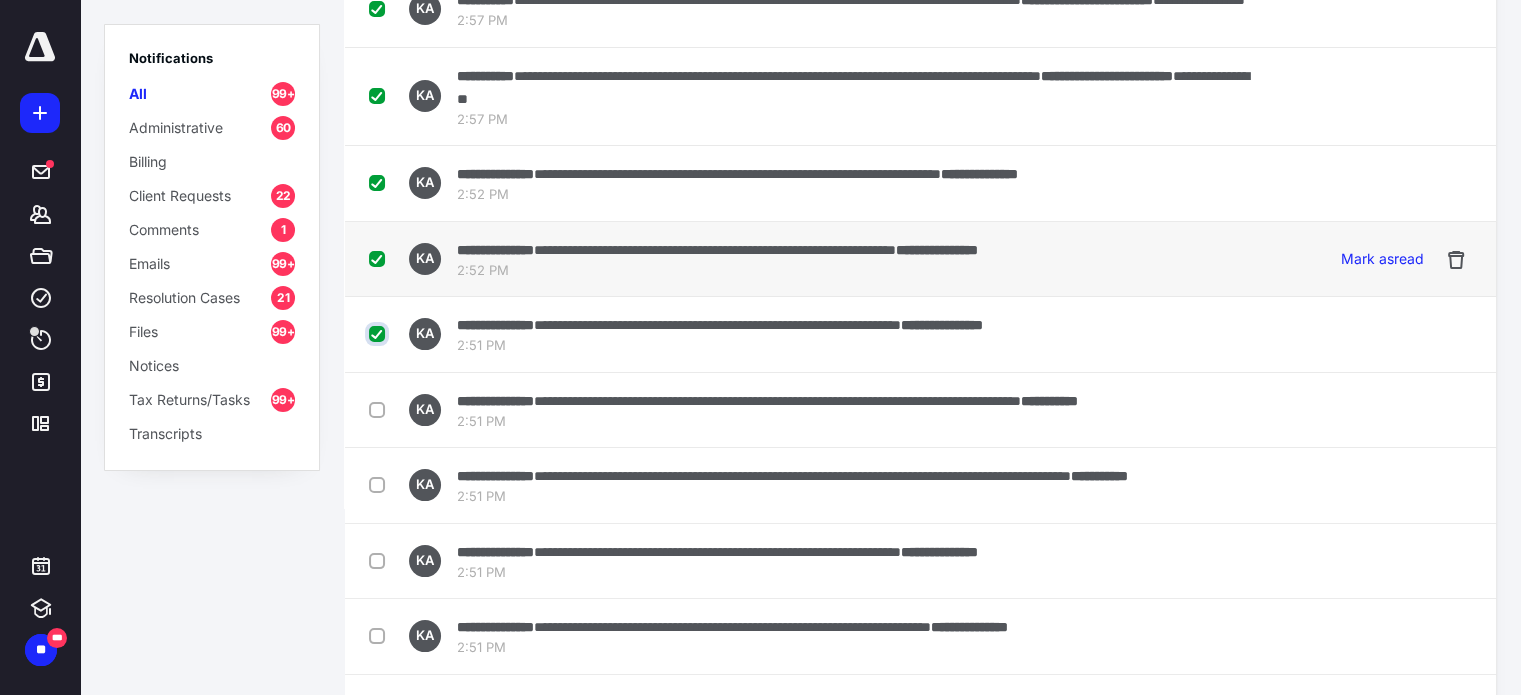 scroll, scrollTop: 186, scrollLeft: 0, axis: vertical 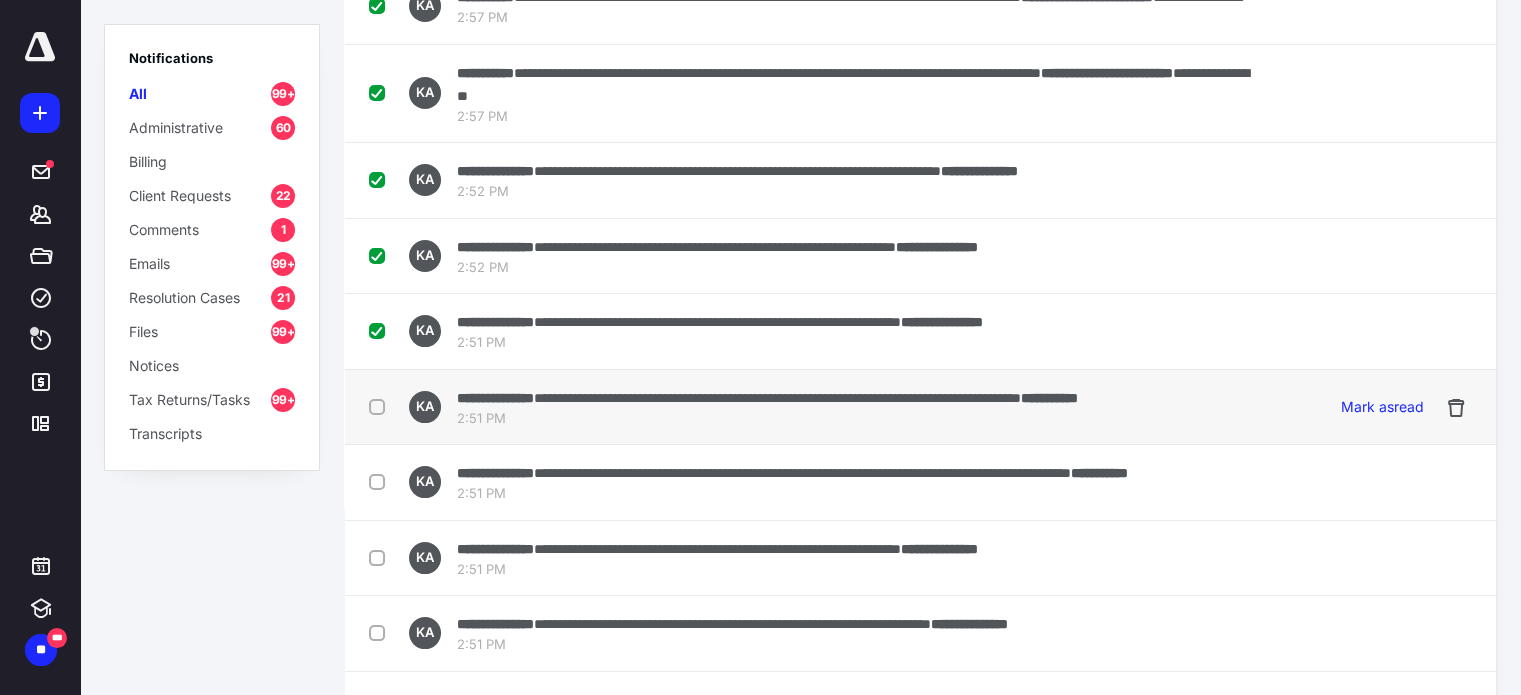 click at bounding box center [381, 406] 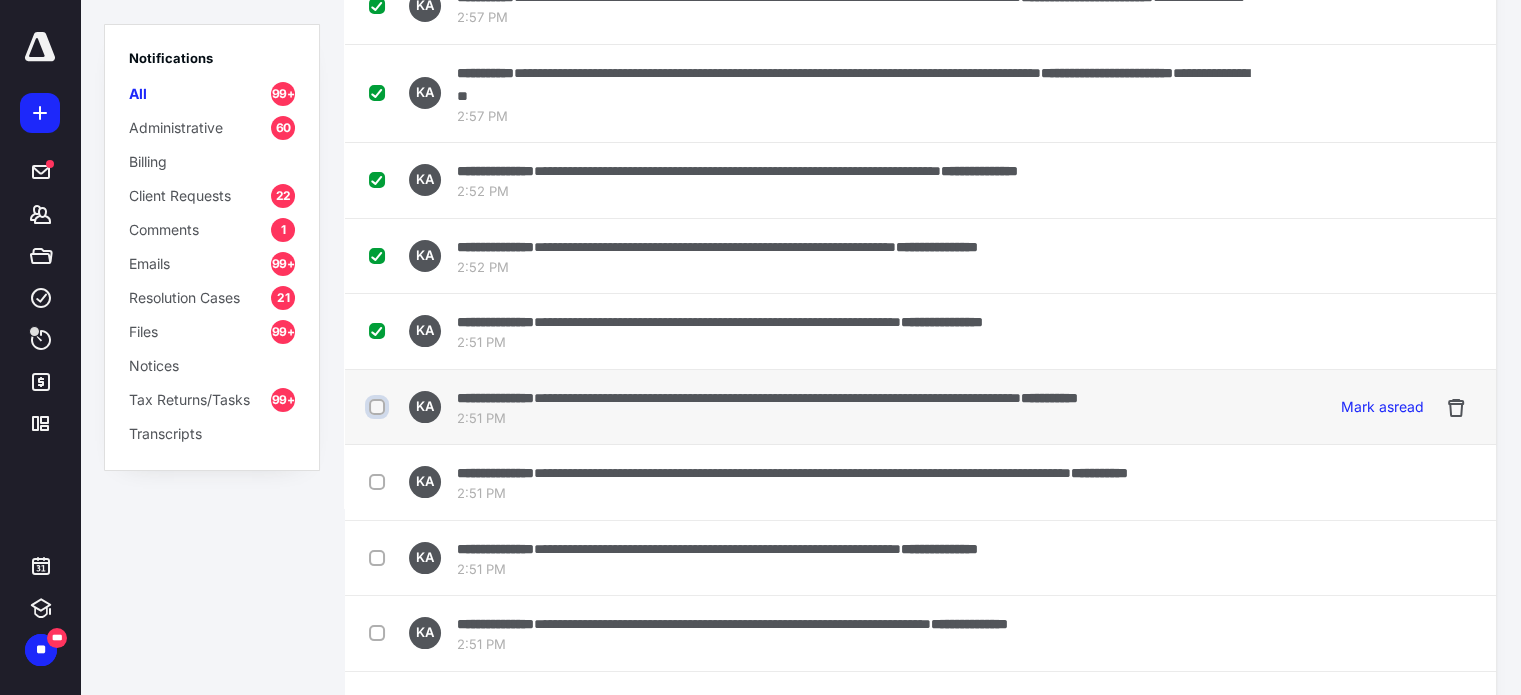 click at bounding box center [379, 407] 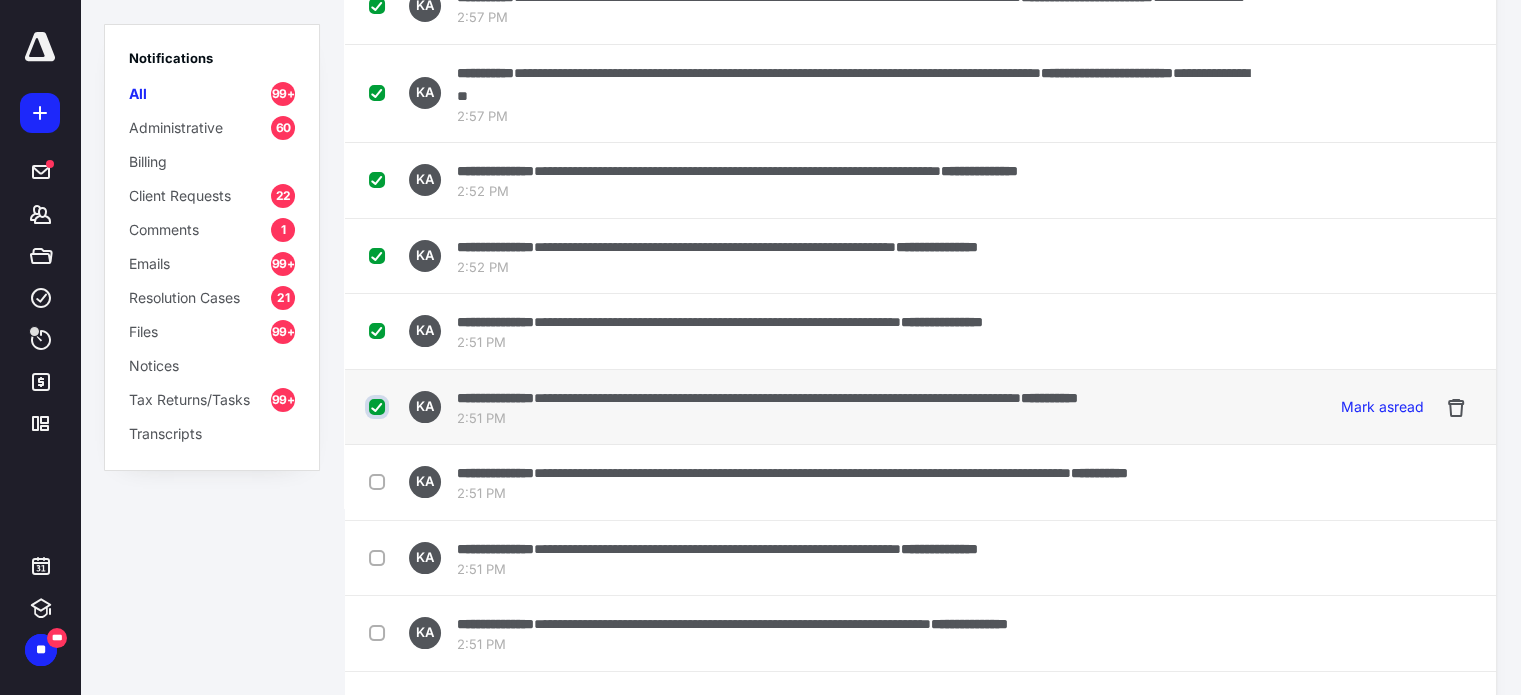 checkbox on "true" 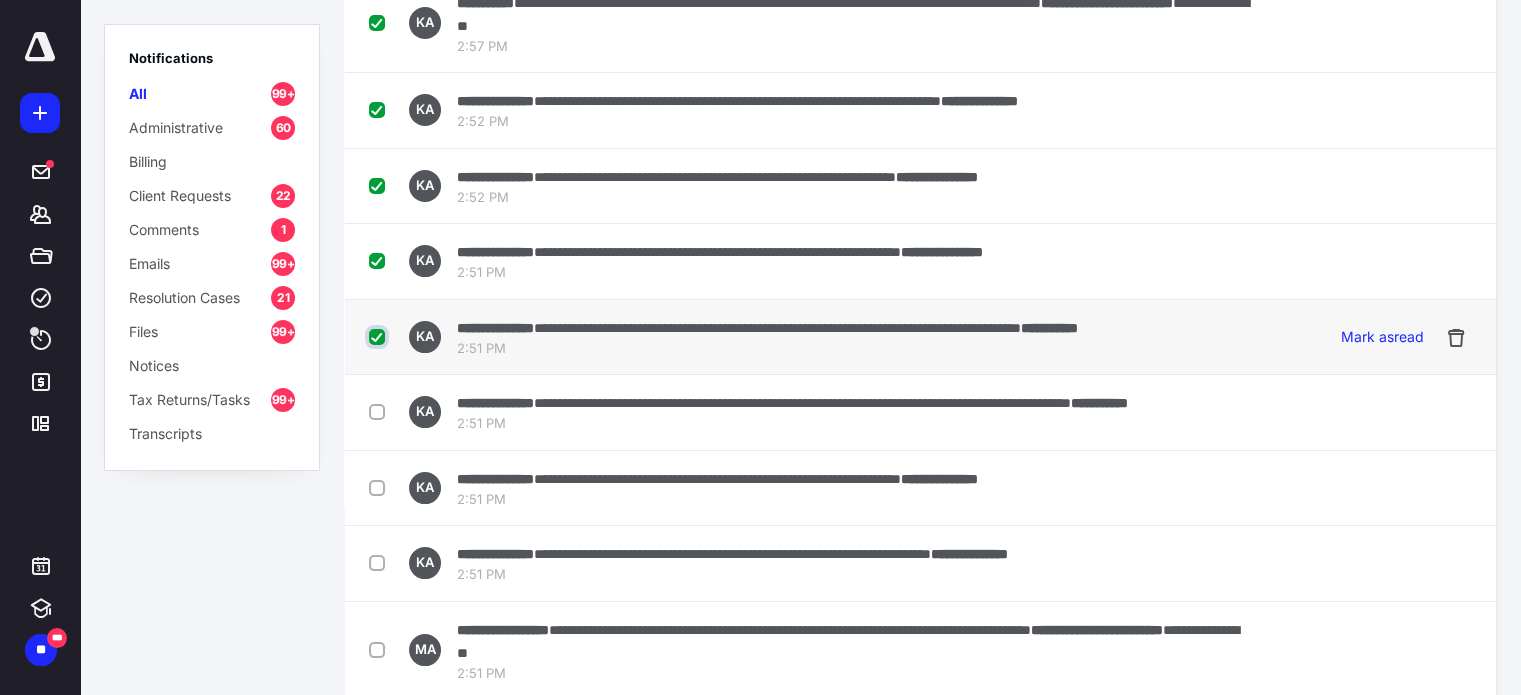 scroll, scrollTop: 280, scrollLeft: 0, axis: vertical 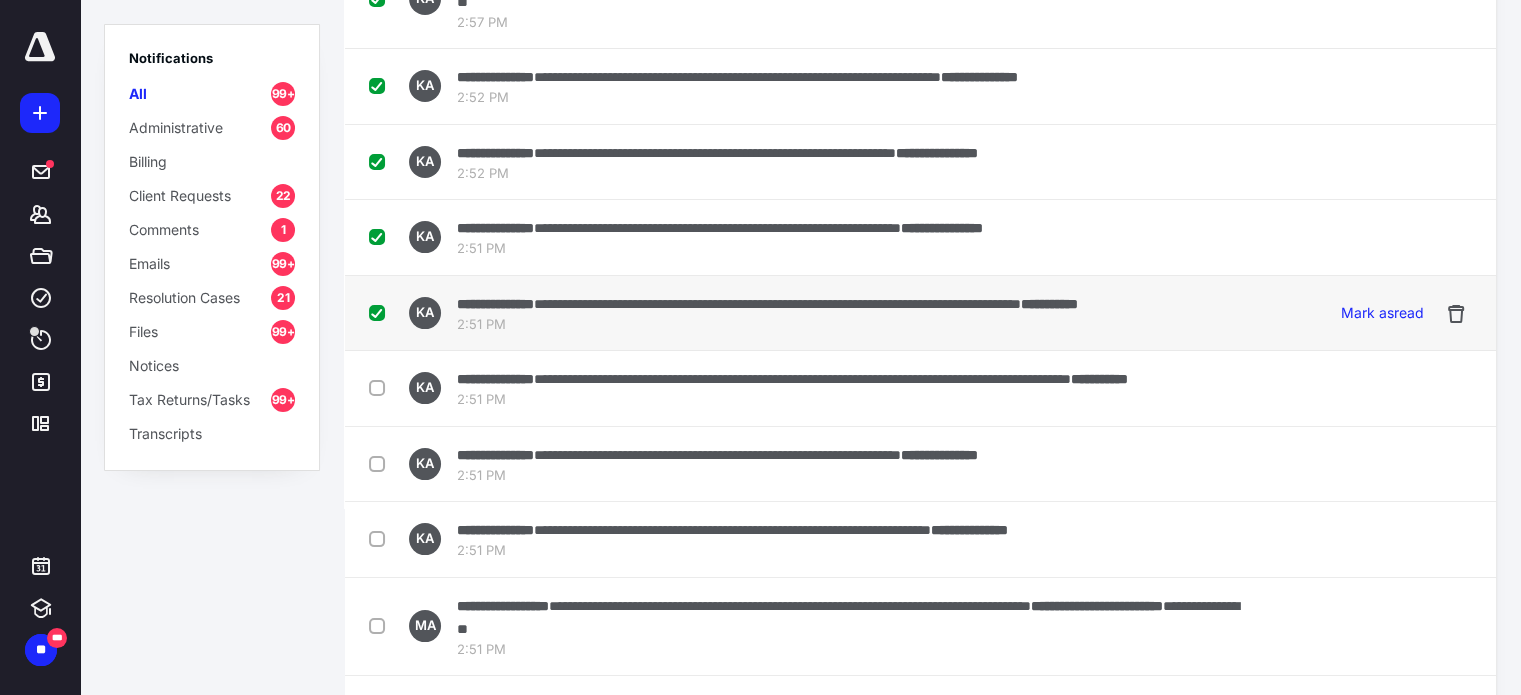 click at bounding box center [381, 387] 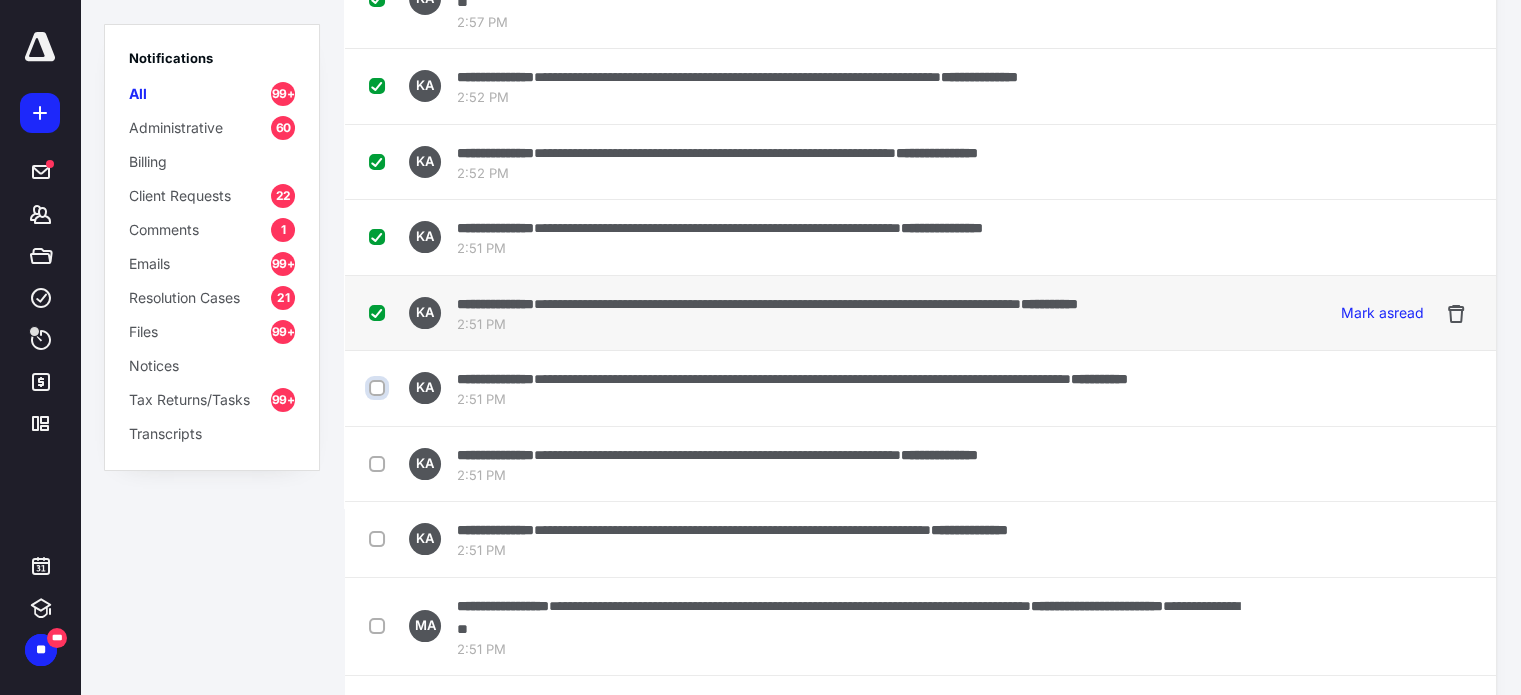 click at bounding box center (379, 388) 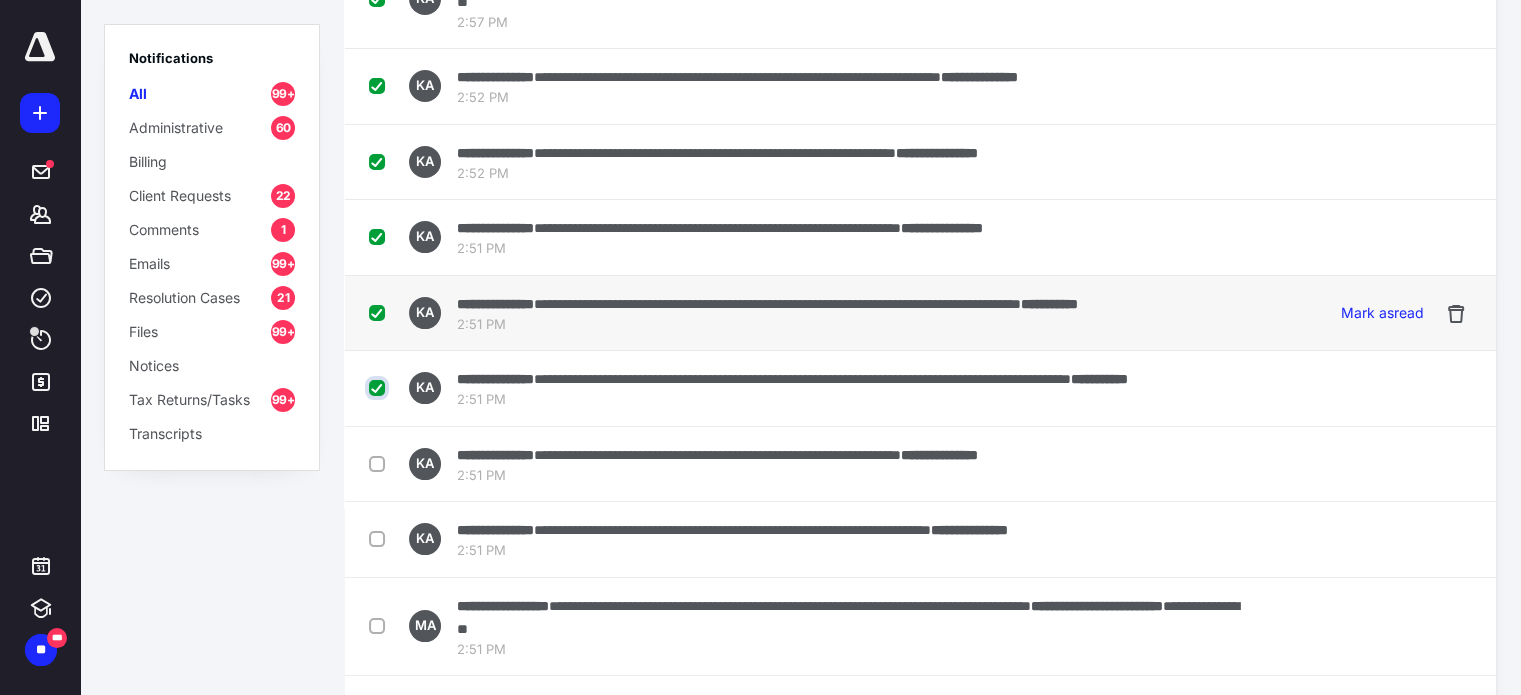 checkbox on "true" 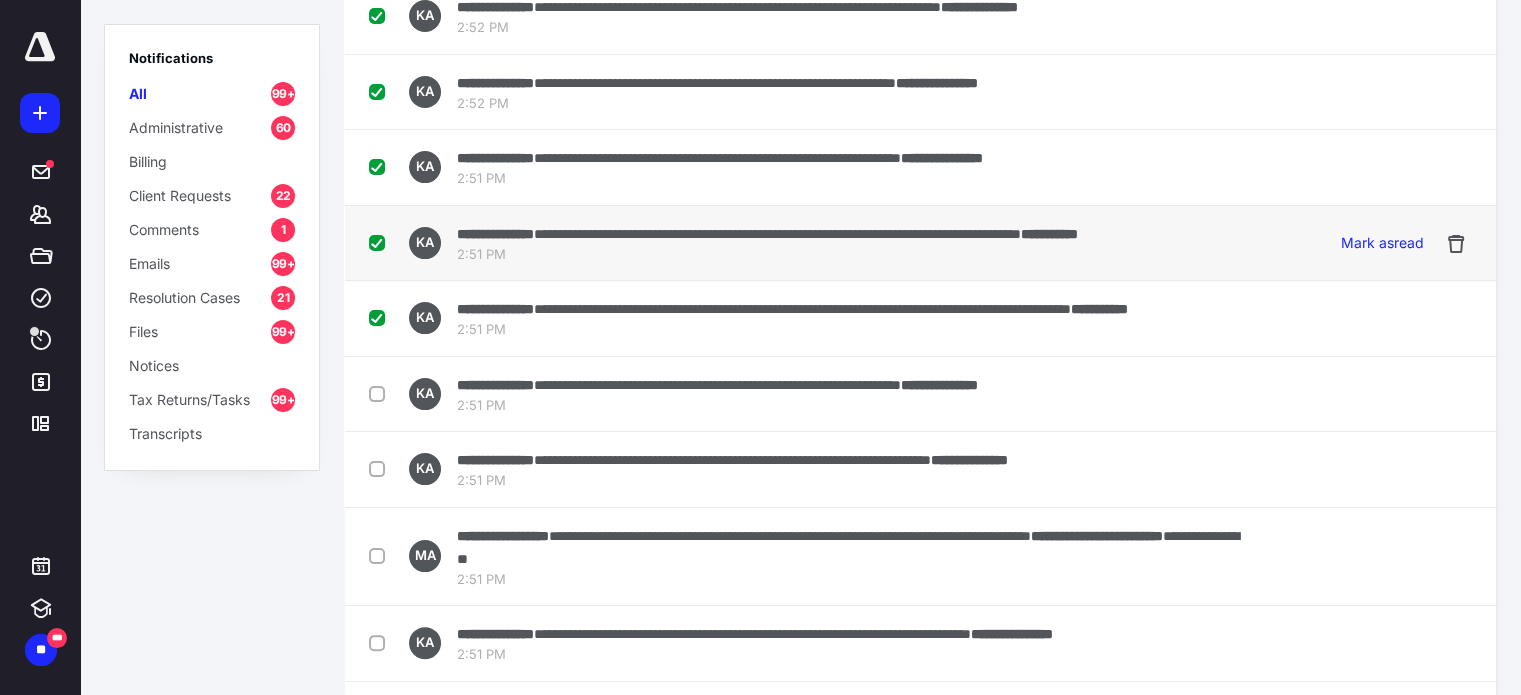 click on "**********" at bounding box center (810, 394) 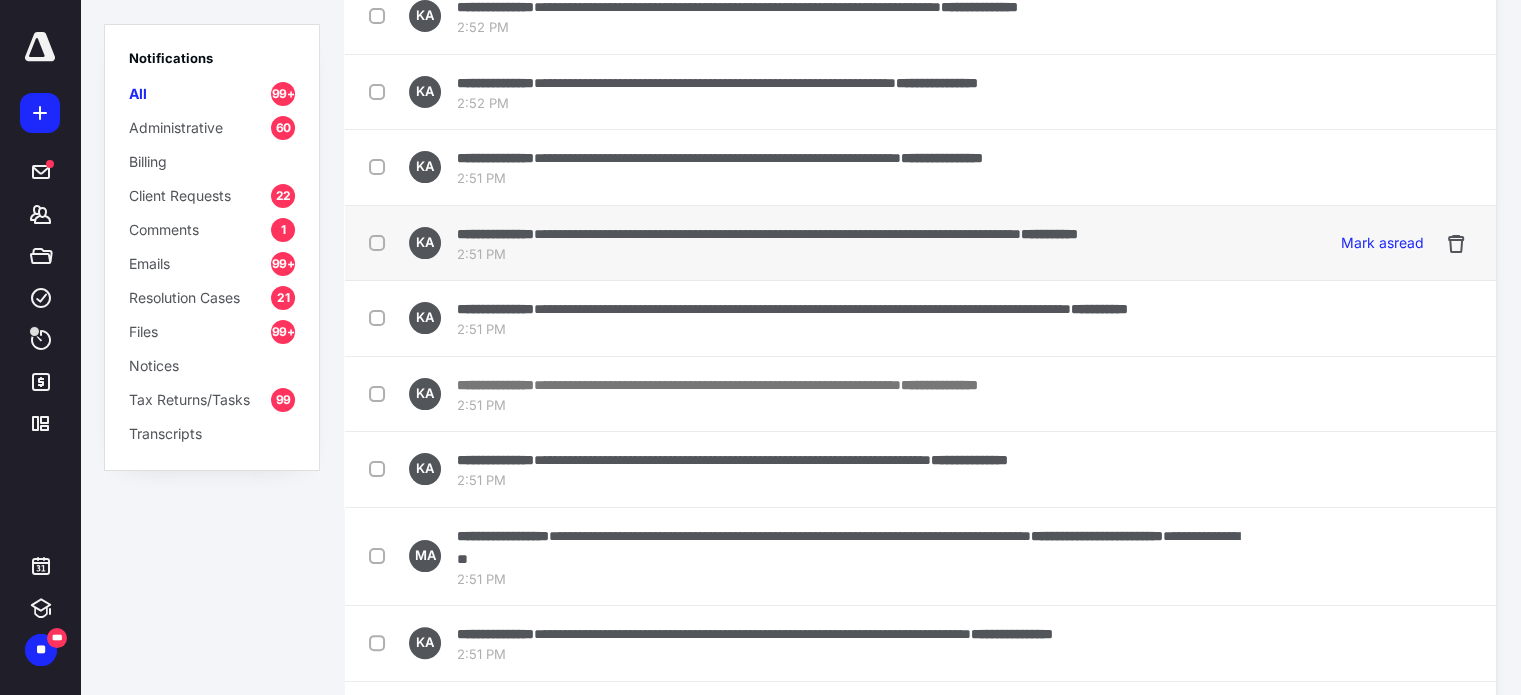 checkbox on "false" 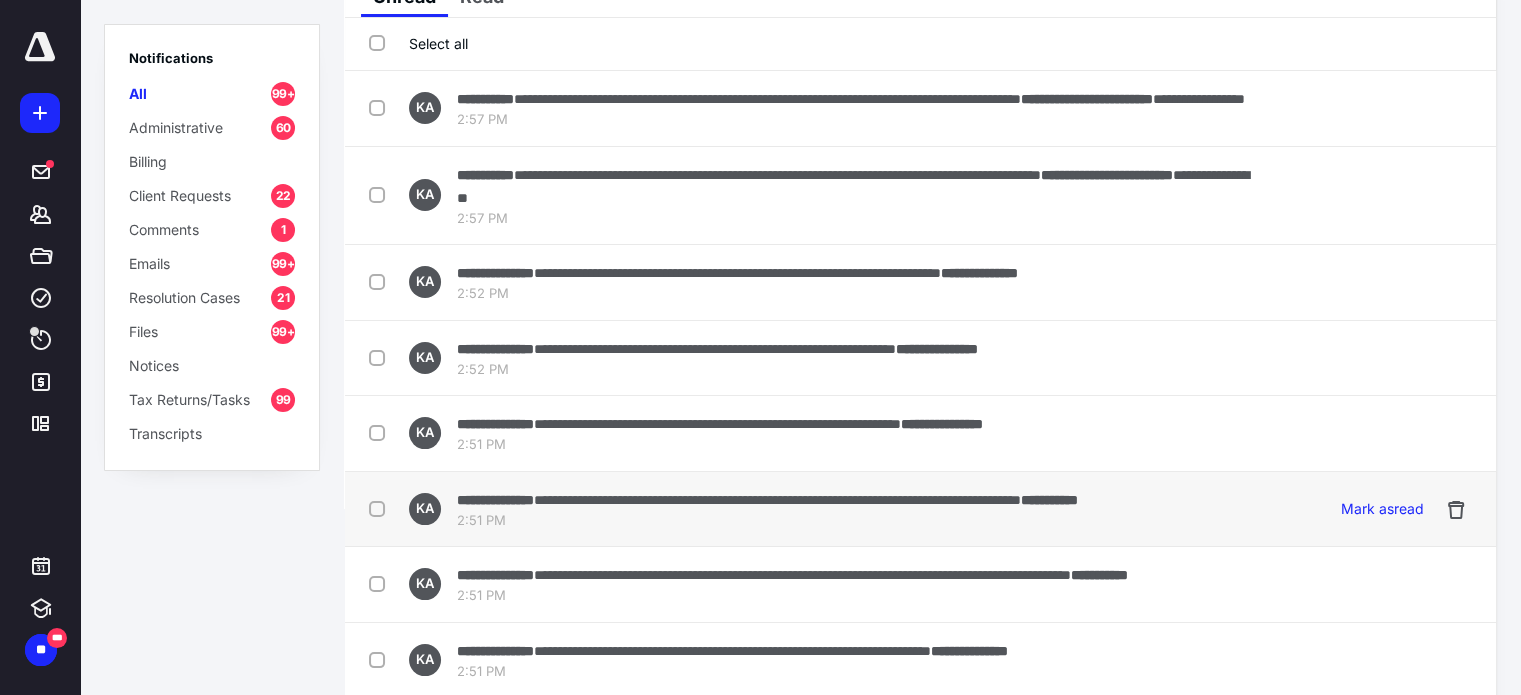 scroll, scrollTop: 0, scrollLeft: 0, axis: both 